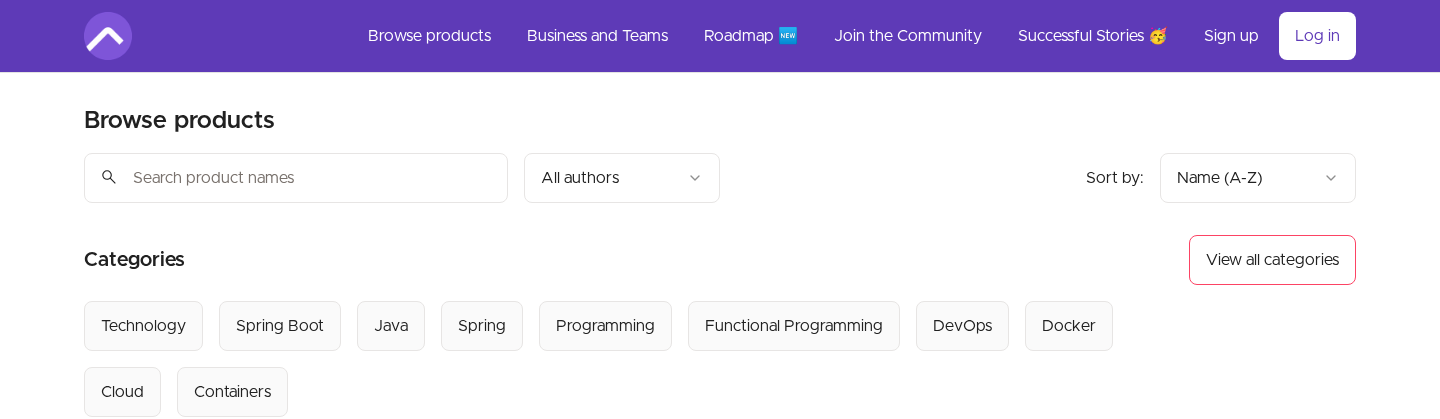 scroll, scrollTop: 0, scrollLeft: 0, axis: both 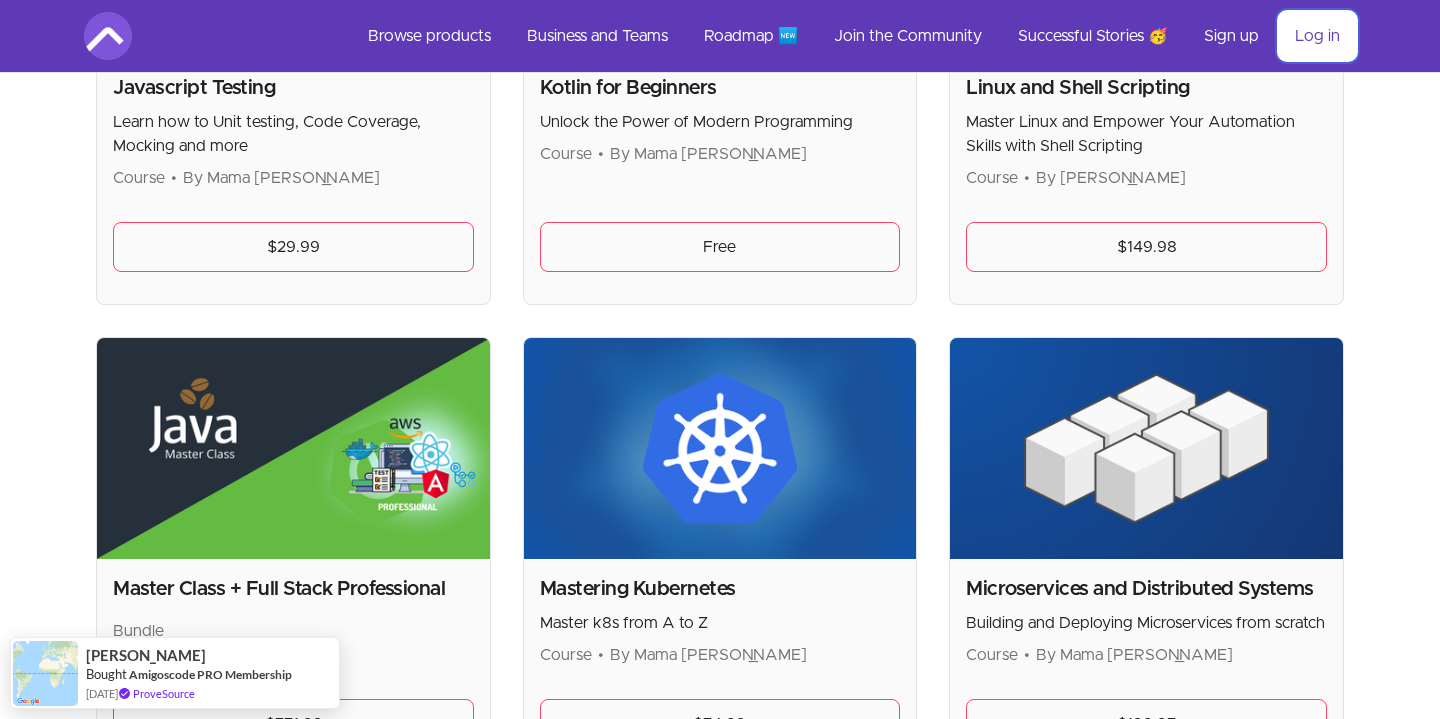 click on "Log in" at bounding box center [1317, 36] 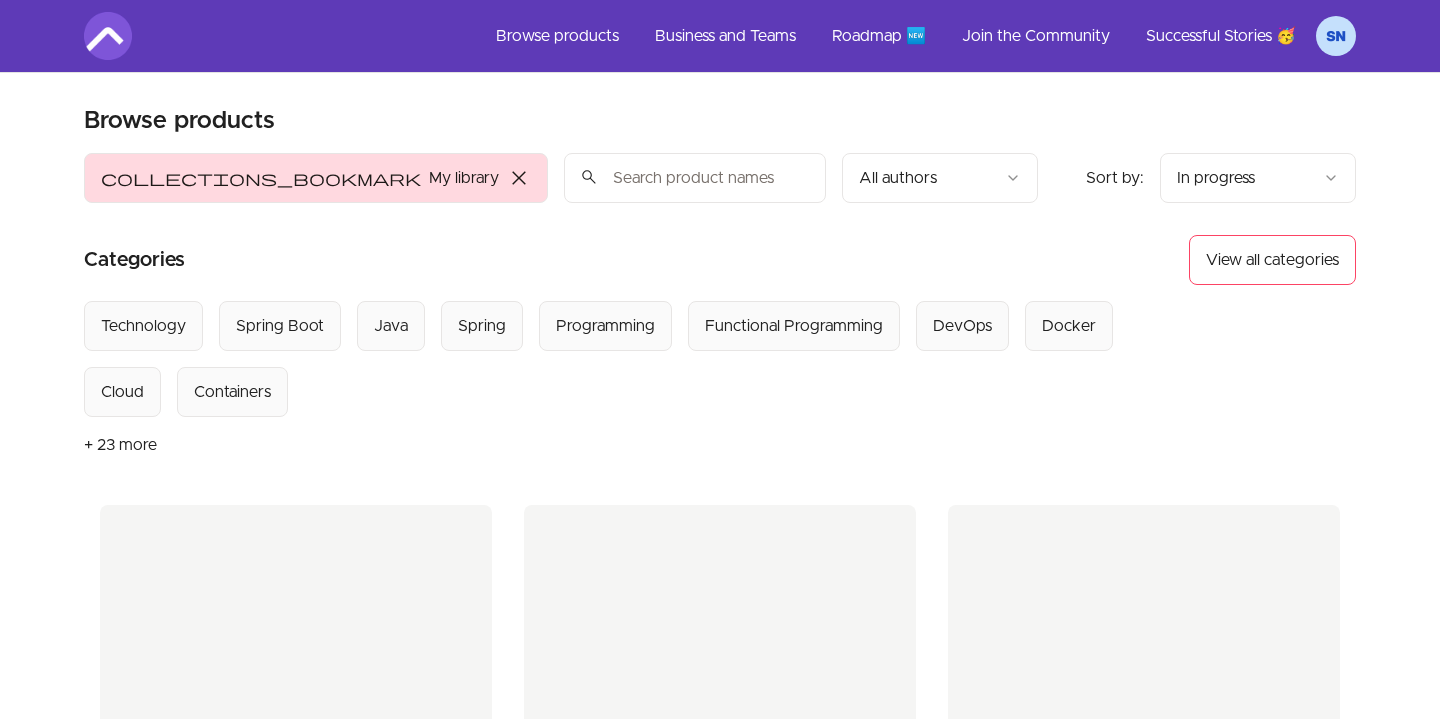 scroll, scrollTop: 0, scrollLeft: 0, axis: both 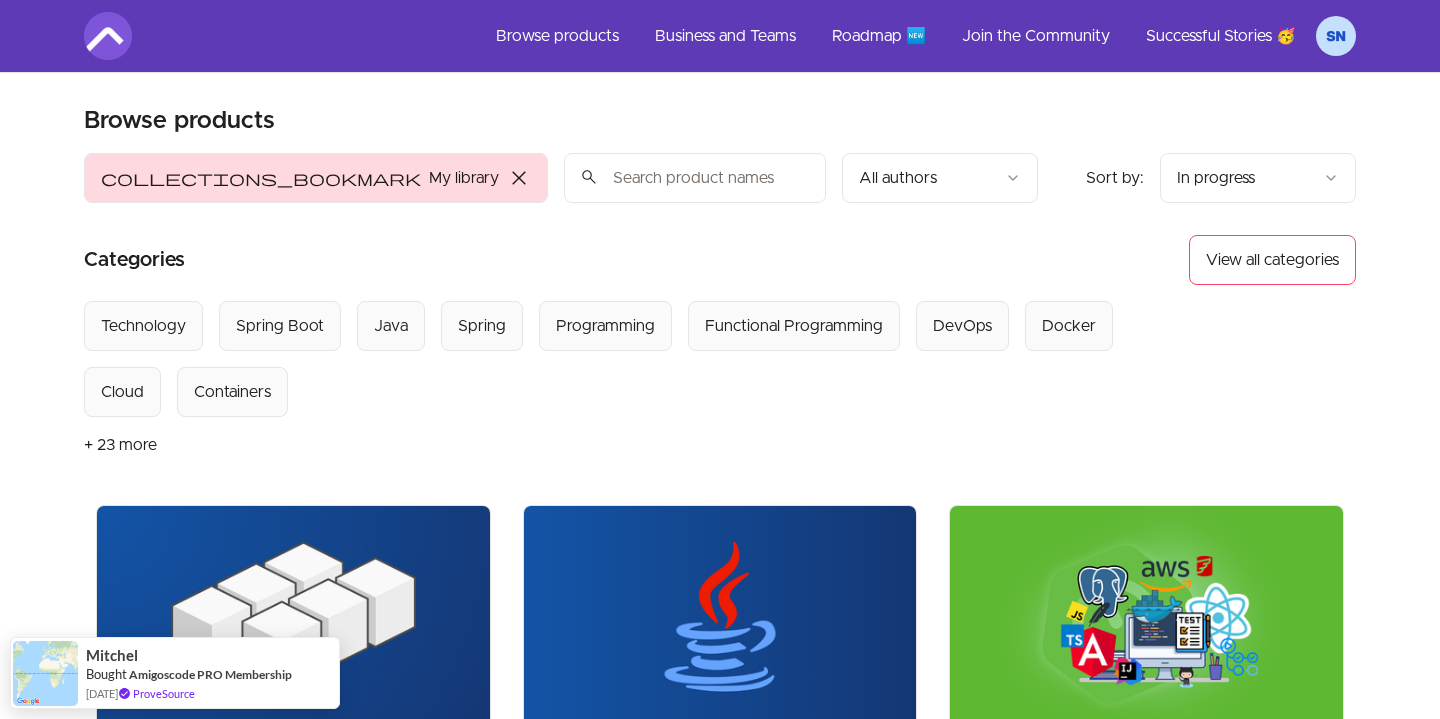 click on "+ 23 more" at bounding box center [120, 445] 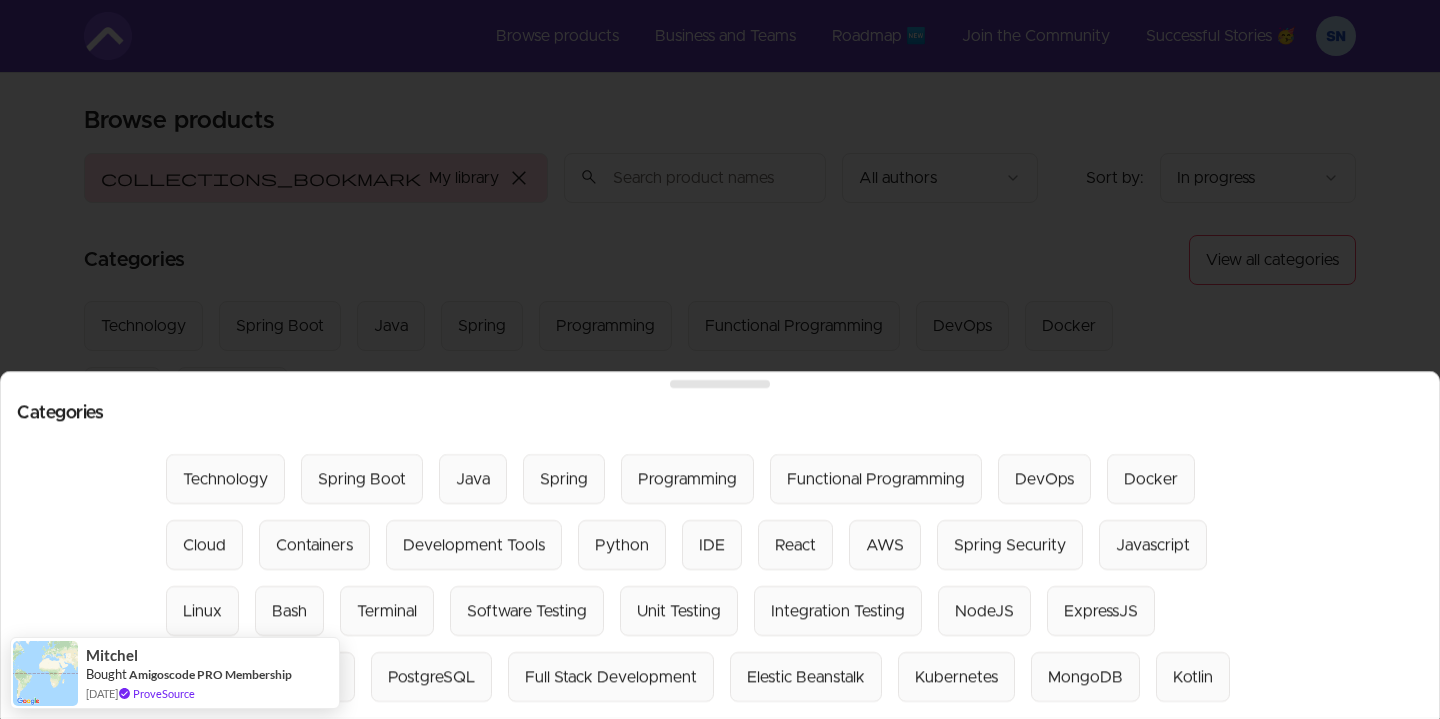 click at bounding box center (720, 359) 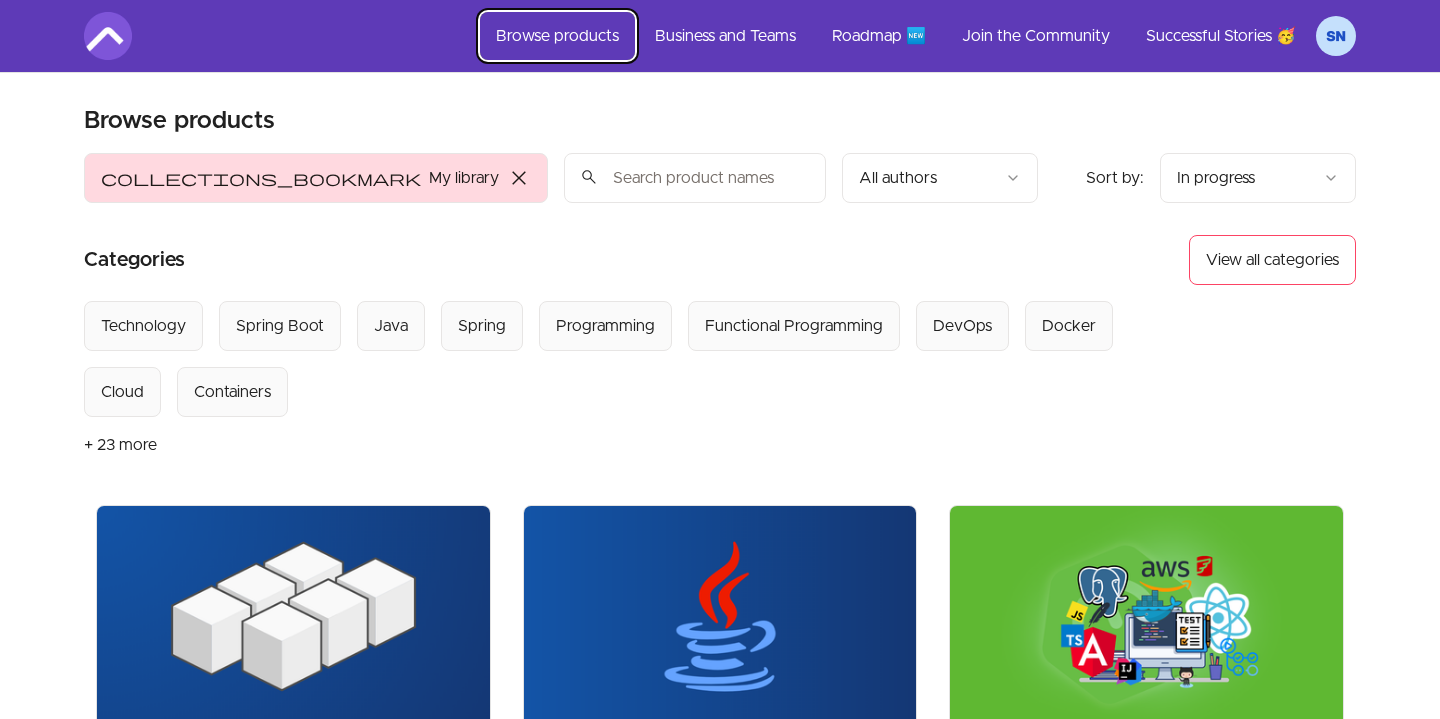 click on "Browse products" at bounding box center [557, 36] 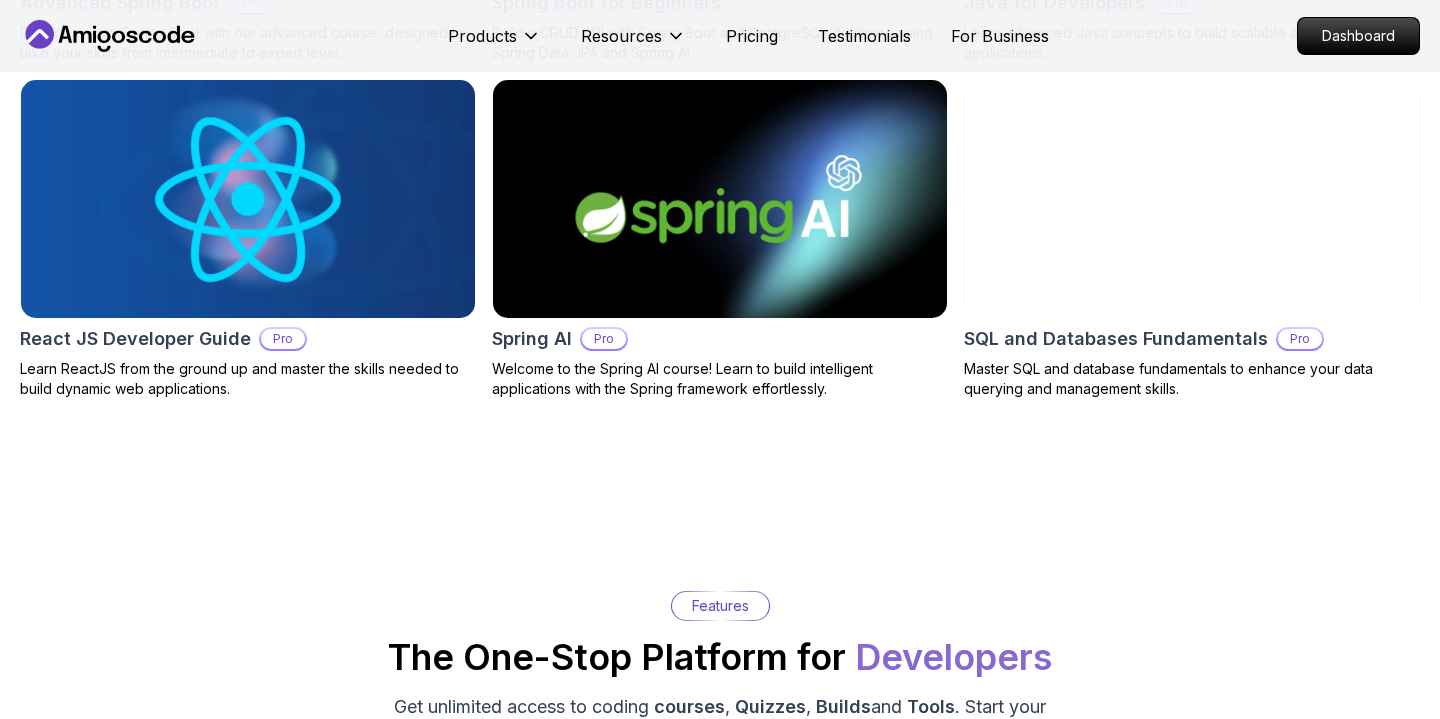 scroll, scrollTop: 1192, scrollLeft: 0, axis: vertical 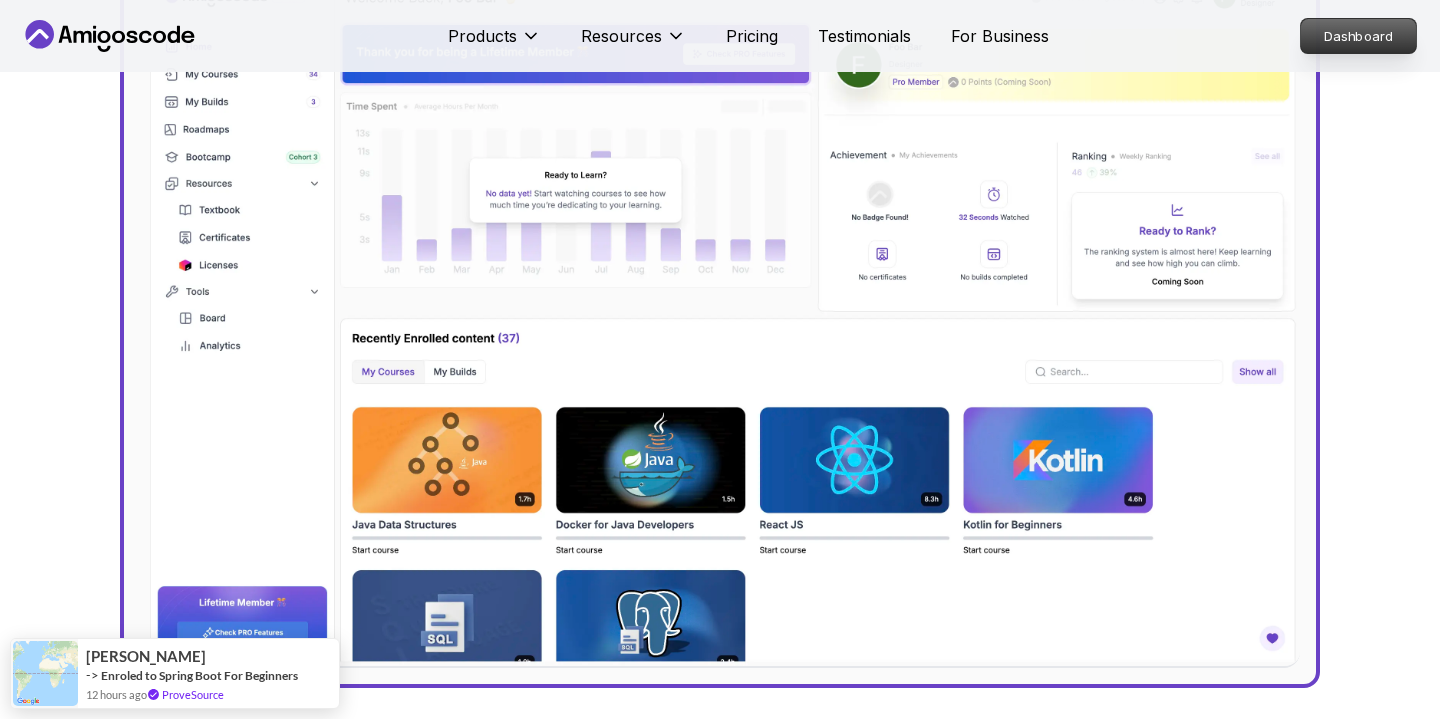 click on "Dashboard" at bounding box center [1358, 36] 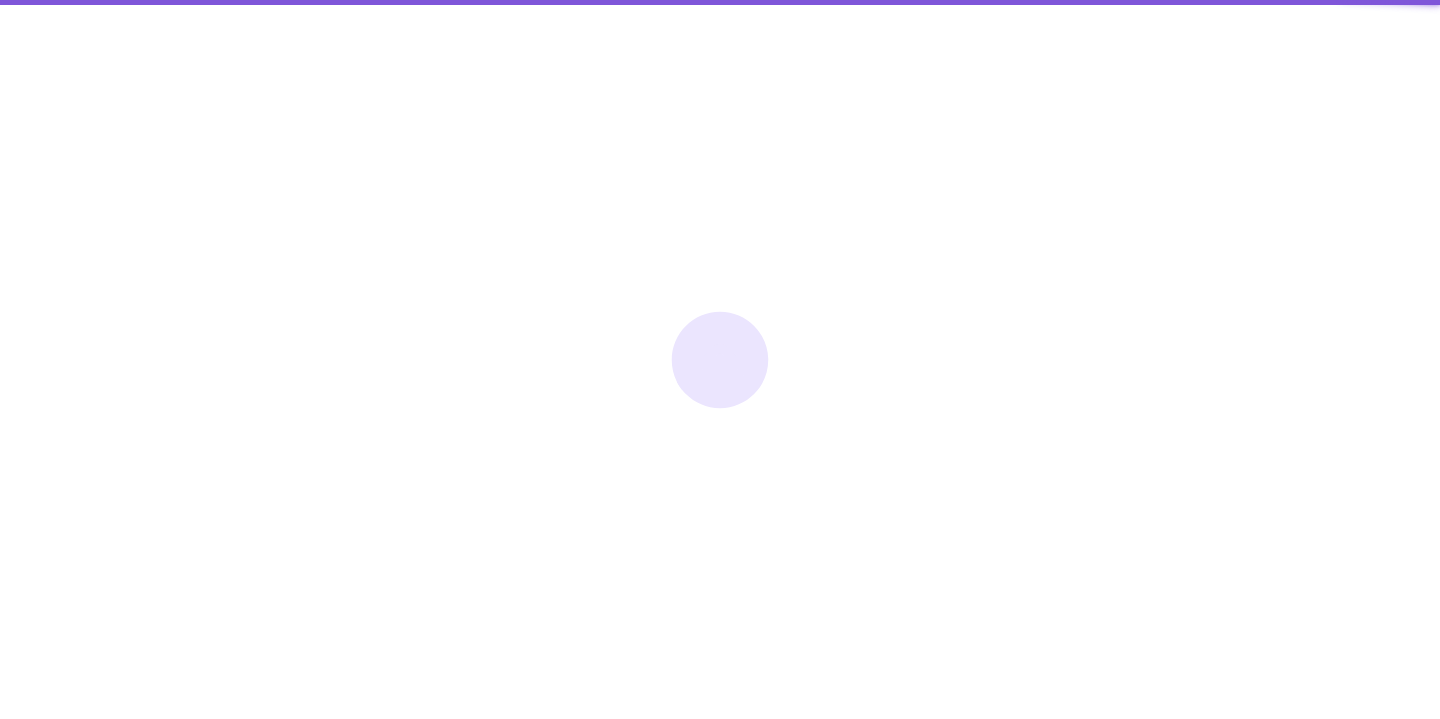 scroll, scrollTop: 0, scrollLeft: 0, axis: both 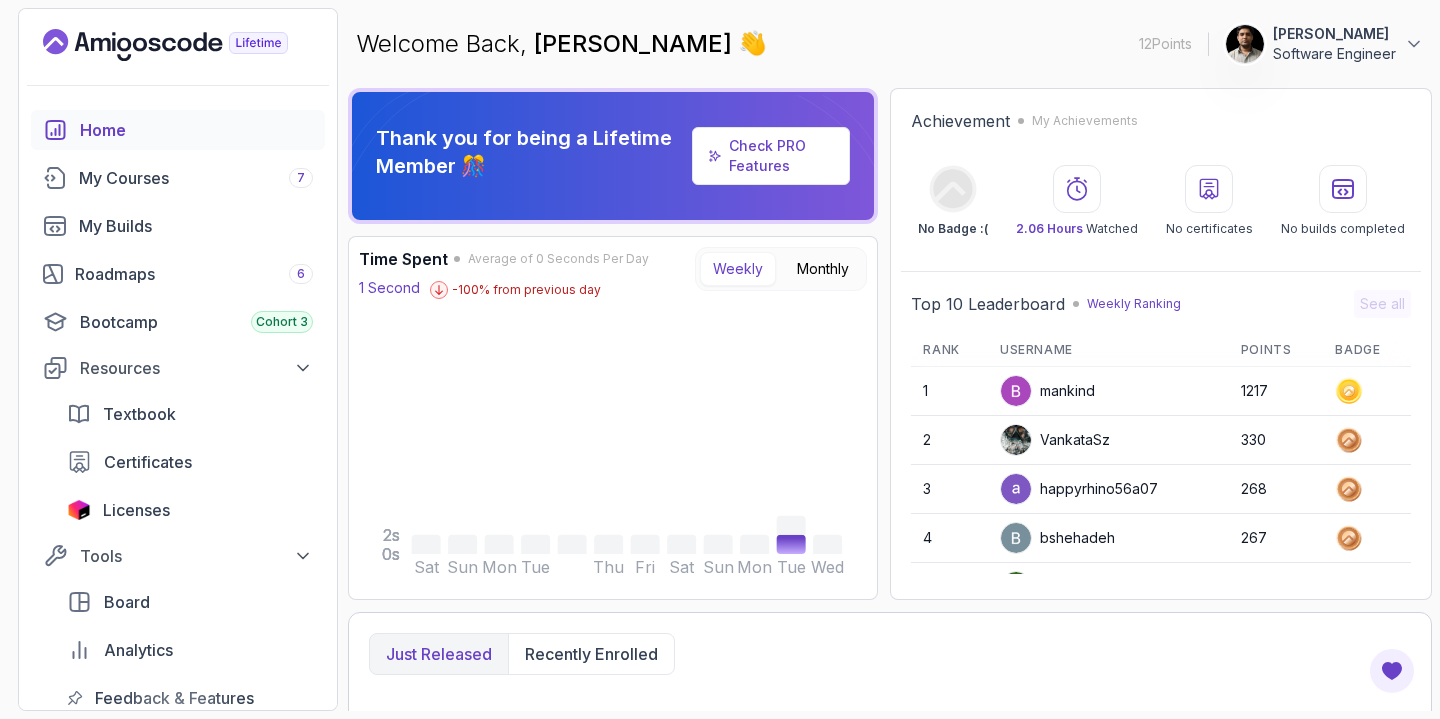 click on "Home" at bounding box center [196, 130] 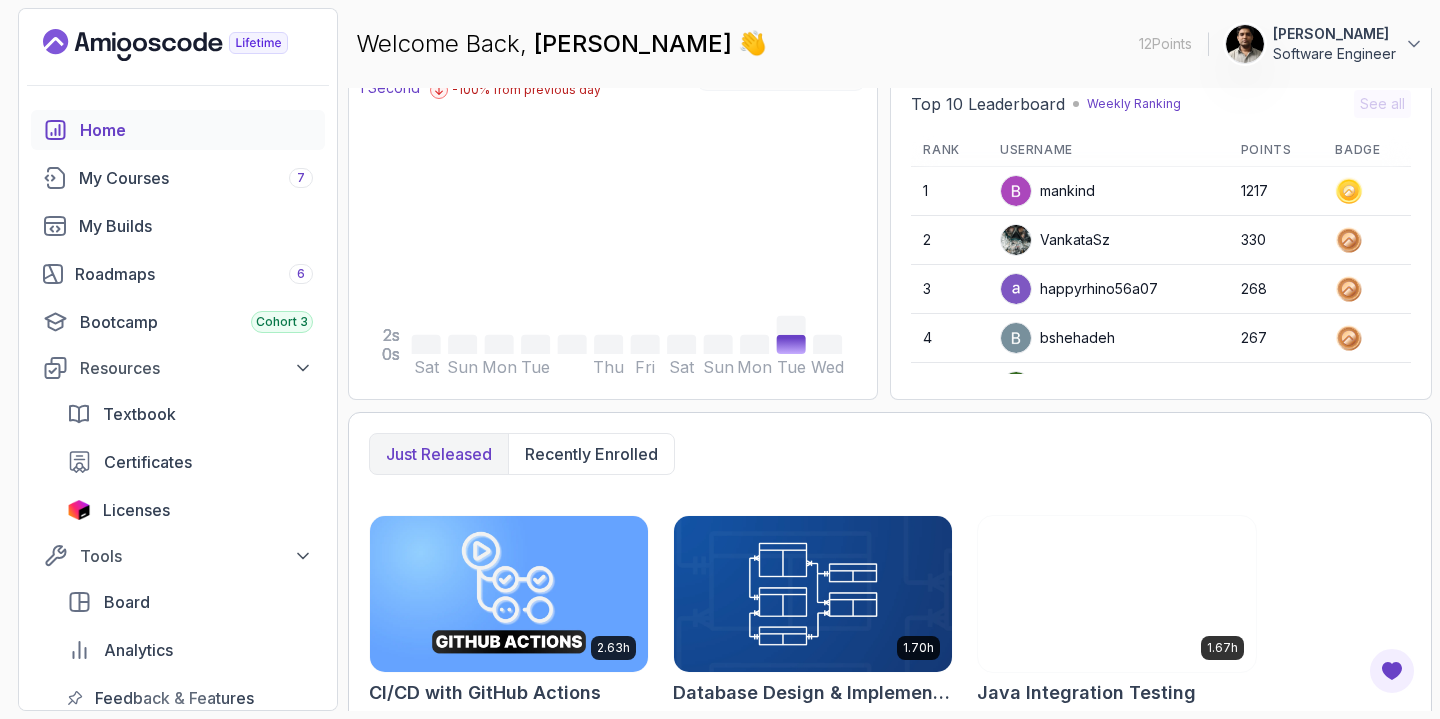scroll, scrollTop: 0, scrollLeft: 0, axis: both 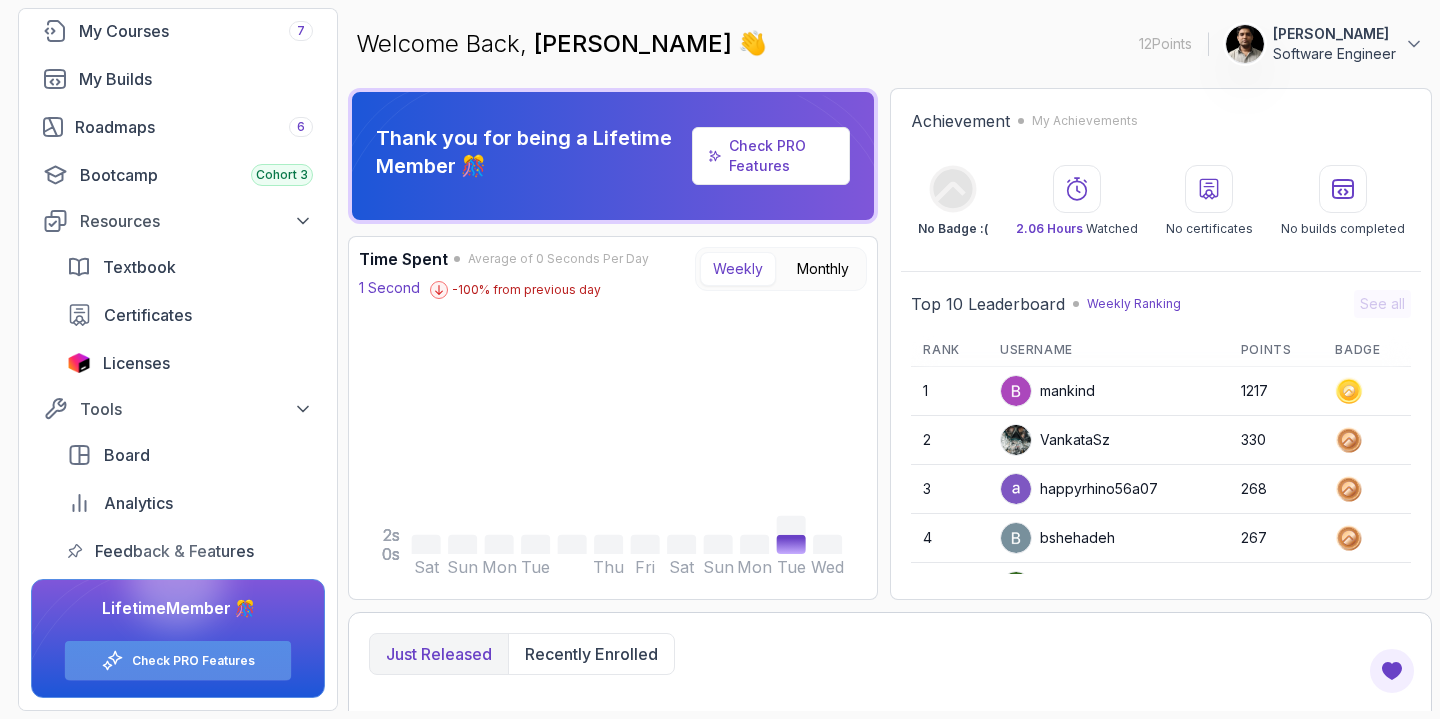 click on "Check PRO Features" at bounding box center (193, 661) 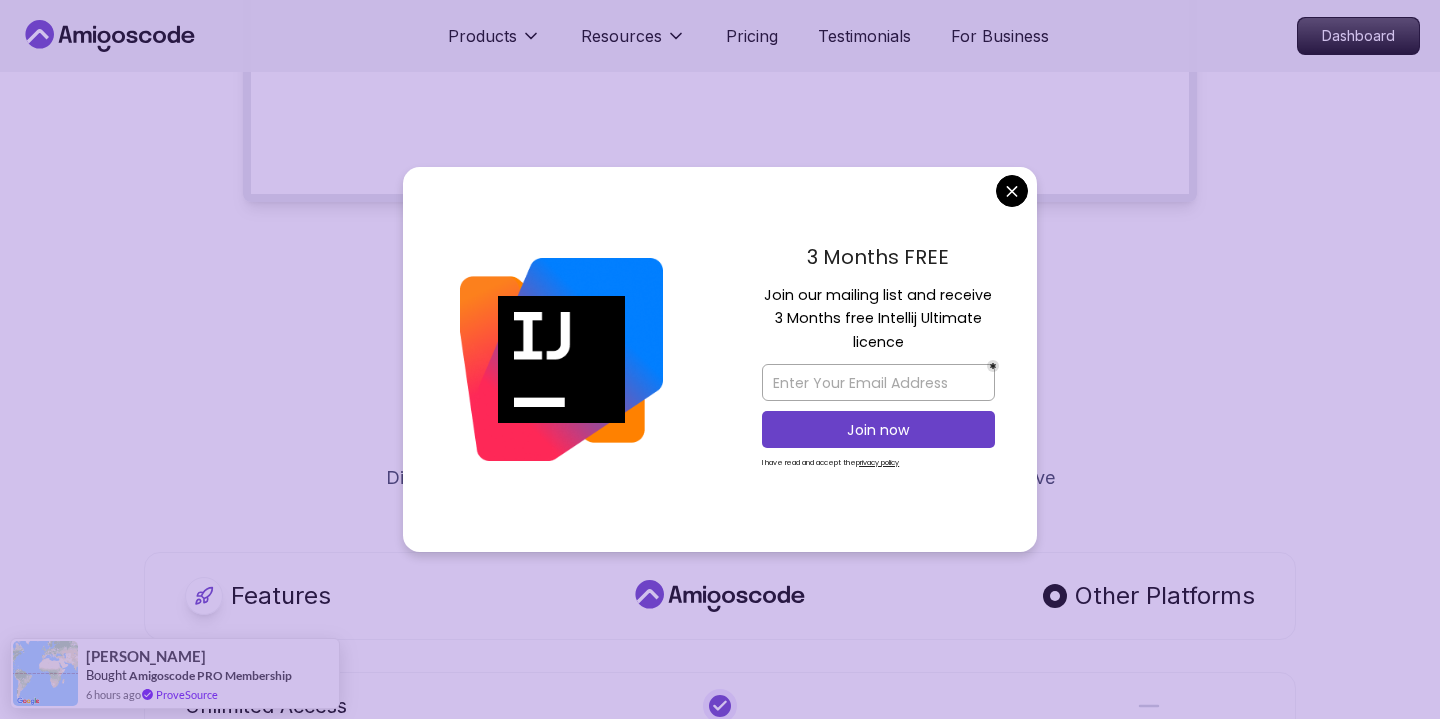 scroll, scrollTop: 627, scrollLeft: 0, axis: vertical 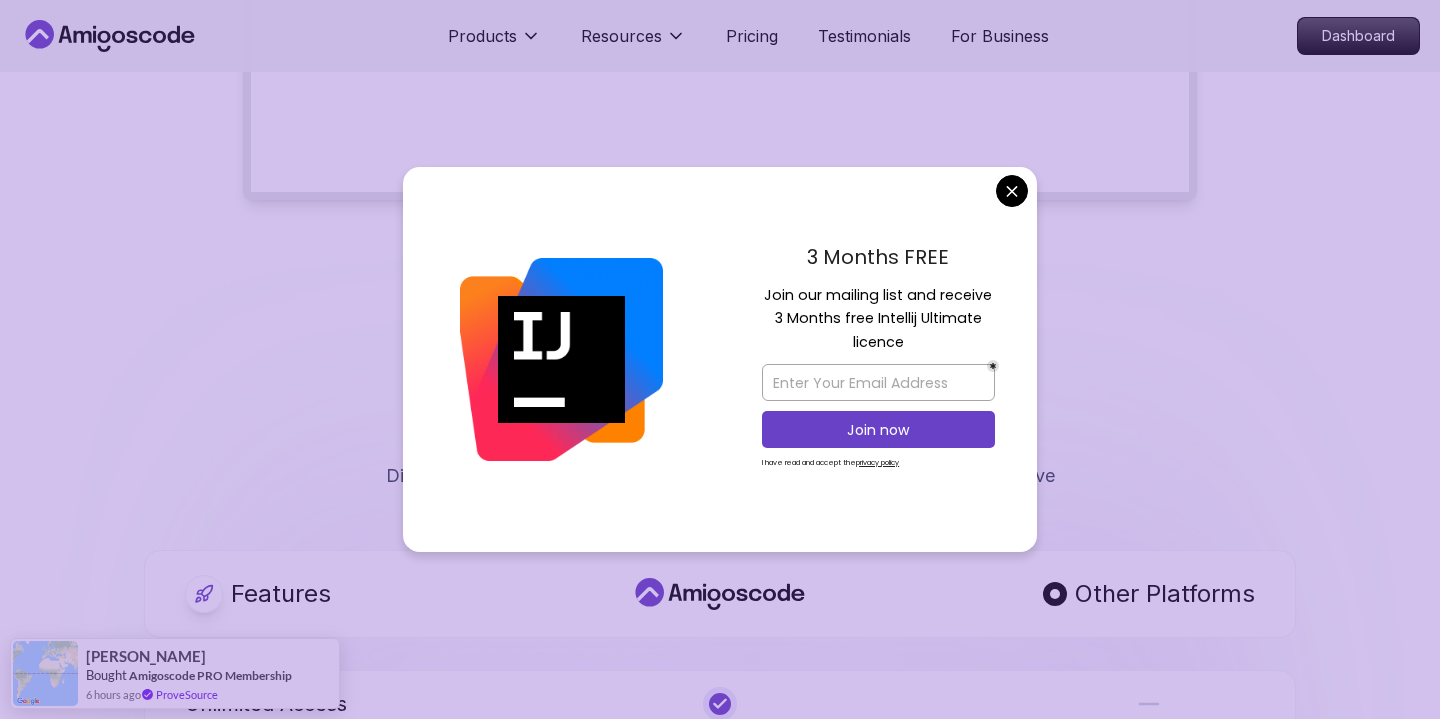 click on "Products Resources Pricing Testimonials For Business Dashboard Products Resources Pricing Testimonials For Business Dashboard Features Amigoscode  PRO  Features Amigoscode PRO is a subscription-based service that provides access to all of our courses and resources with one subscription. Why Amigoscode What Makes  Amigoscode Unique Discover why developers choose Amigoscode to level up their skills and achieve their goals Features Other Platforms Unlimited Access Courses Certificates of Completion Hands-On Builds Unlimited Access Roadmaps Real-World Projects Affordable Pricing Free Updates to Courses Private Community Team Access Plans Testimonials Success  Stories Discover how our students have succeeded with Amigoscode PRO.             Sai      Software Engineer @Amazon                     FAQs Got Questions?   We've Got Answers! See how our students are achieving their goals and excelling in tech What makes Amigoscode programming courses different from others? Can I access the course material at my own pace?" at bounding box center [720, 2148] 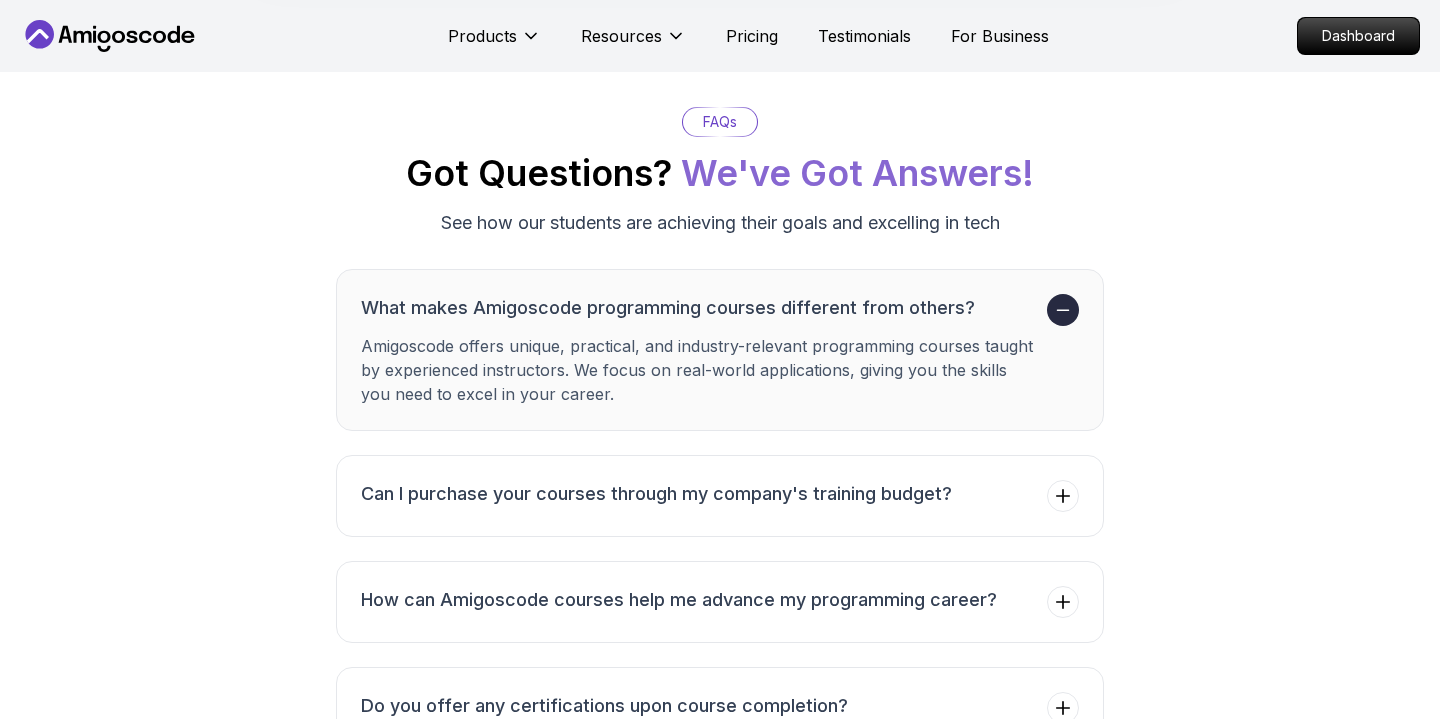scroll, scrollTop: 3171, scrollLeft: 0, axis: vertical 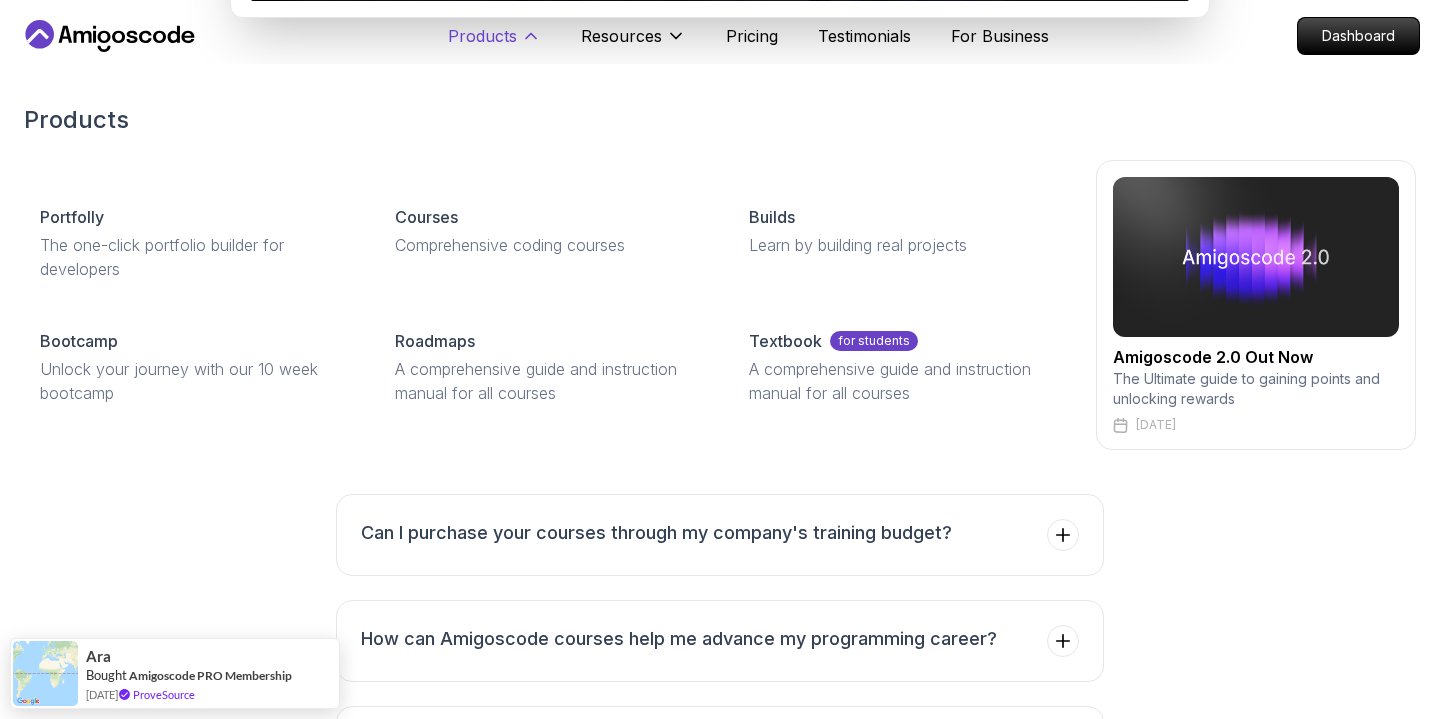 click 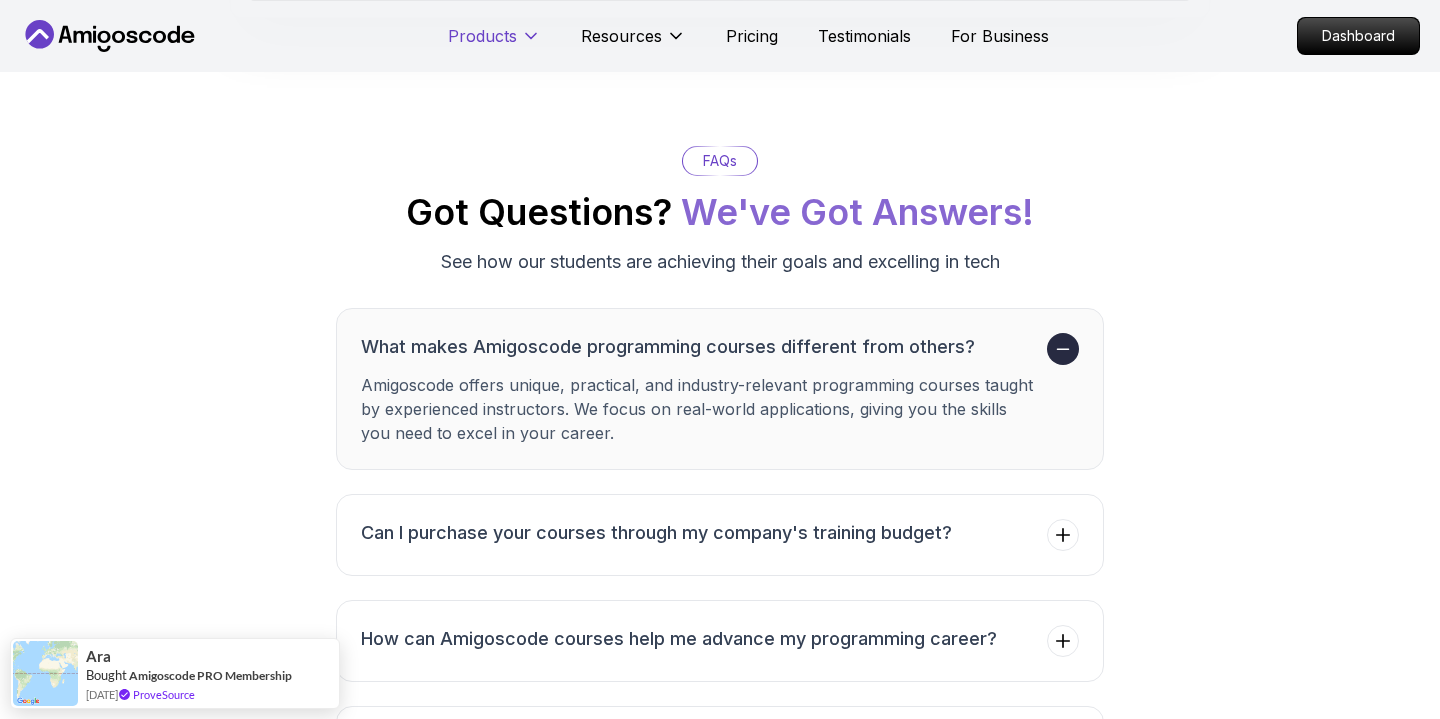 click 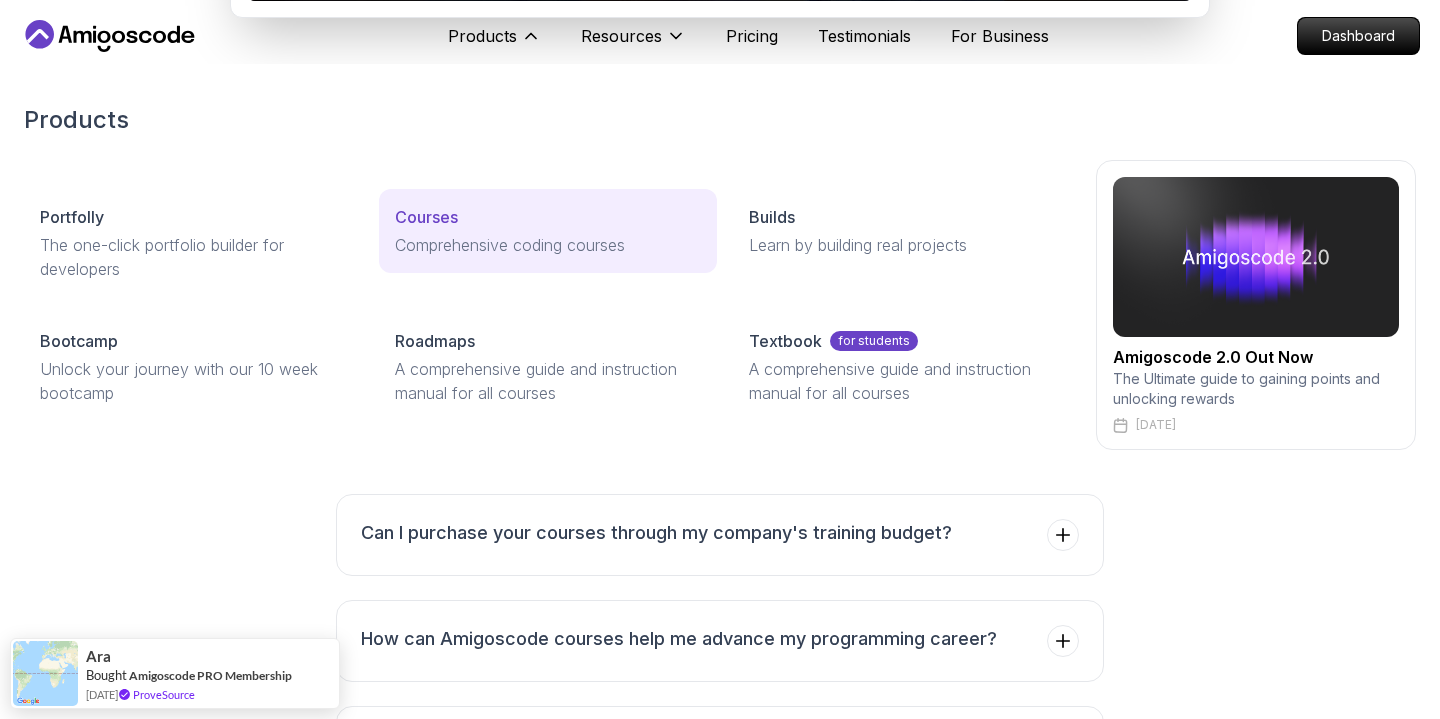 click on "Courses" at bounding box center [426, 217] 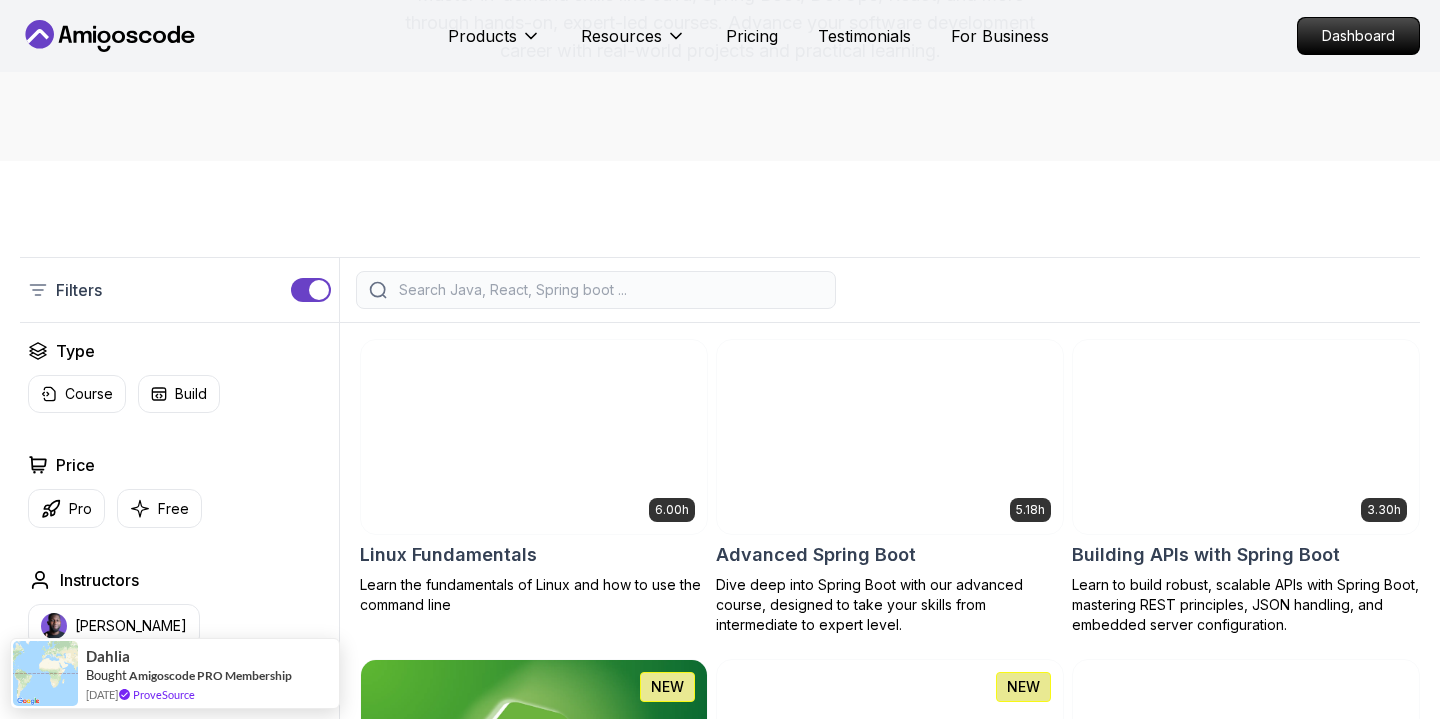 scroll, scrollTop: 0, scrollLeft: 0, axis: both 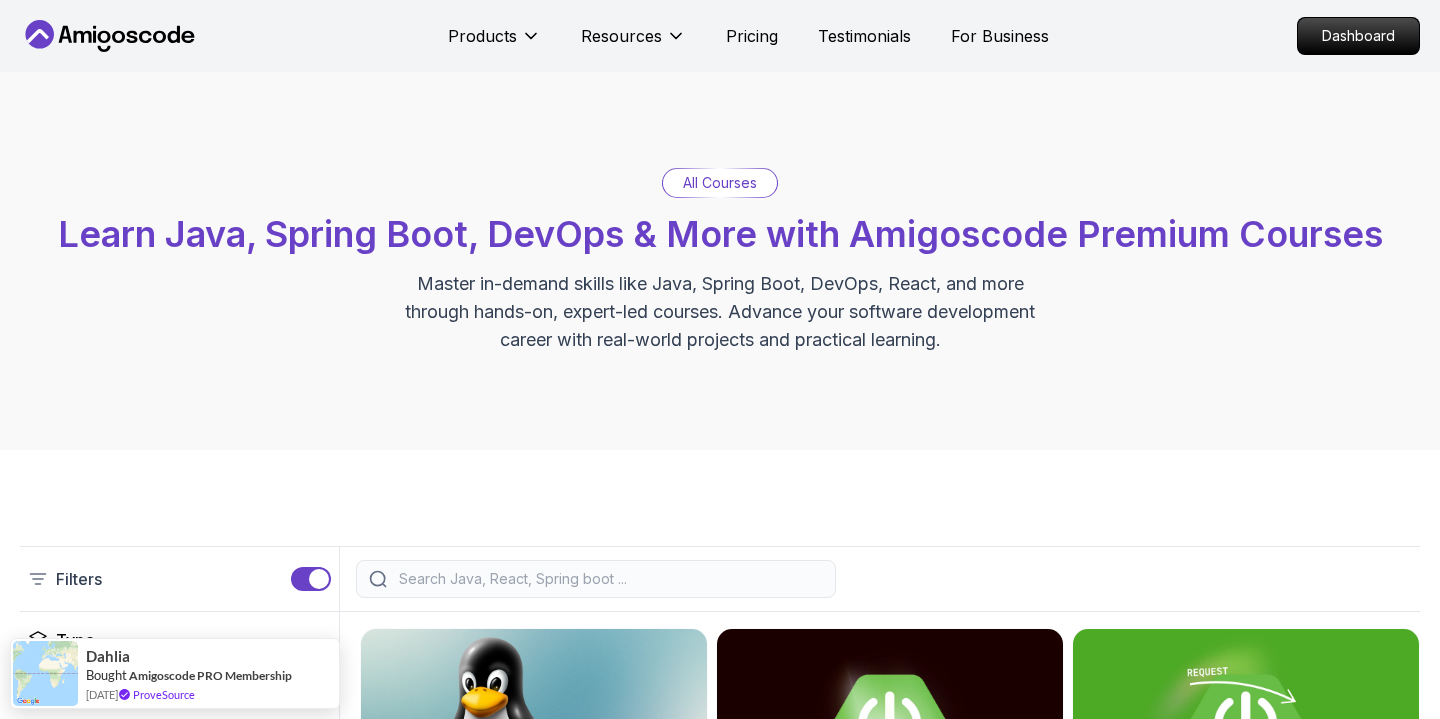 click on "All Courses" at bounding box center (720, 183) 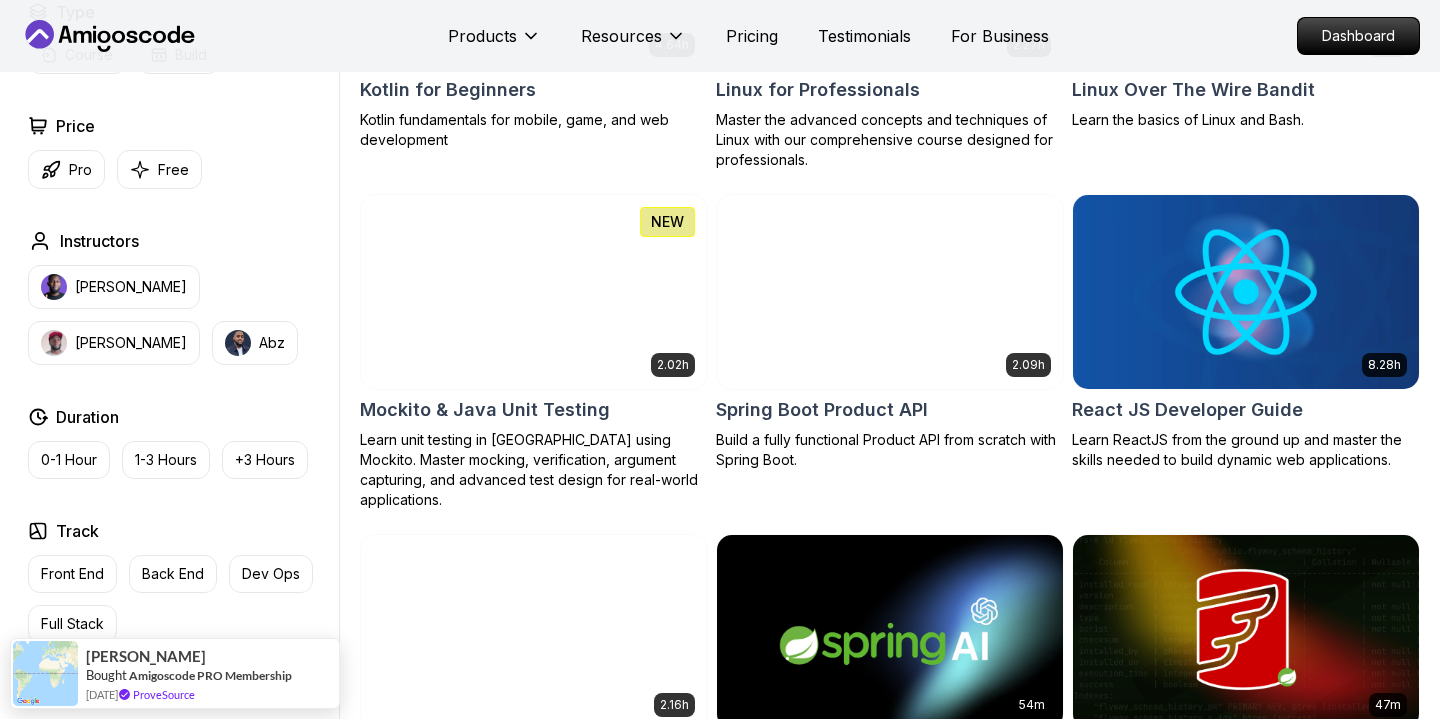 scroll, scrollTop: 4214, scrollLeft: 0, axis: vertical 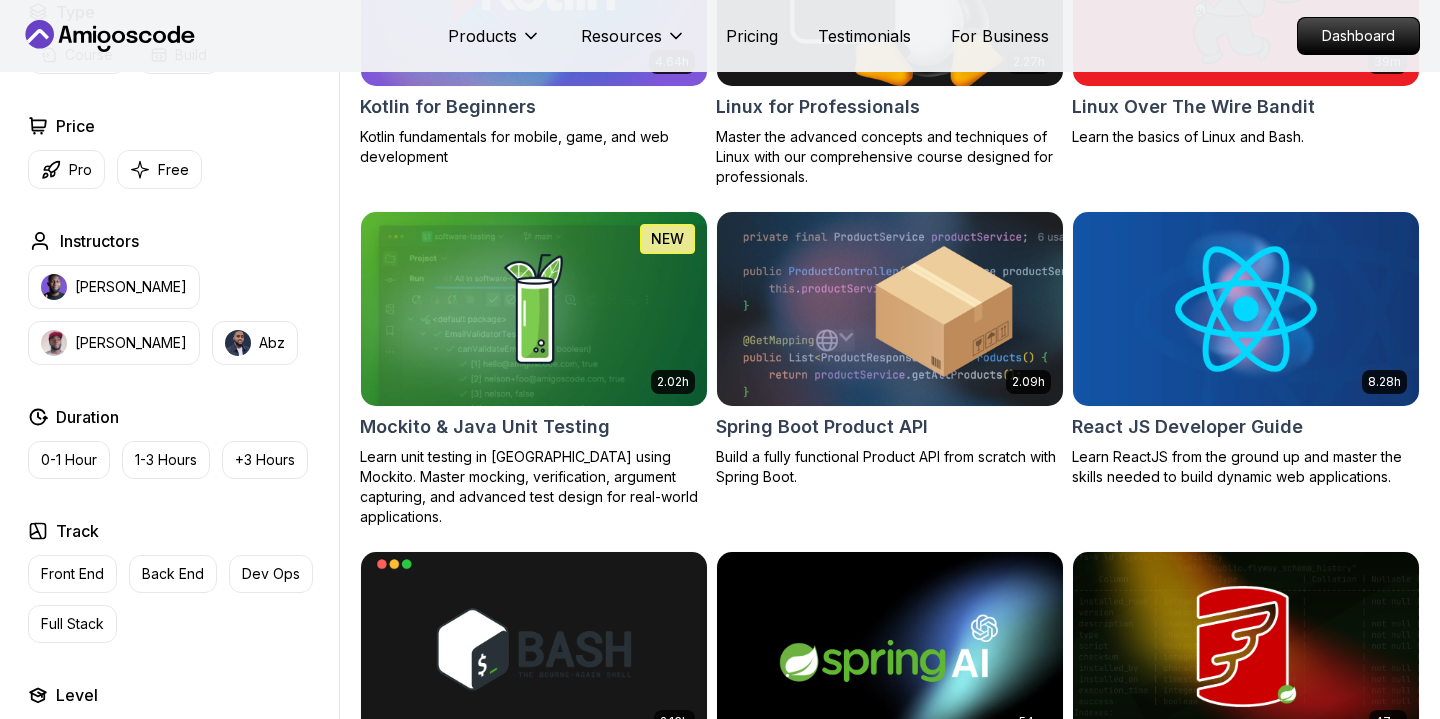 click at bounding box center [533, 308] 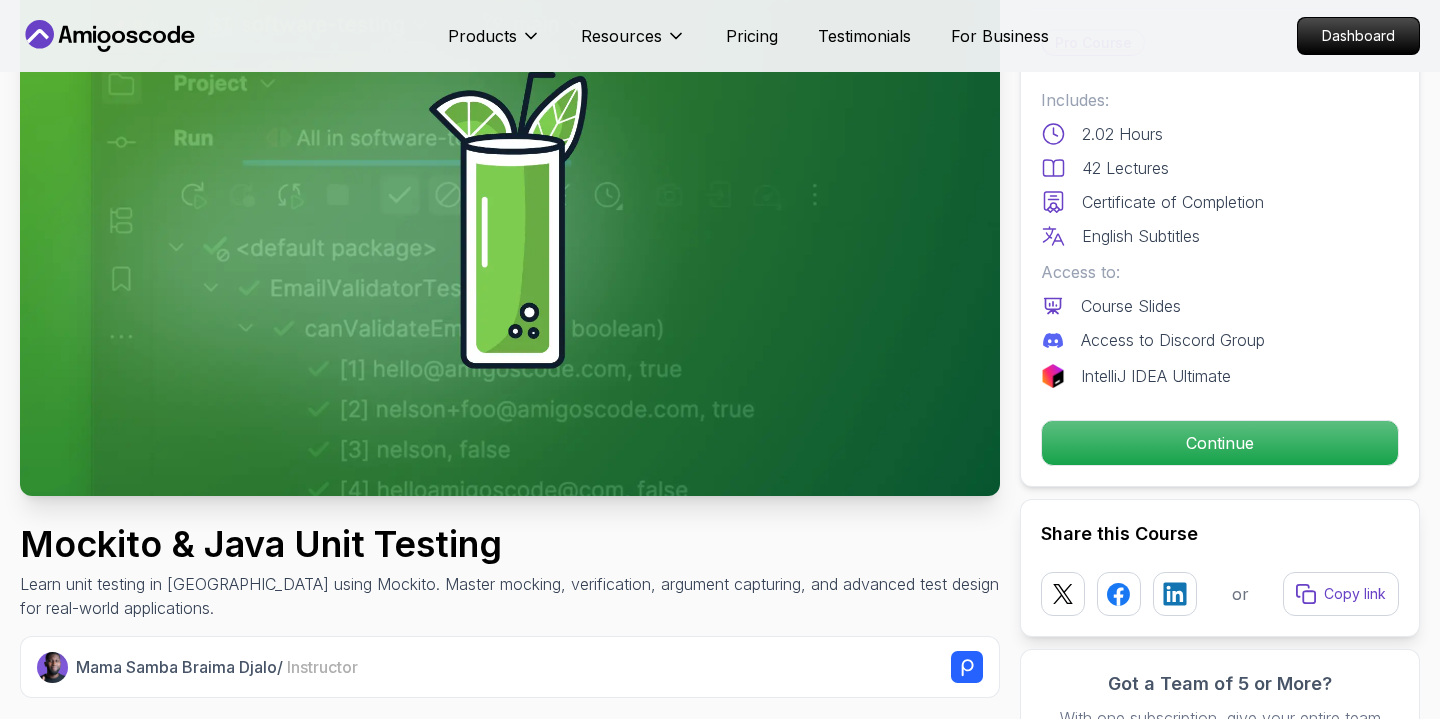 scroll, scrollTop: 192, scrollLeft: 0, axis: vertical 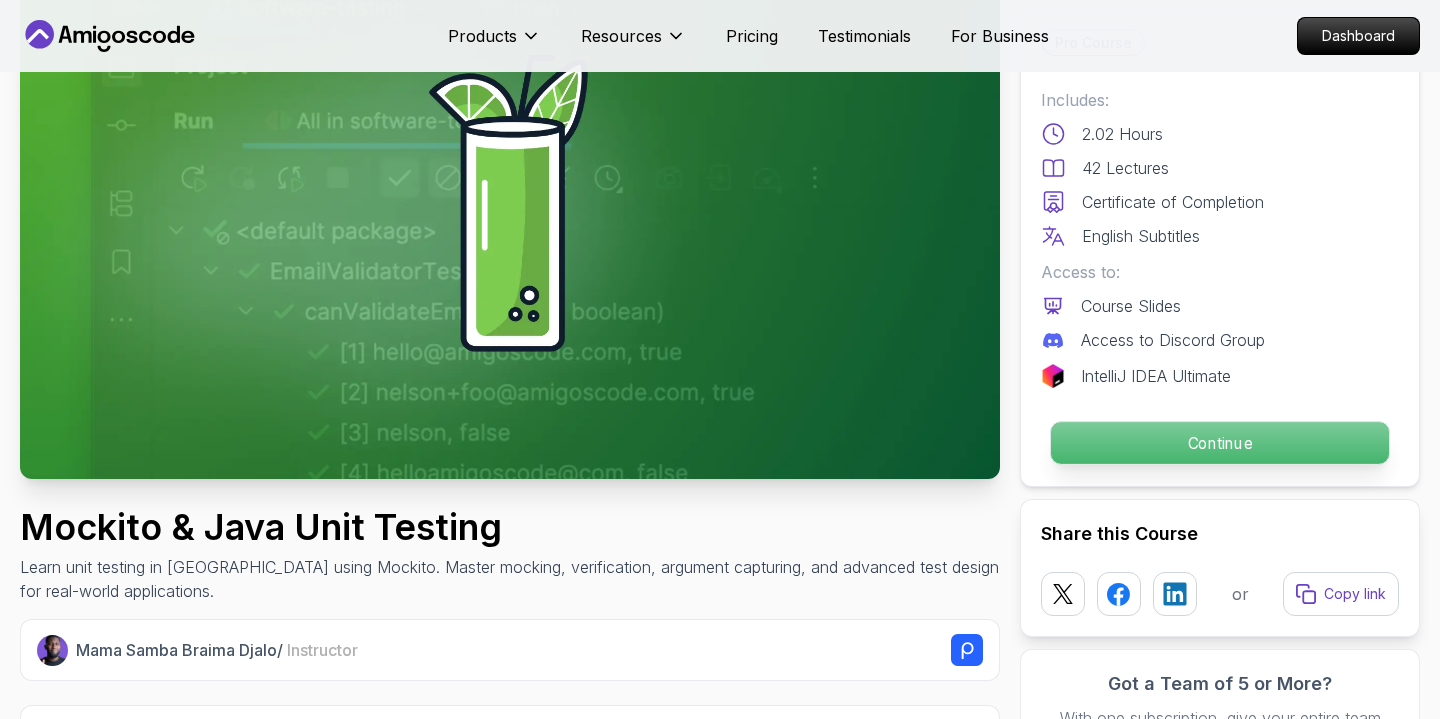 click on "Continue" at bounding box center (1220, 443) 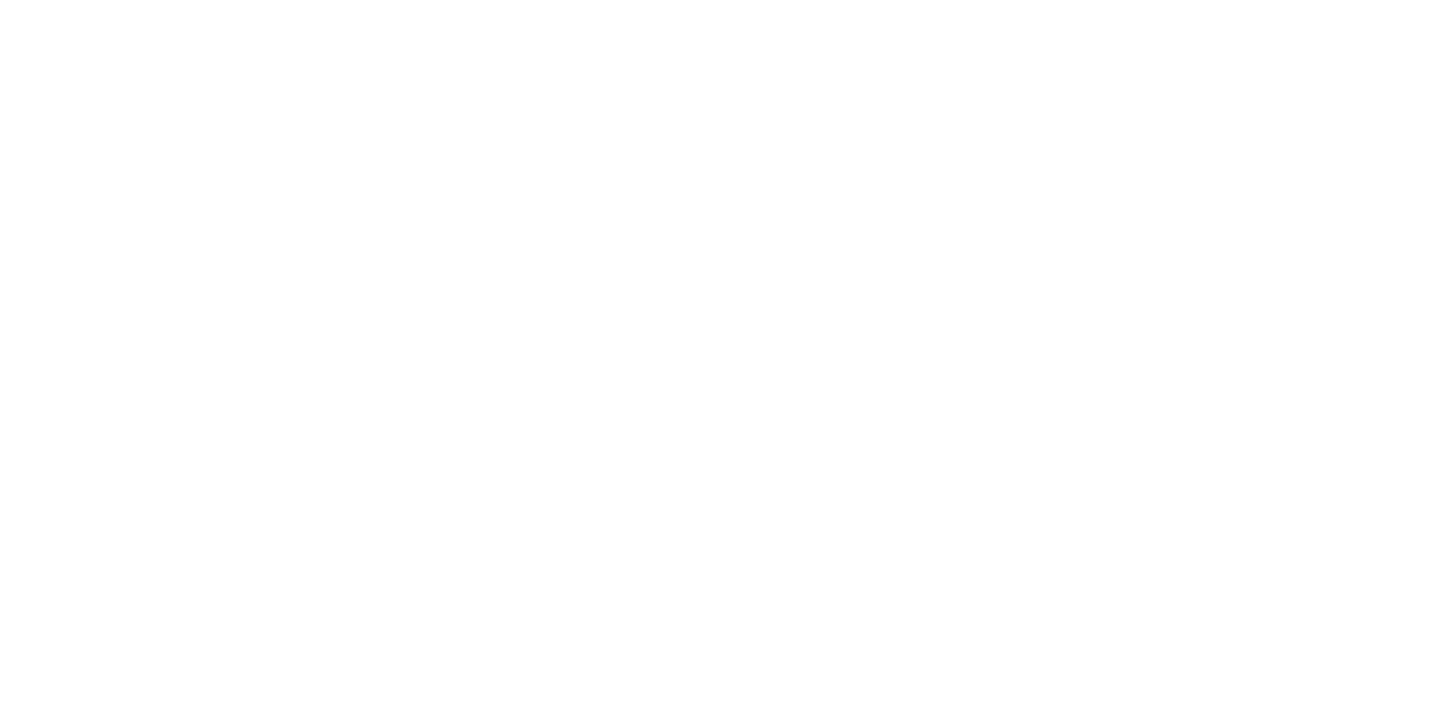 scroll, scrollTop: 0, scrollLeft: 0, axis: both 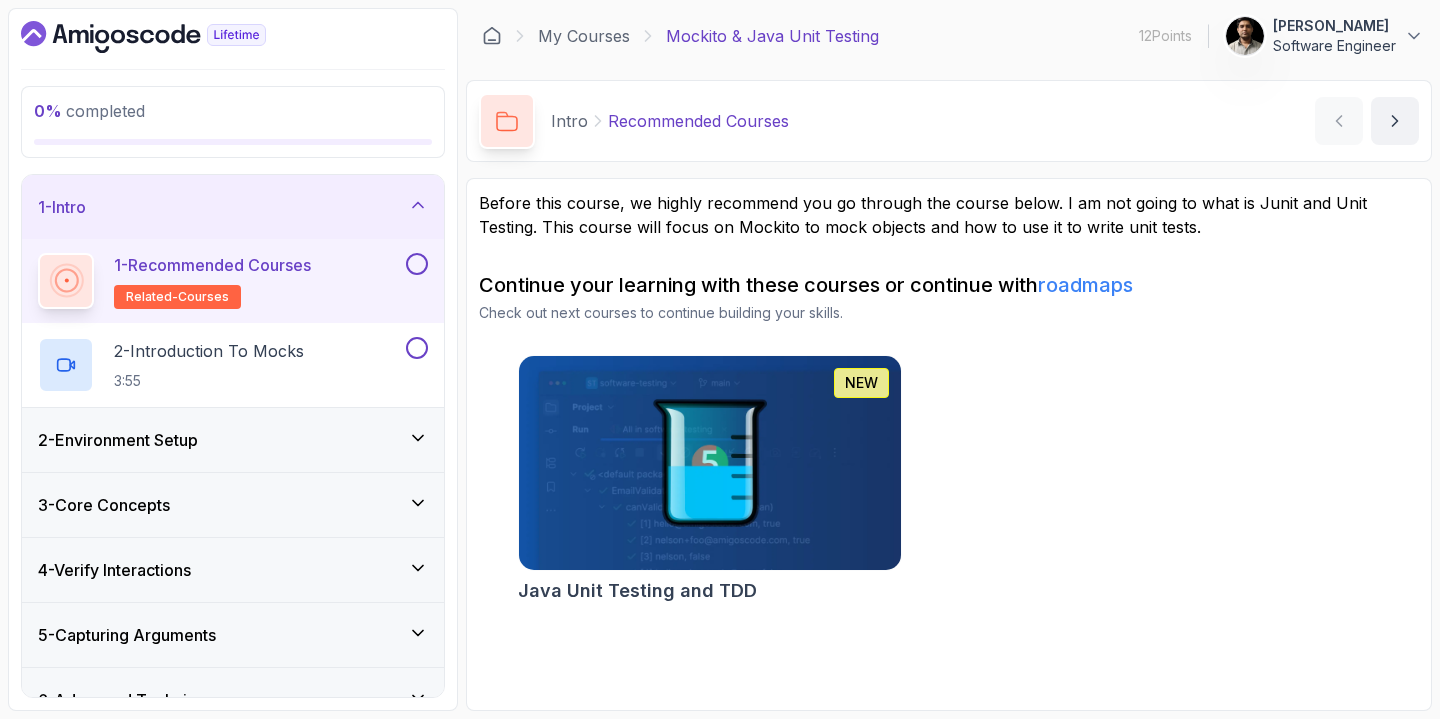 click at bounding box center (709, 463) 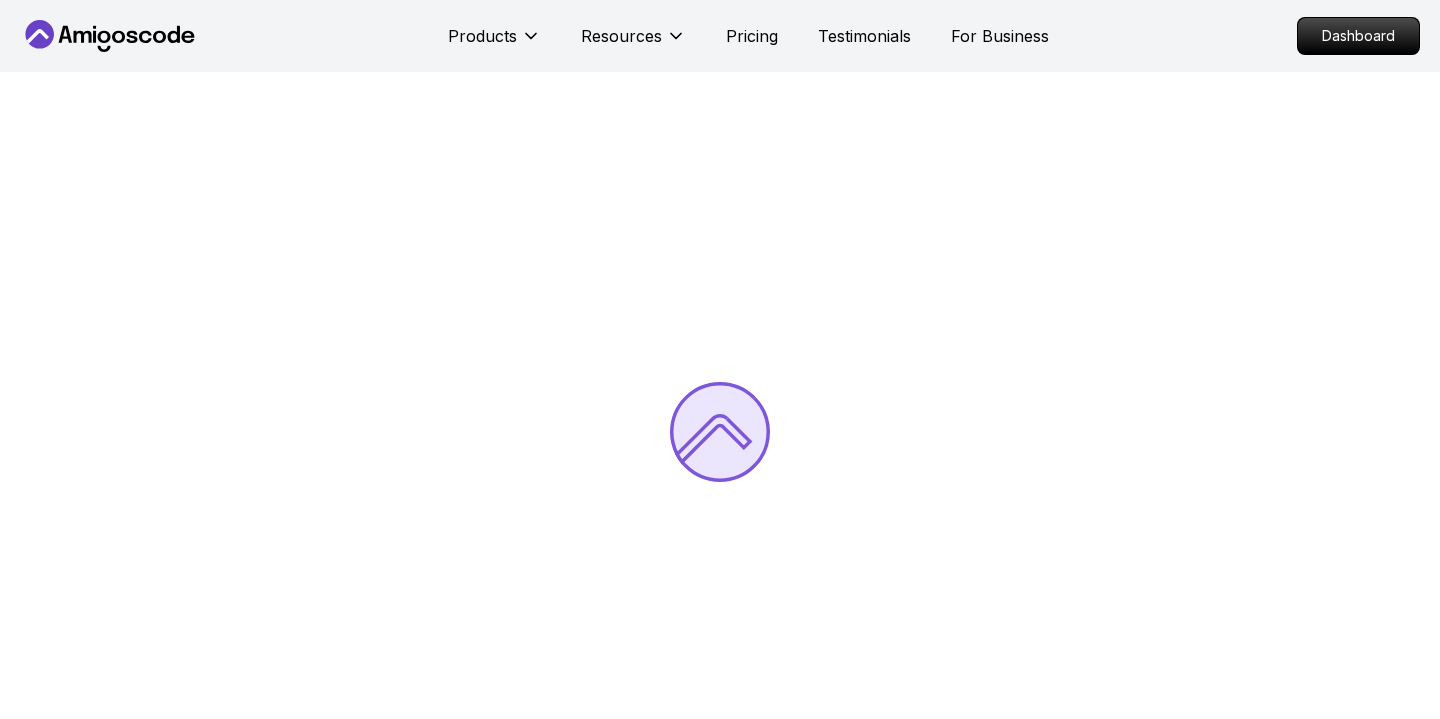scroll, scrollTop: 0, scrollLeft: 0, axis: both 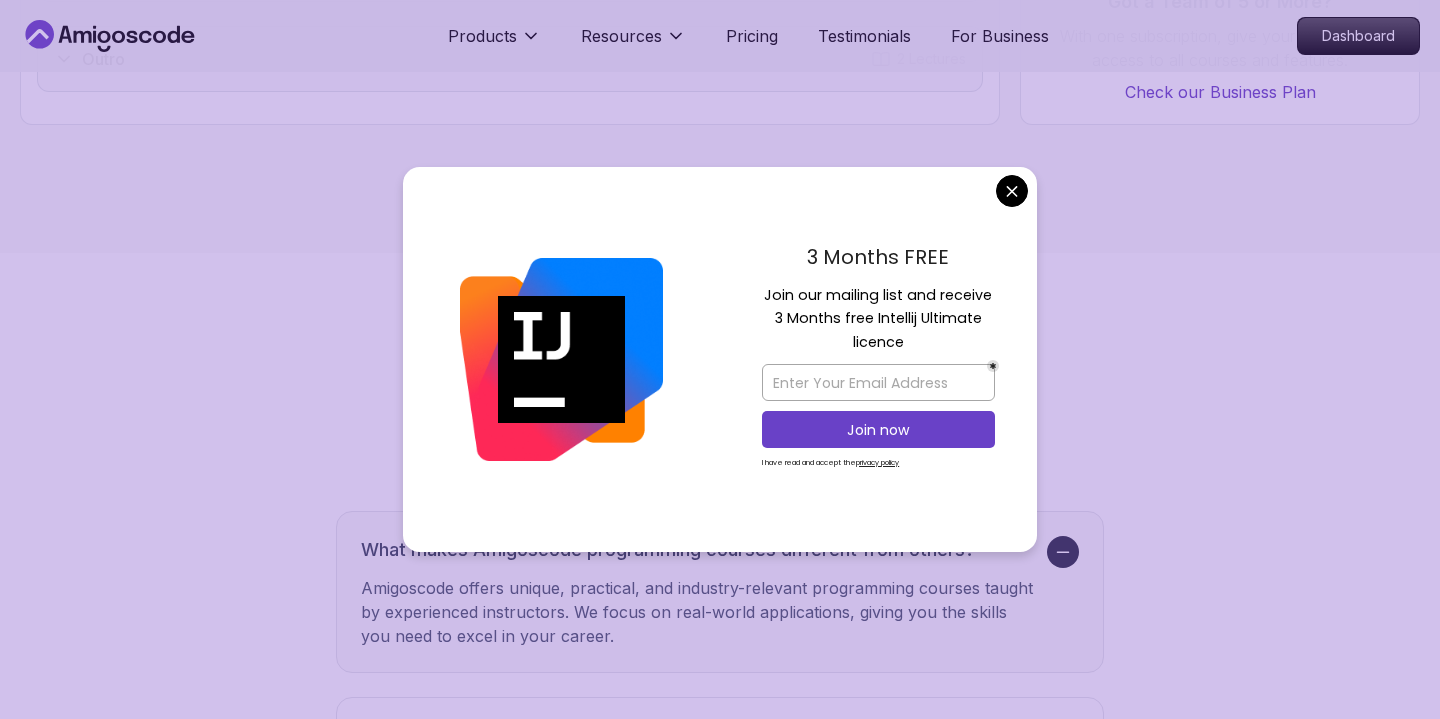 click on "Products Resources Pricing Testimonials For Business Dashboard Products Resources Pricing Testimonials For Business Dashboard Java Unit Testing and TDD Master Java Unit Testing and Test-Driven Development (TDD) to build robust, maintainable, and bug-free Java applications with JUnit and best practices. Mama Samba Braima Djalo  /   Instructor Pro Course Includes: 2.75 Hours 47 Lectures Certificate of Completion Access to: Access to Discord Group IntelliJ IDEA Ultimate Continue Share this Course or Copy link Got a Team of 5 or More? With one subscription, give your entire team access to all courses and features. Check our Business Plan Mama Samba Braima Djalo  /   Instructor What you will learn java junit5 maven assertj intellij Fundamentals of Software Testing - Understand different types of testing and their role in software development. Unit Testing with JUnit - Set up JUnit 5, write test cases, and use assertions to validate logic. AssertJ & Advanced Assertions - Use AssertJ for fluent and expressive tests." at bounding box center [720, -290] 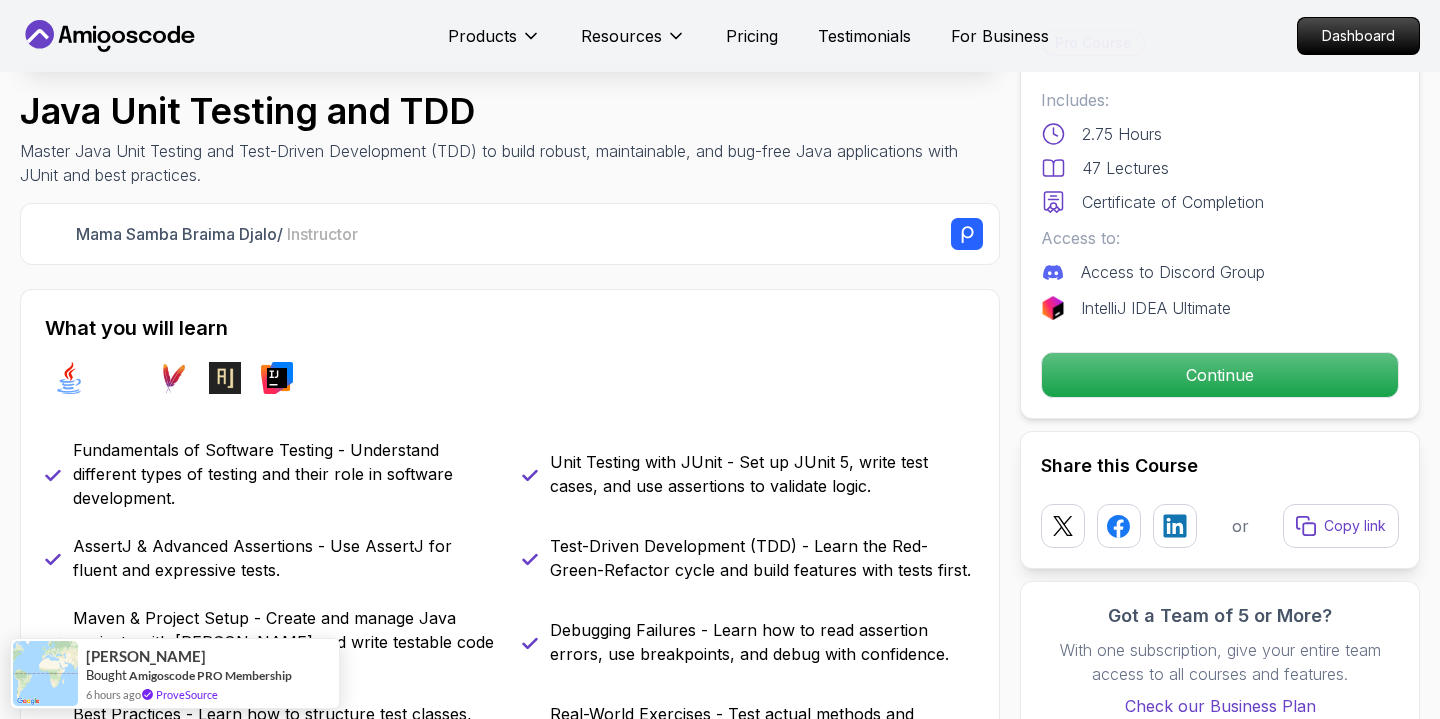 scroll, scrollTop: 497, scrollLeft: 0, axis: vertical 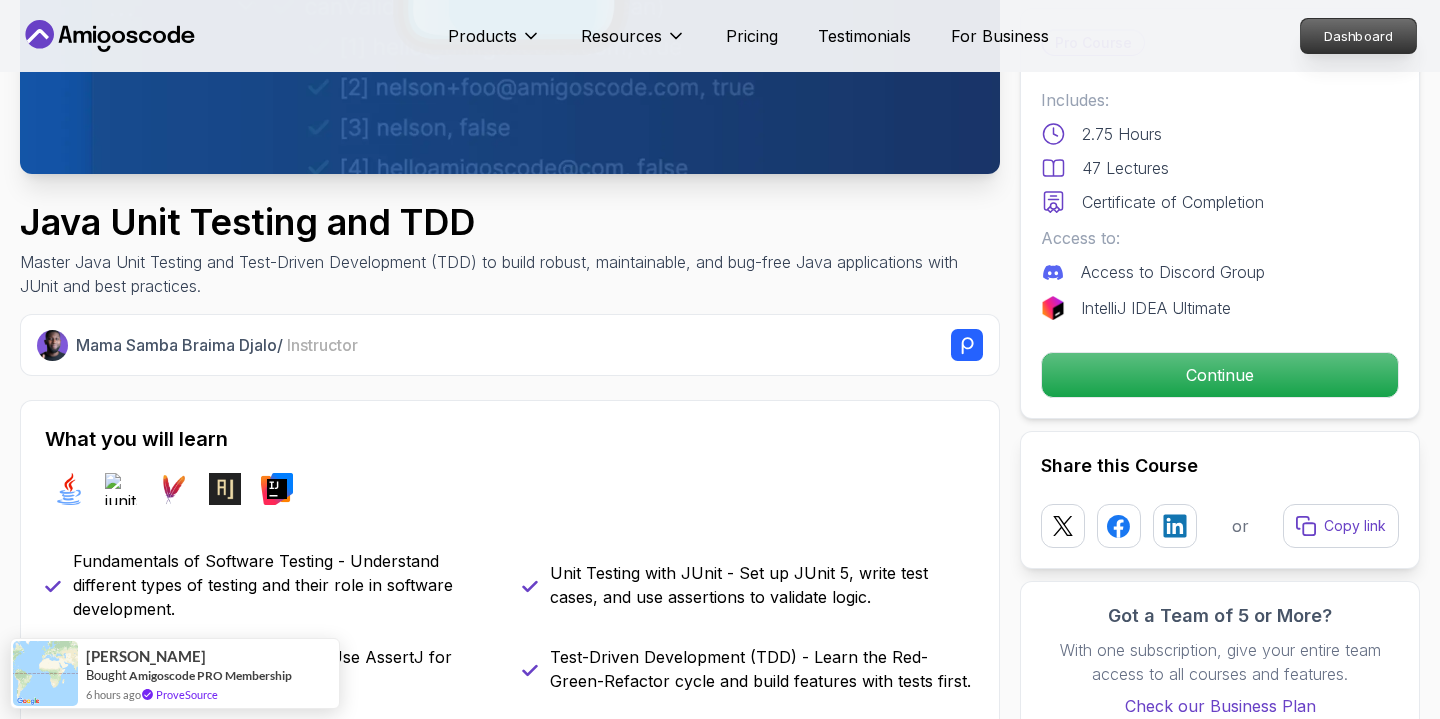 click on "Dashboard" at bounding box center [1358, 36] 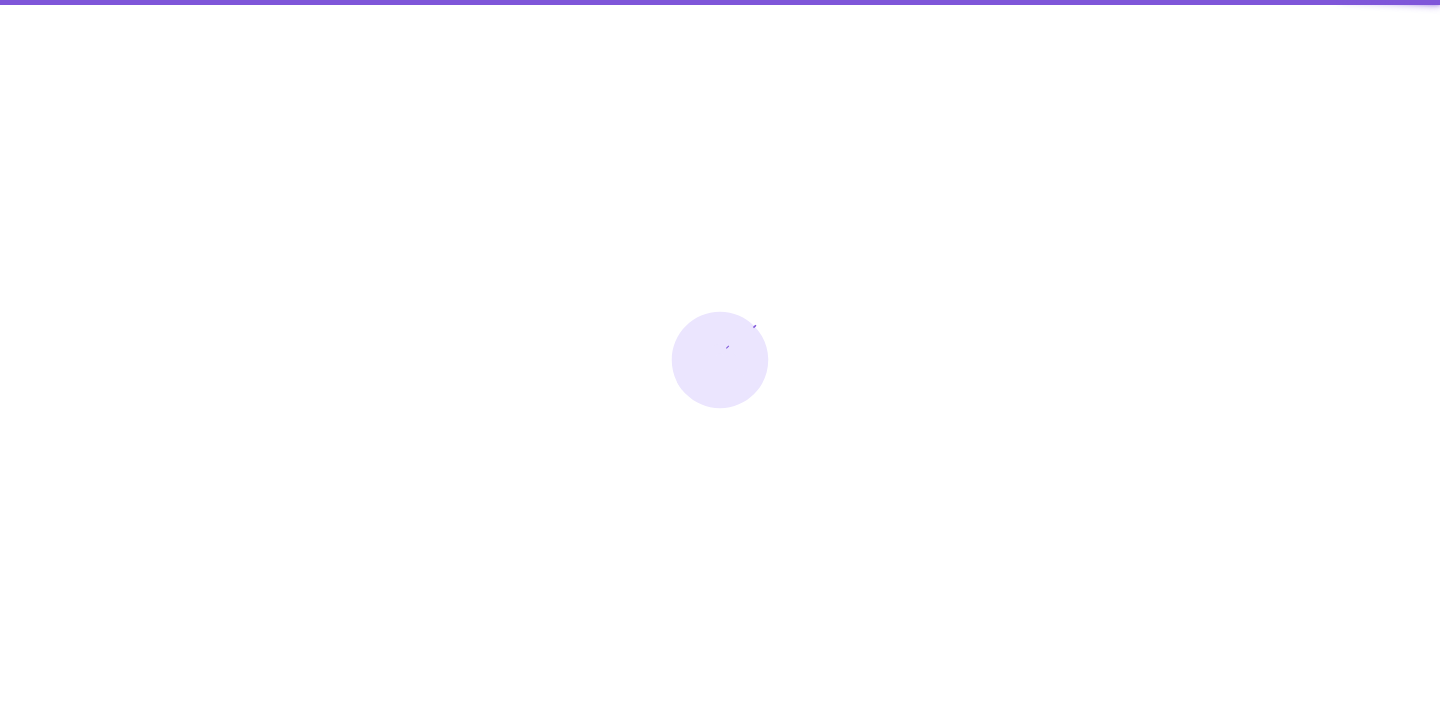 scroll, scrollTop: 0, scrollLeft: 0, axis: both 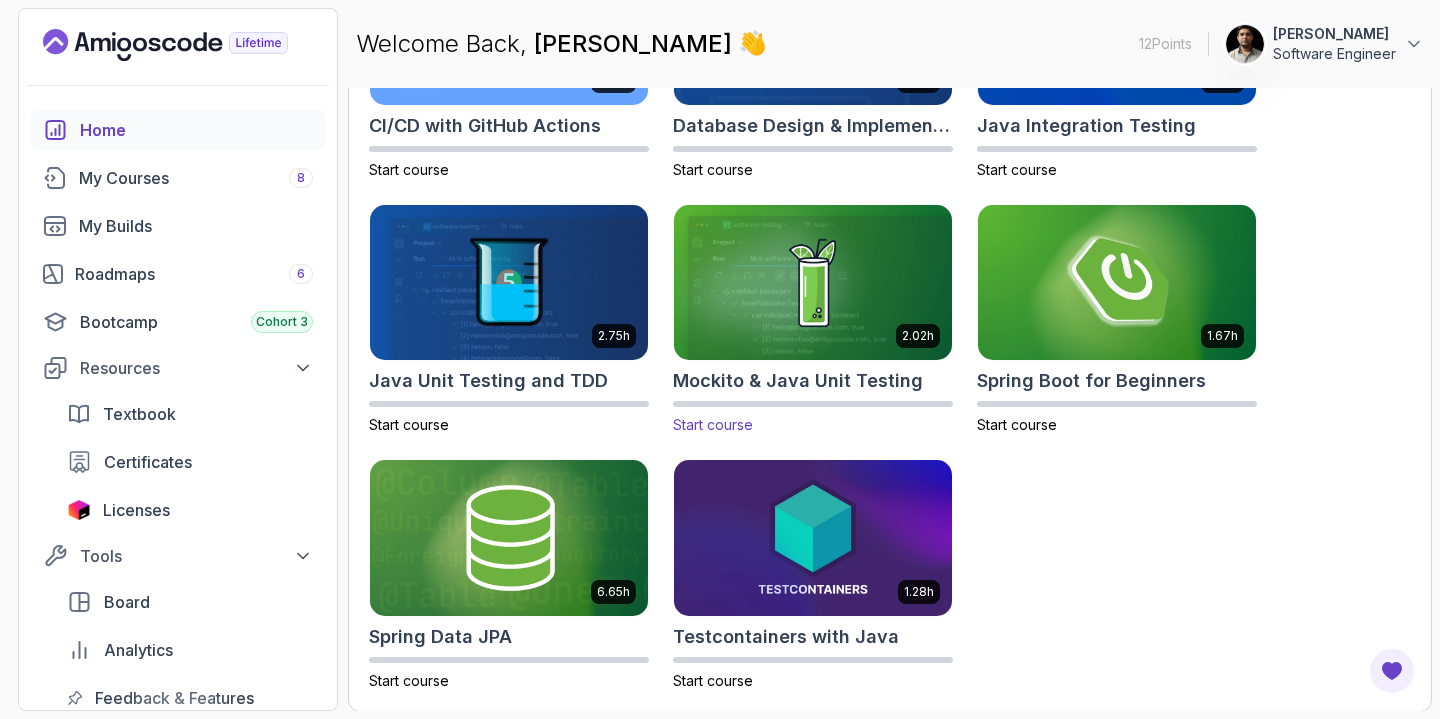 click at bounding box center [813, 282] 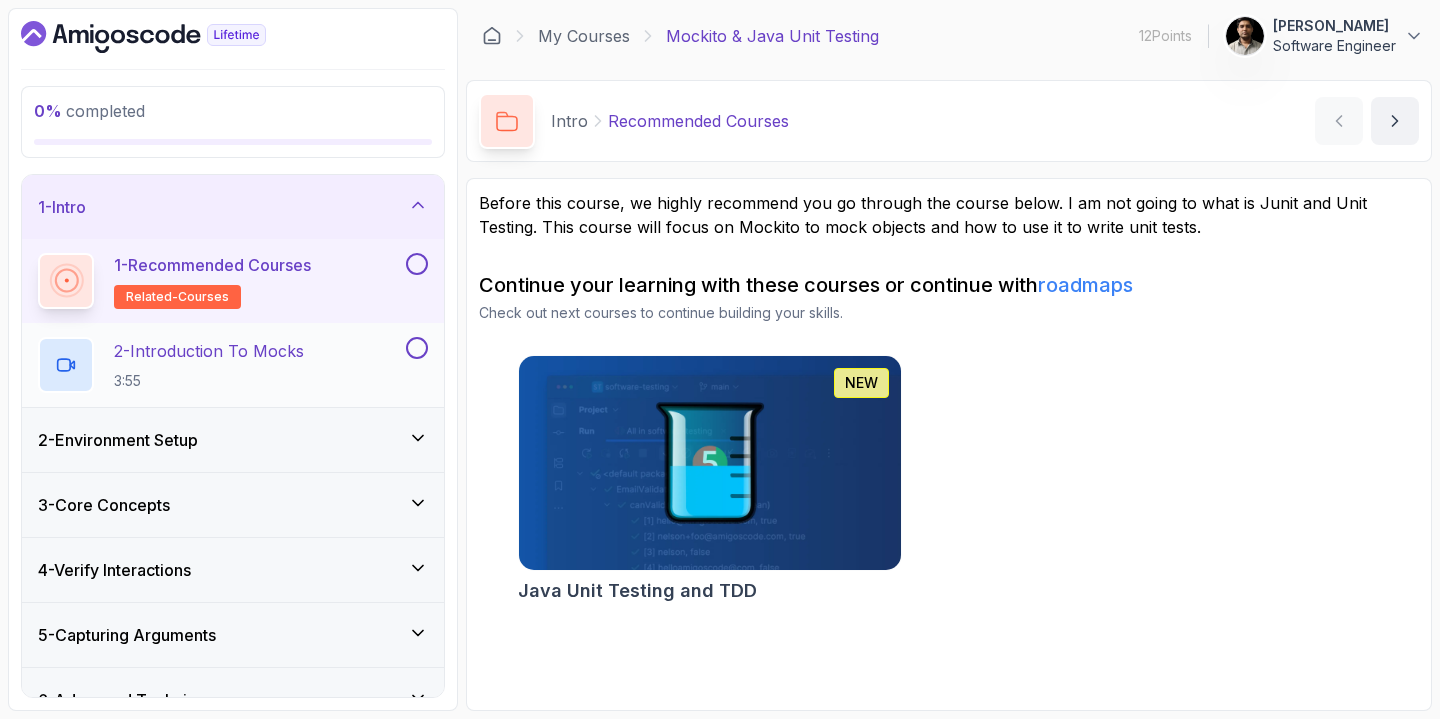 click at bounding box center (417, 348) 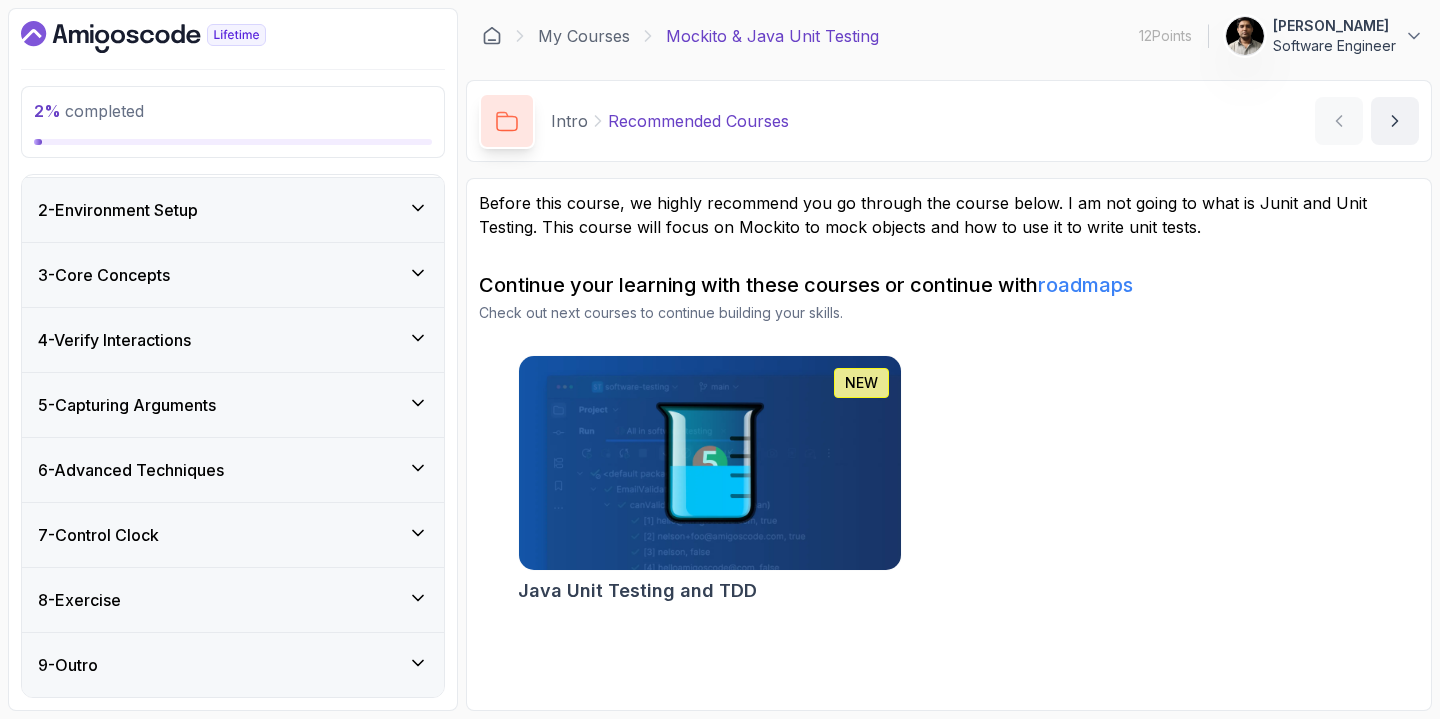 scroll, scrollTop: 0, scrollLeft: 0, axis: both 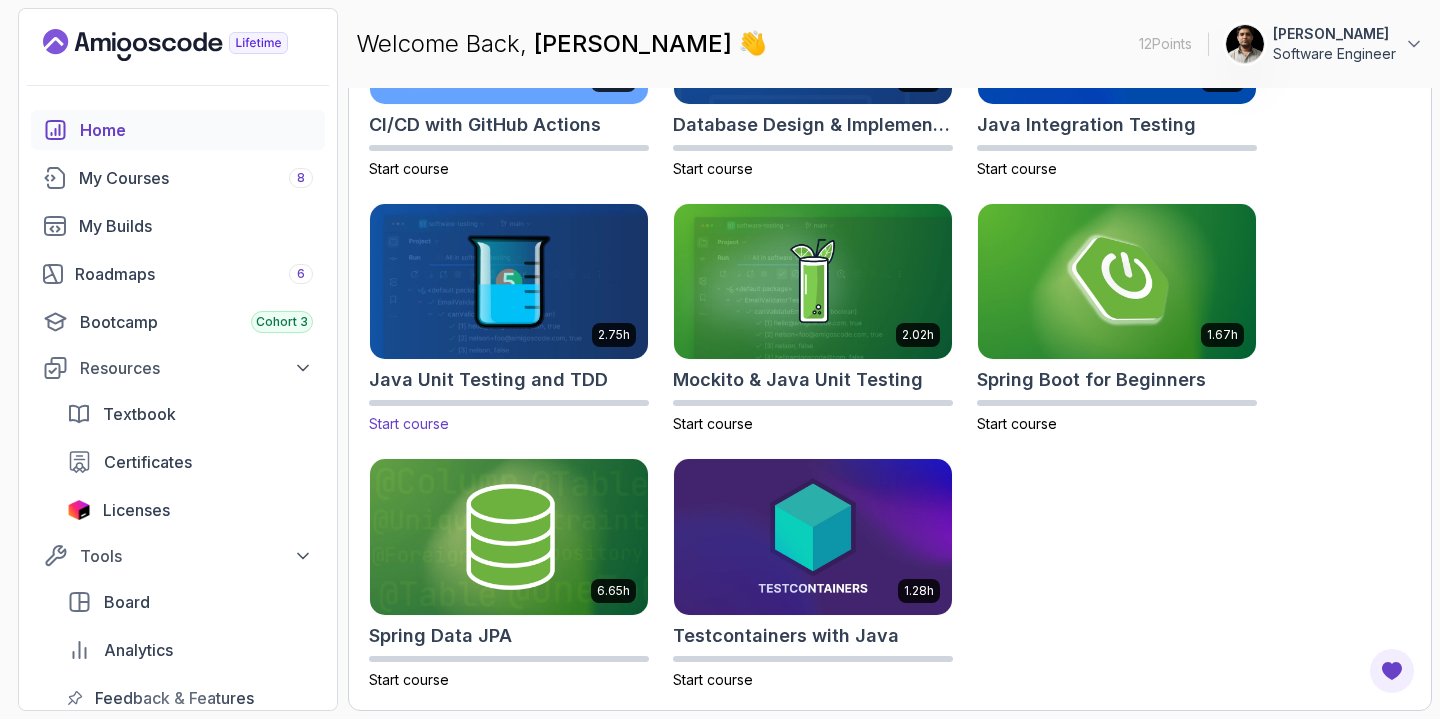 click at bounding box center (509, 281) 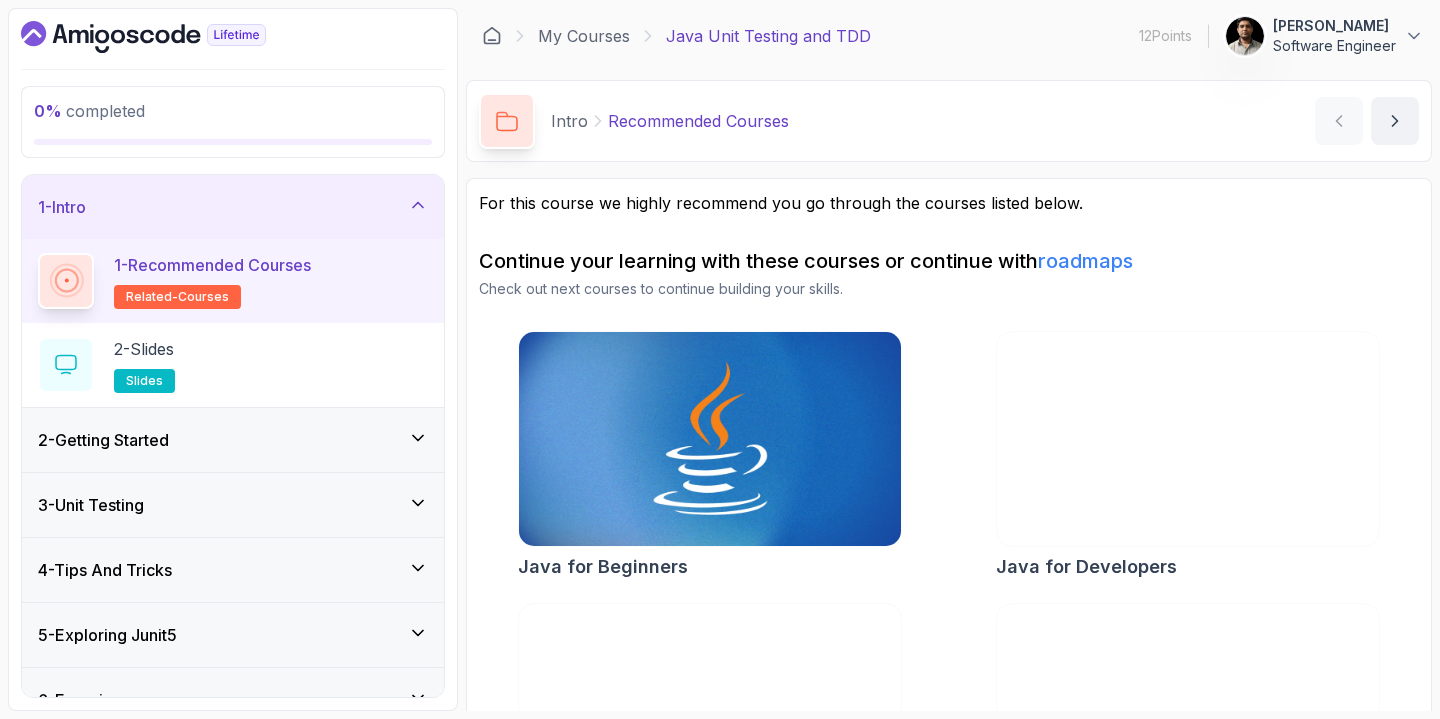 scroll, scrollTop: 161, scrollLeft: 0, axis: vertical 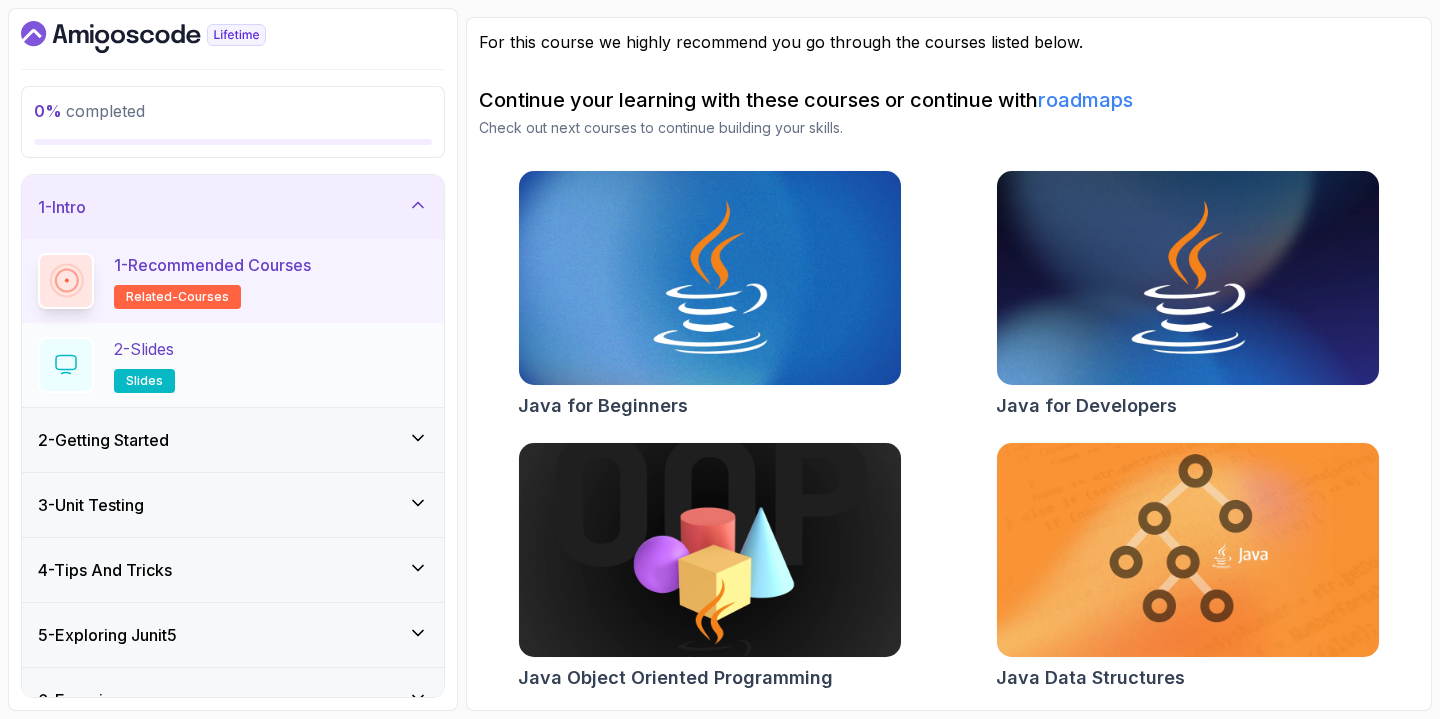 click on "2  -  Slides slides" at bounding box center (233, 365) 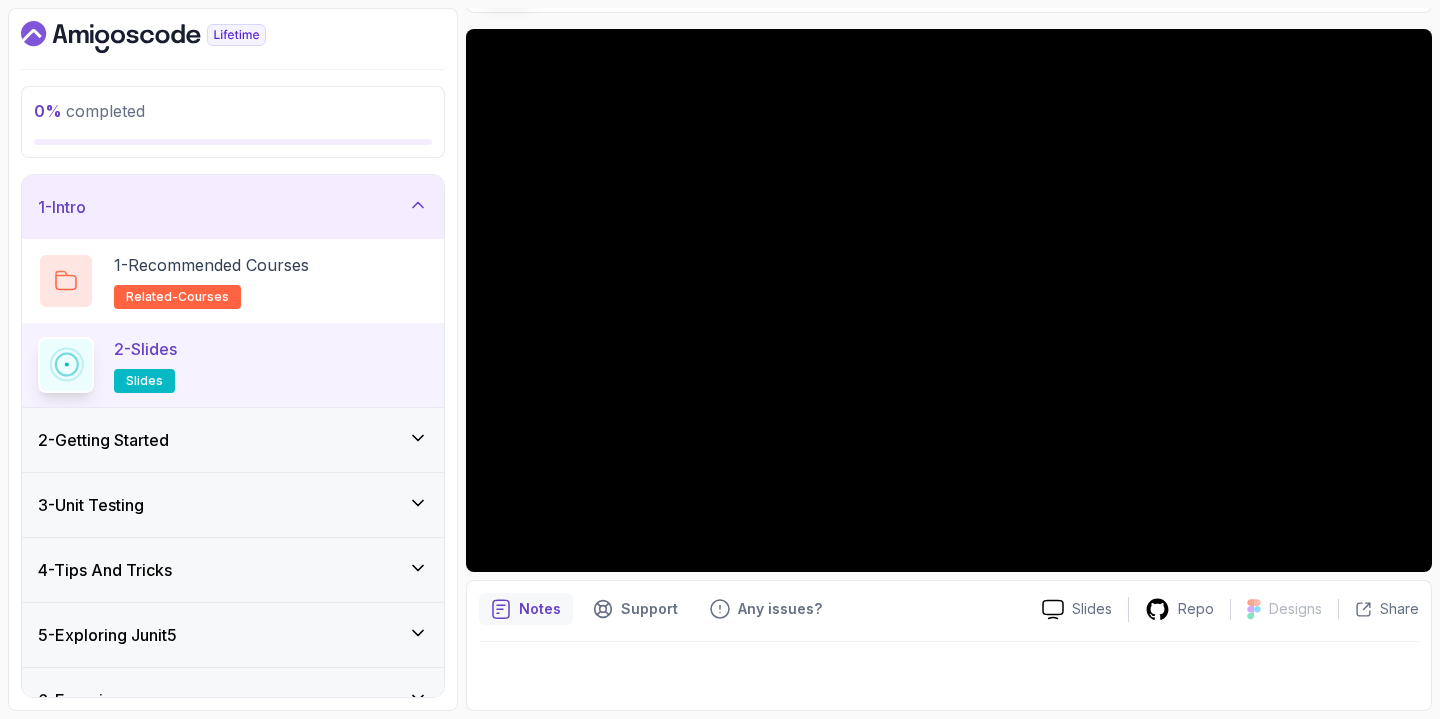 scroll, scrollTop: 149, scrollLeft: 0, axis: vertical 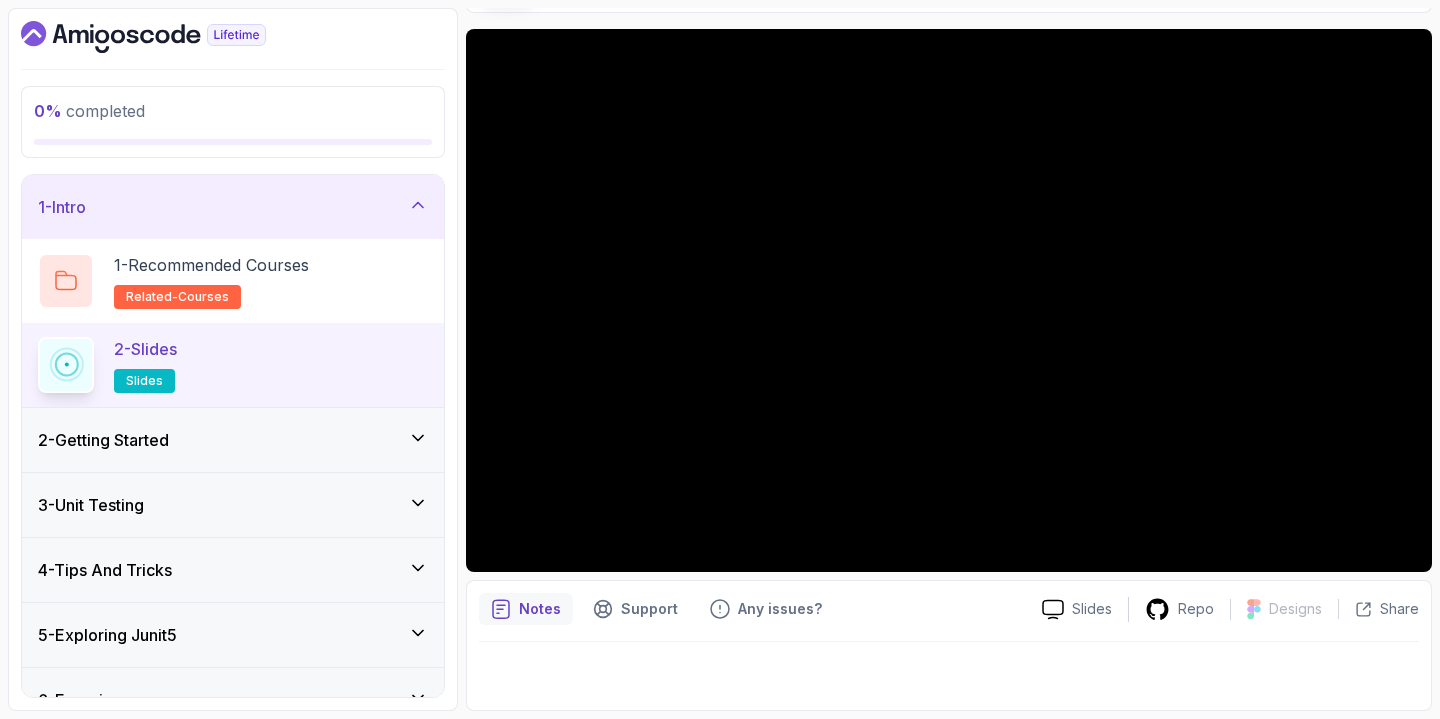 click on "2  -  Getting Started" at bounding box center (233, 440) 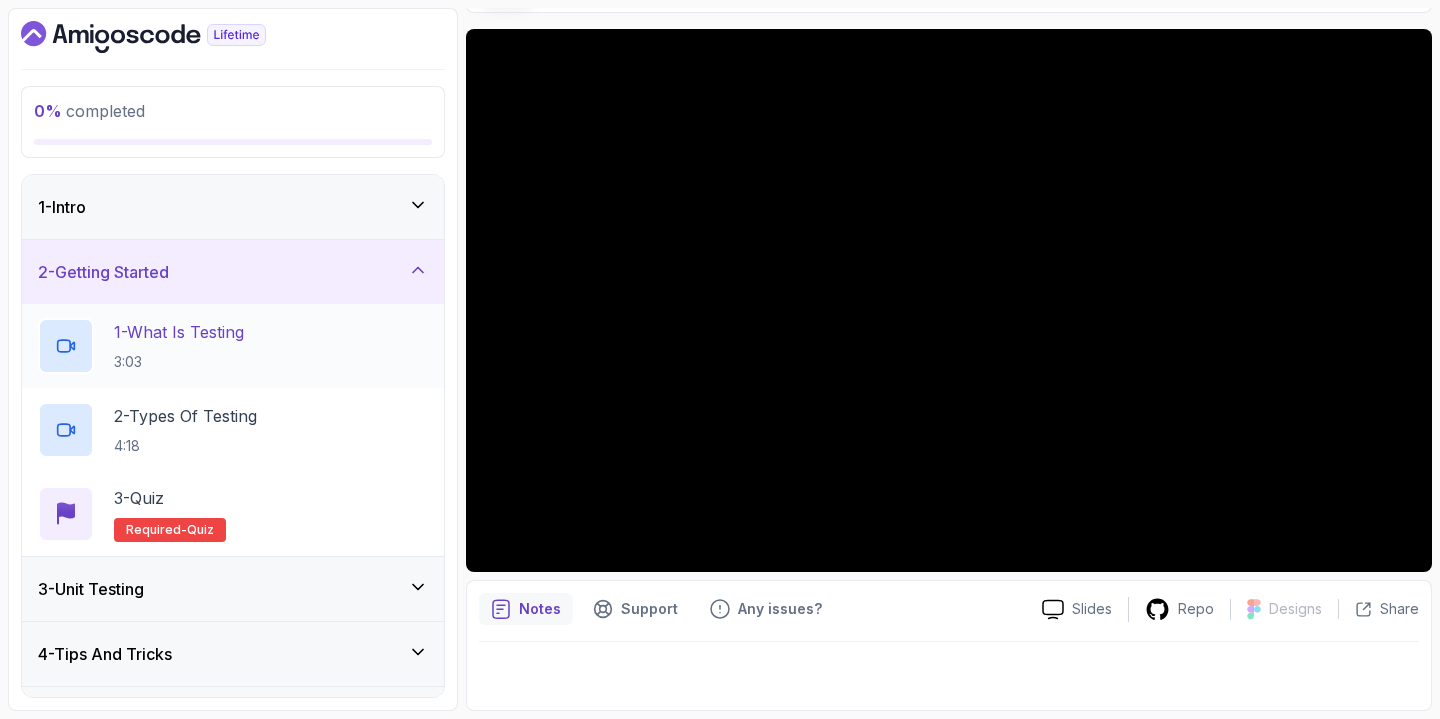 click on "3:03" at bounding box center [179, 362] 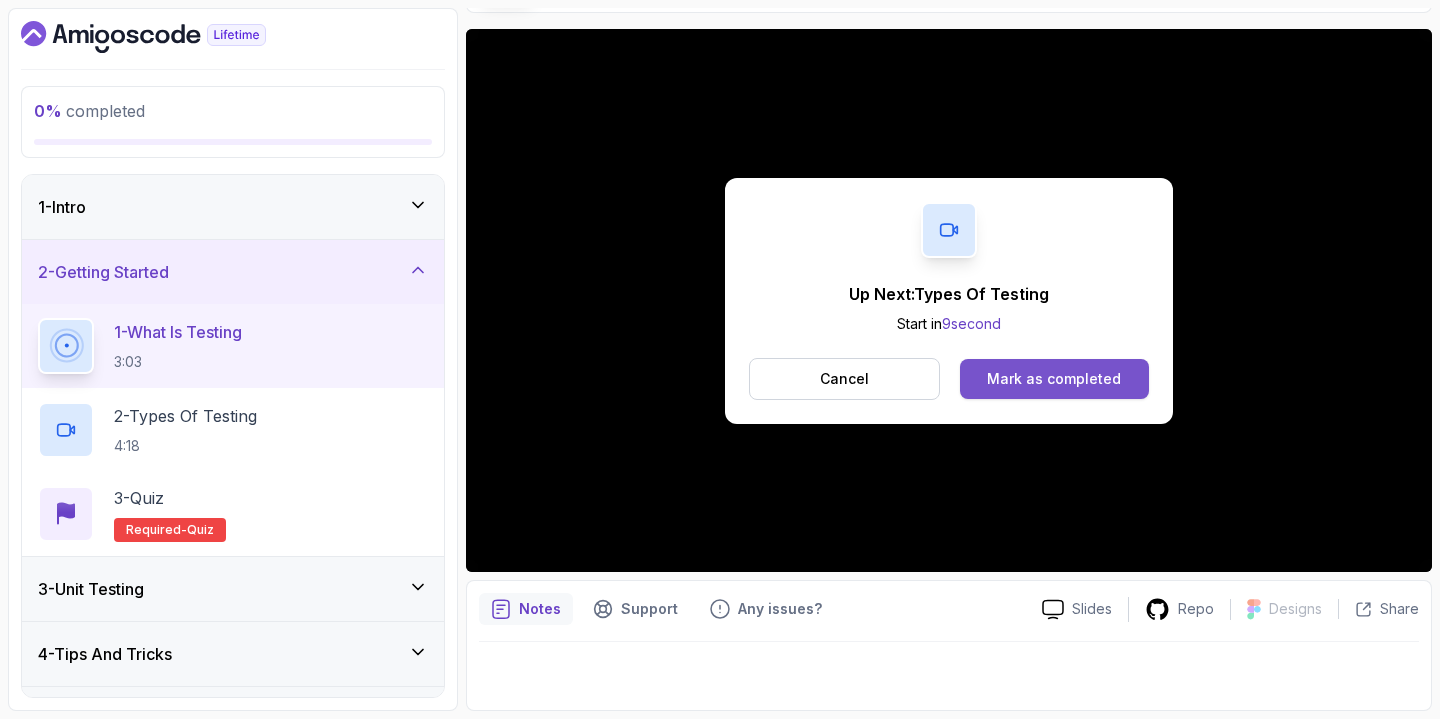 click on "Mark as completed" at bounding box center [1054, 379] 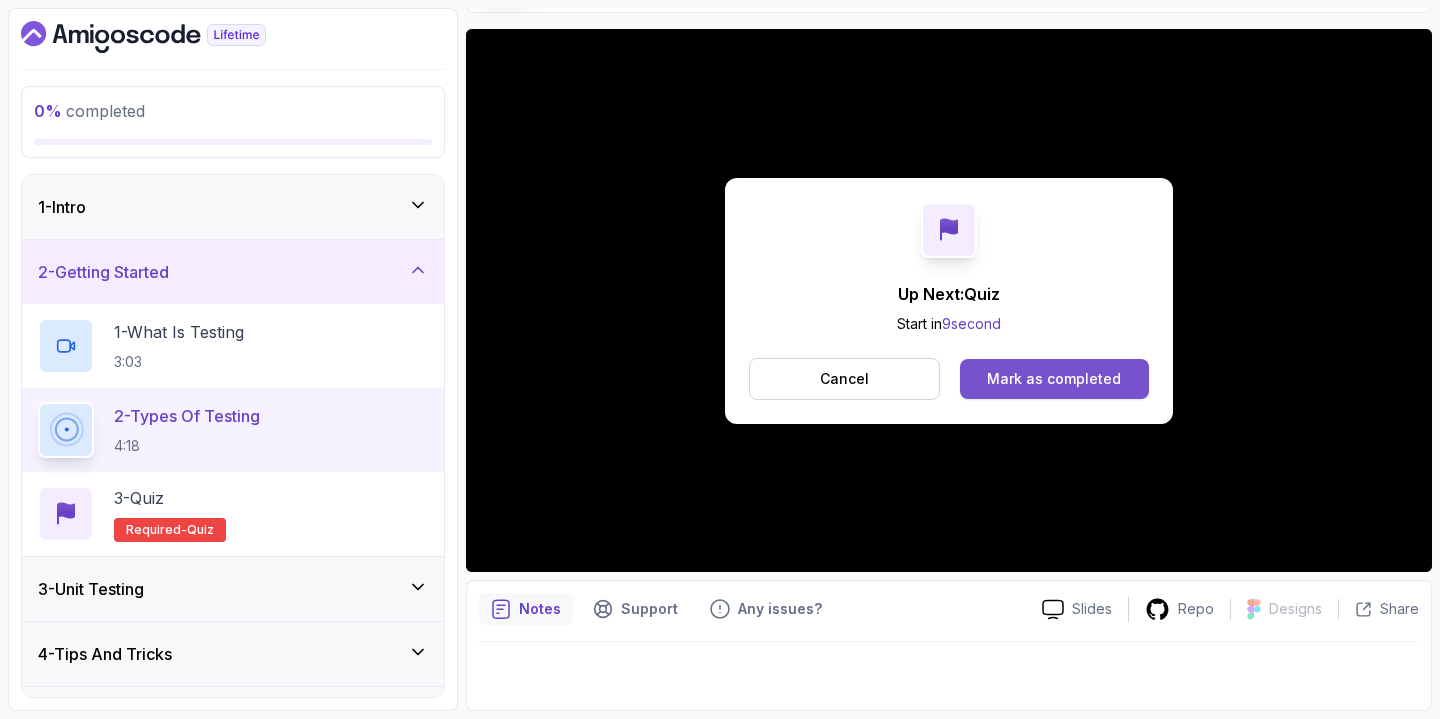 click on "Mark as completed" at bounding box center (1054, 379) 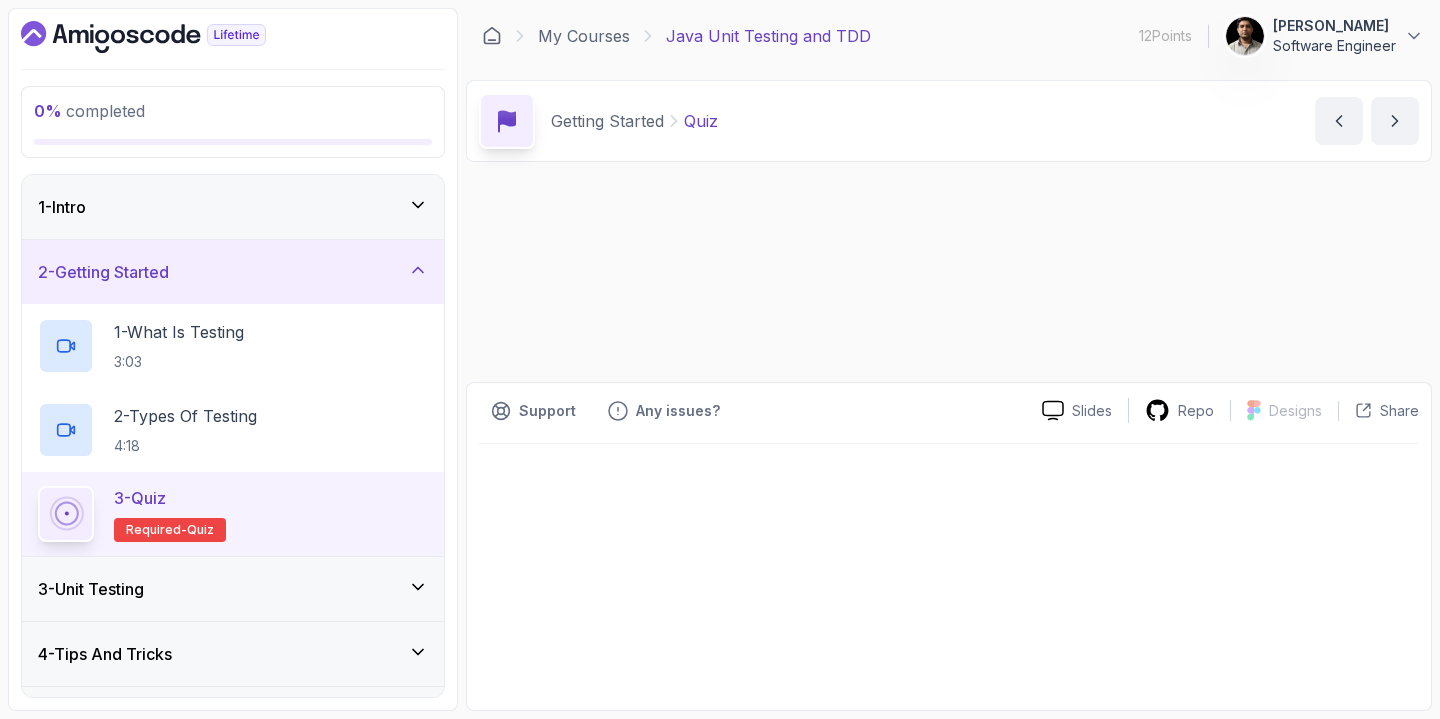 scroll, scrollTop: 0, scrollLeft: 0, axis: both 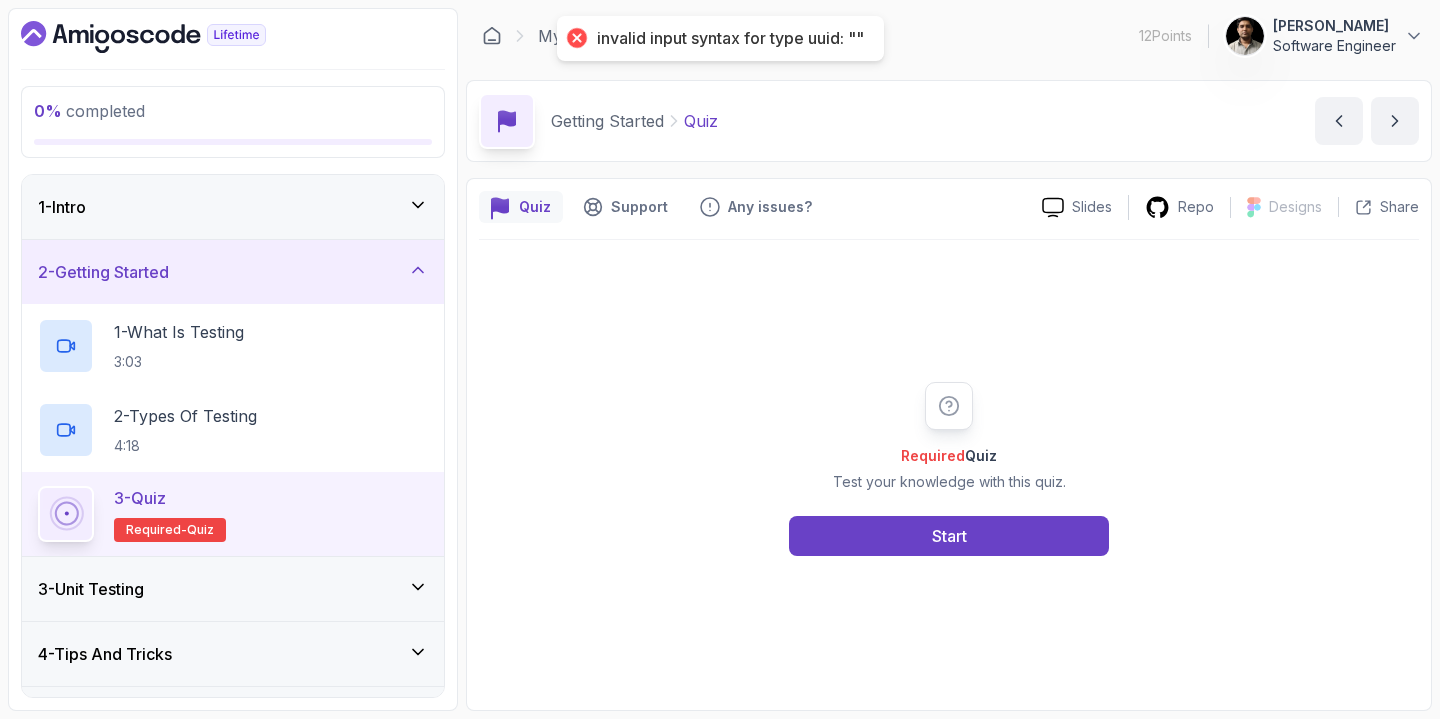 click on "3  -  Unit Testing" at bounding box center [233, 589] 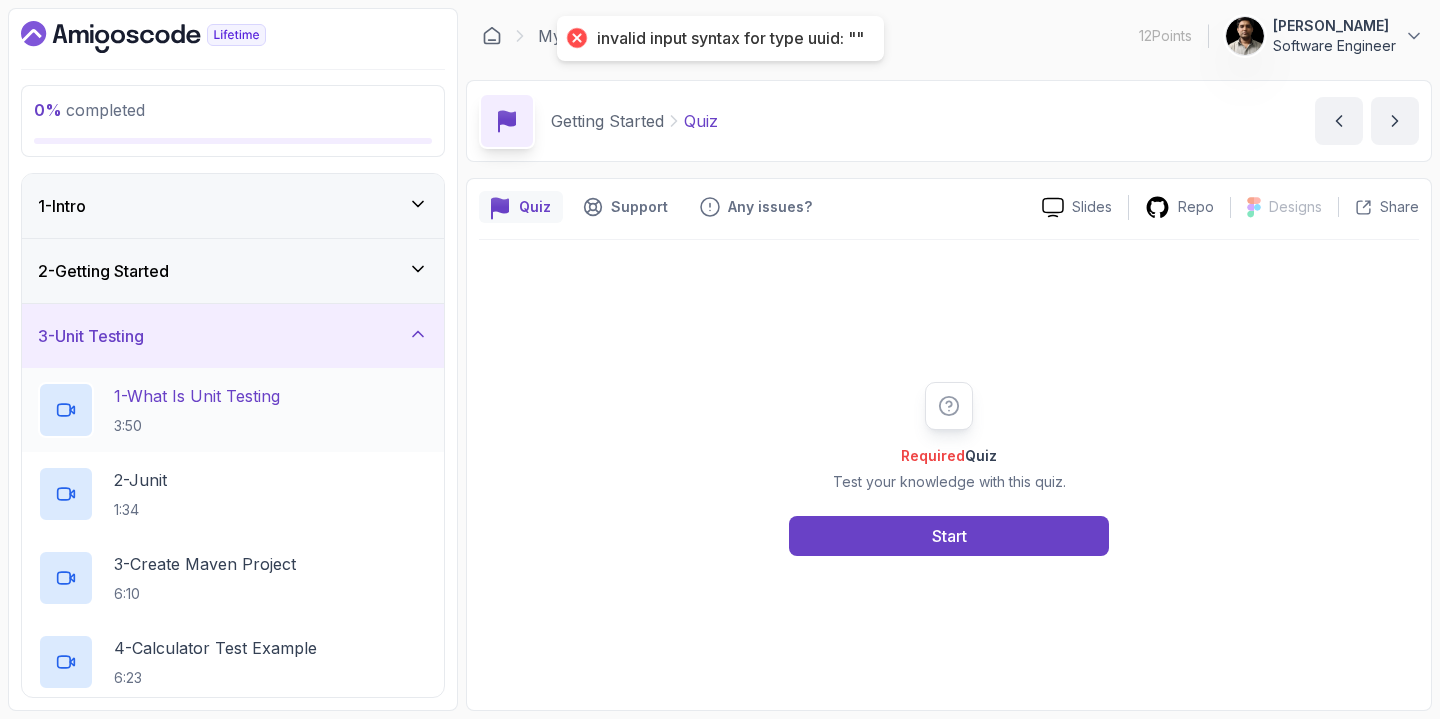 click on "1  -  What Is Unit Testing" at bounding box center (197, 396) 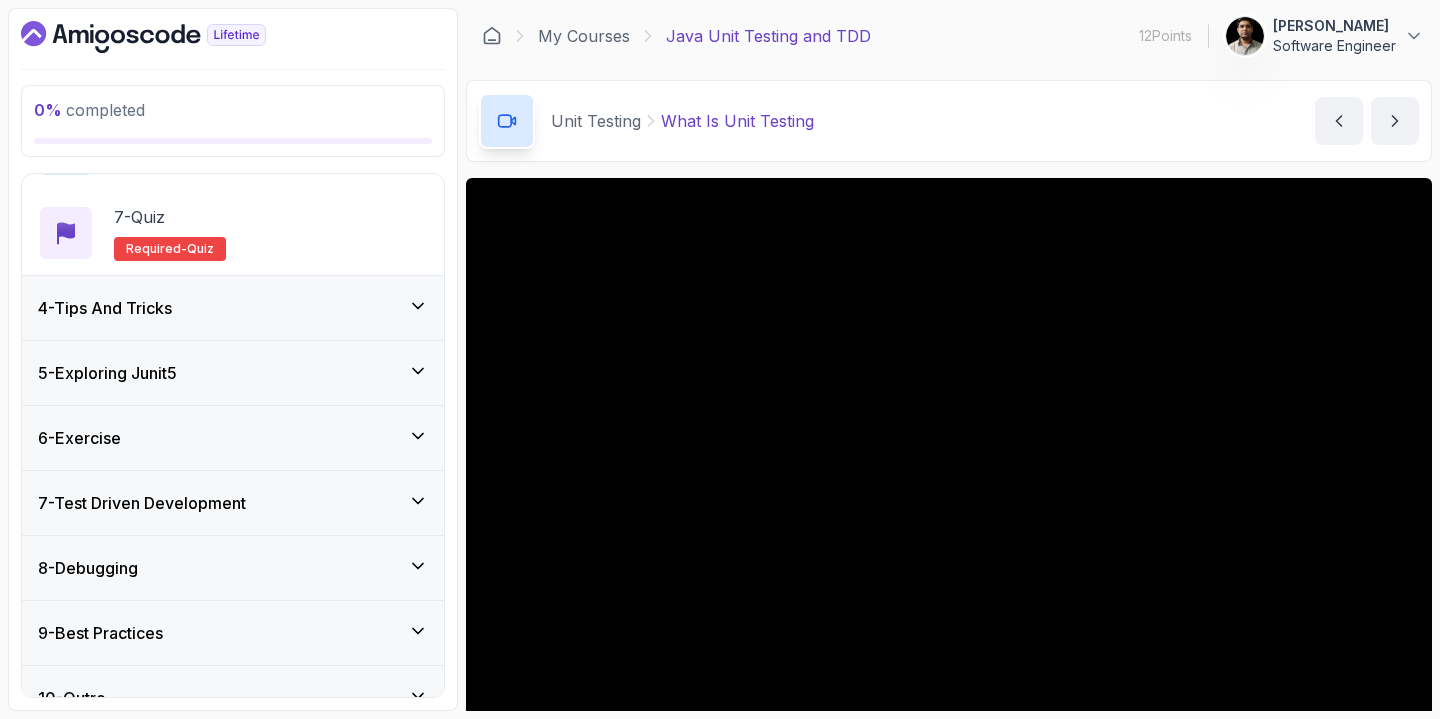 scroll, scrollTop: 714, scrollLeft: 0, axis: vertical 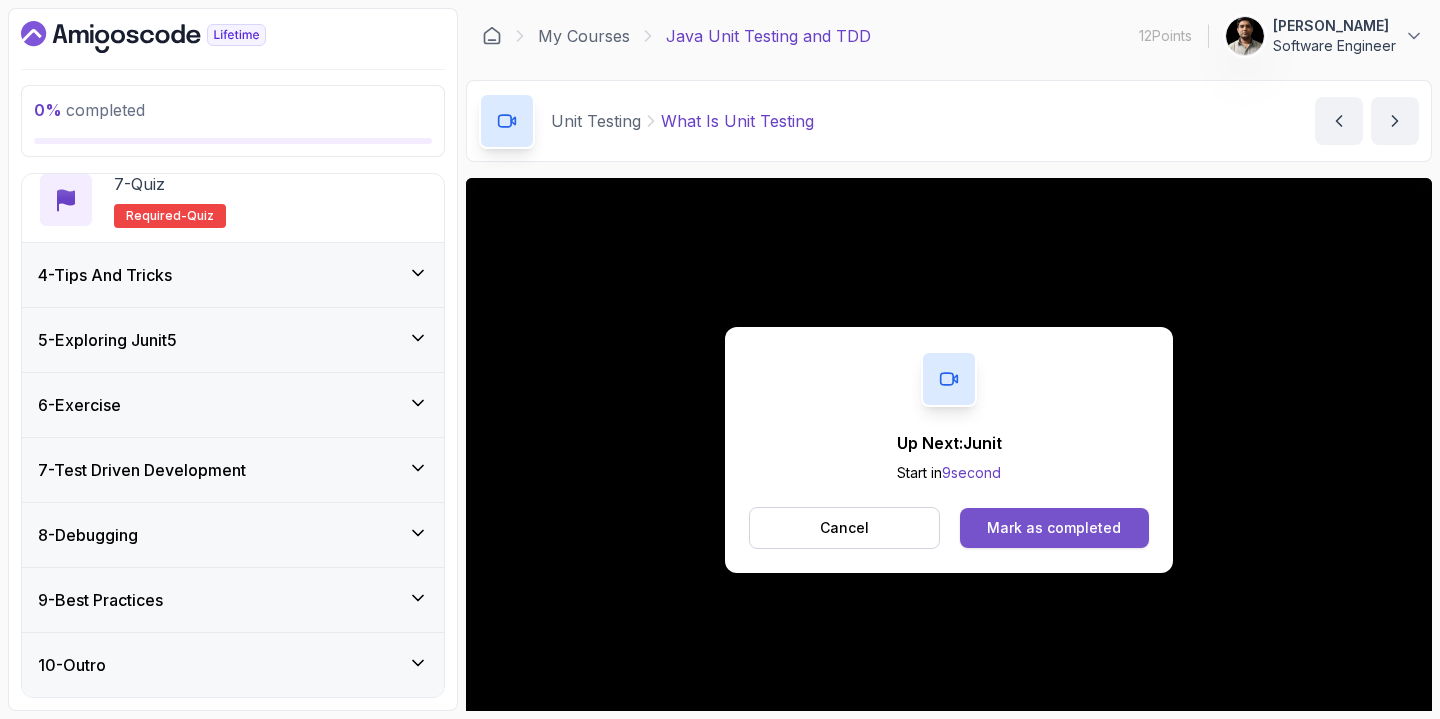 click on "Mark as completed" at bounding box center [1054, 528] 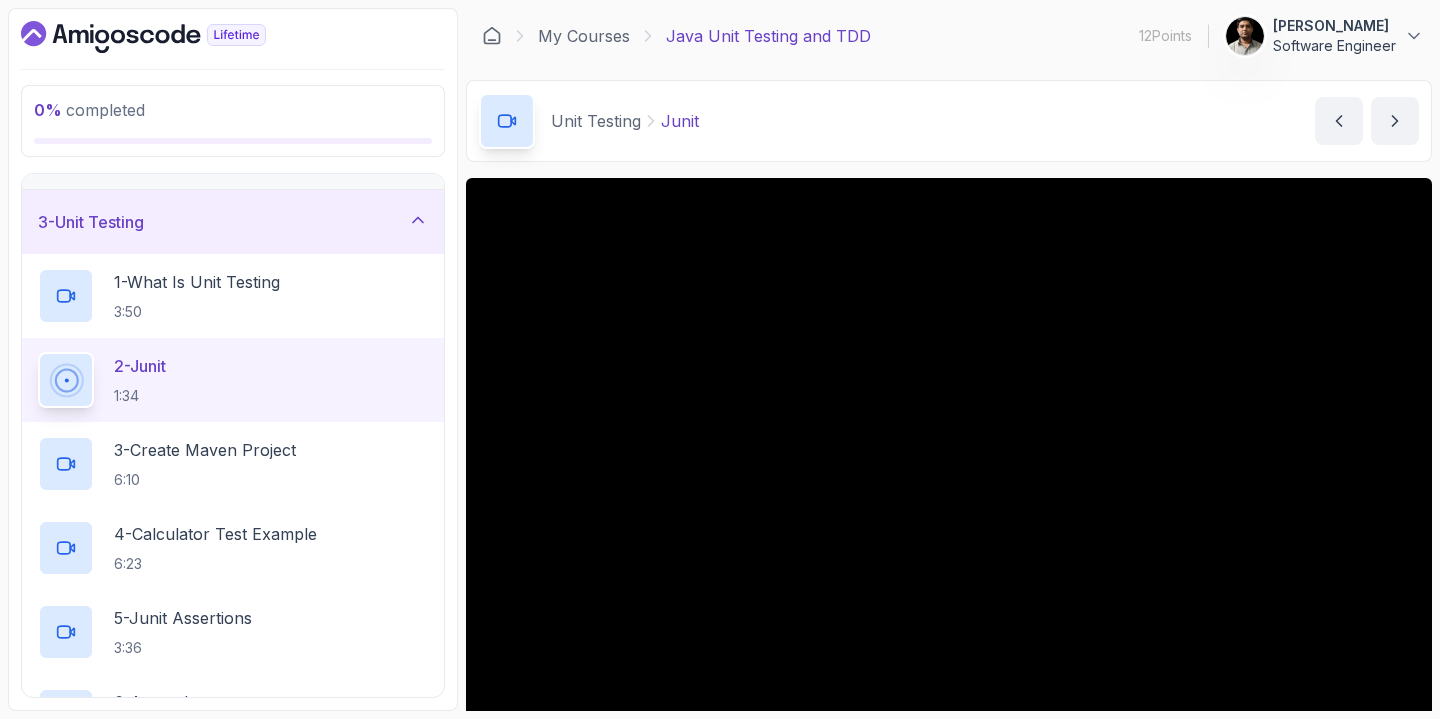 scroll, scrollTop: 120, scrollLeft: 0, axis: vertical 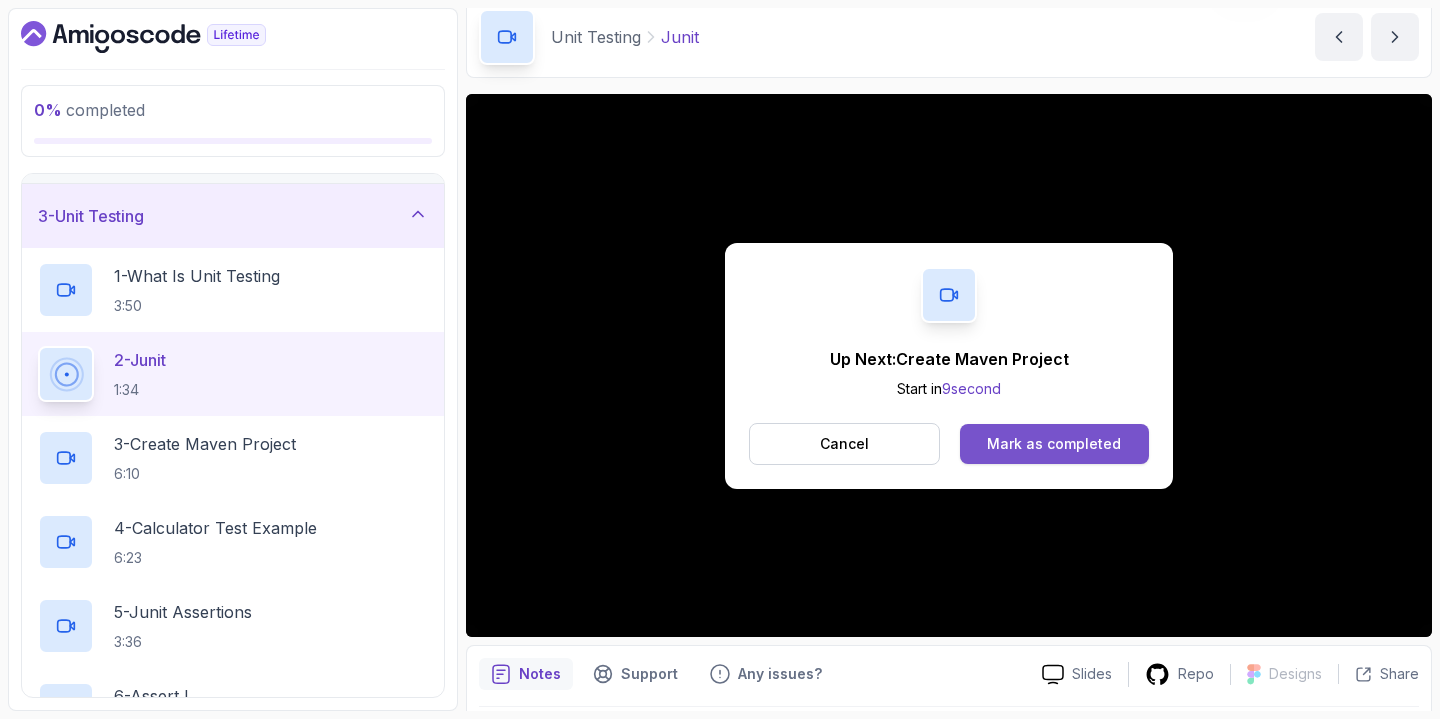 click on "Mark as completed" at bounding box center [1054, 444] 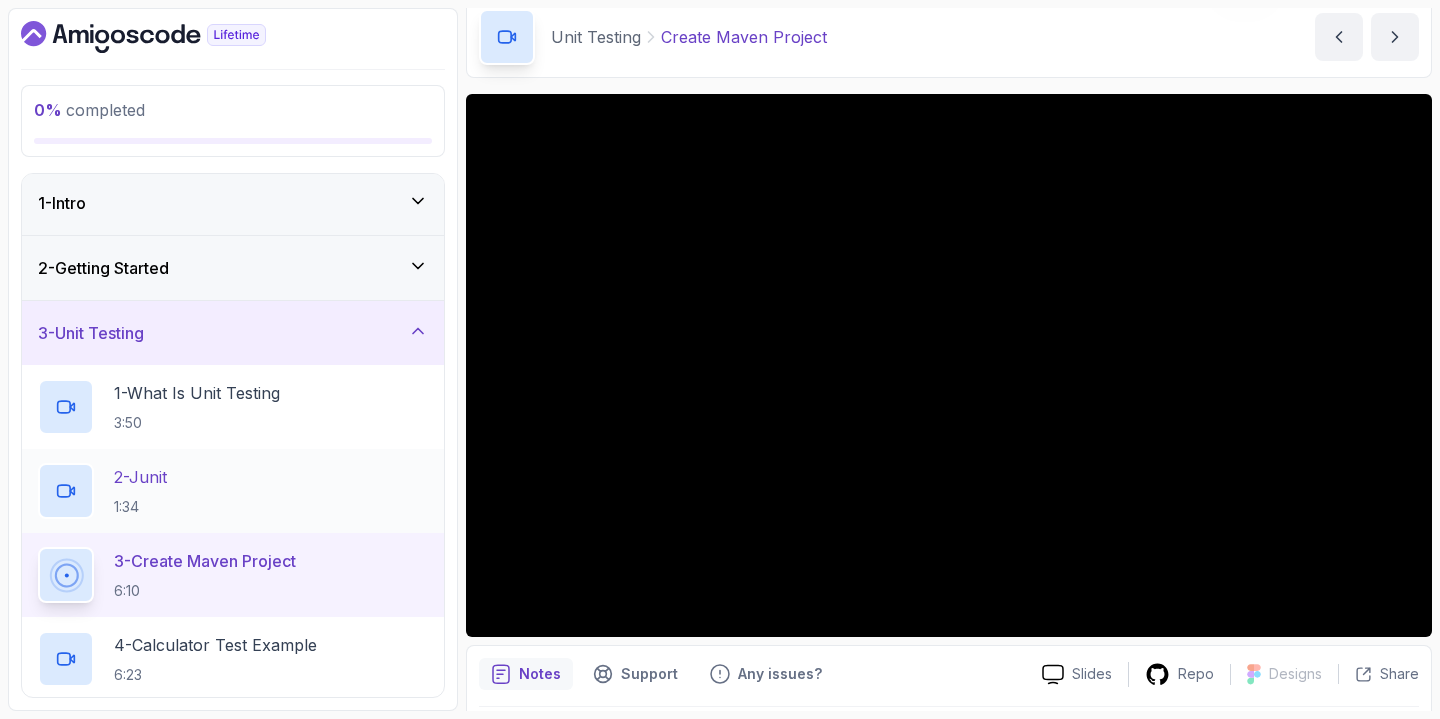 scroll, scrollTop: 0, scrollLeft: 0, axis: both 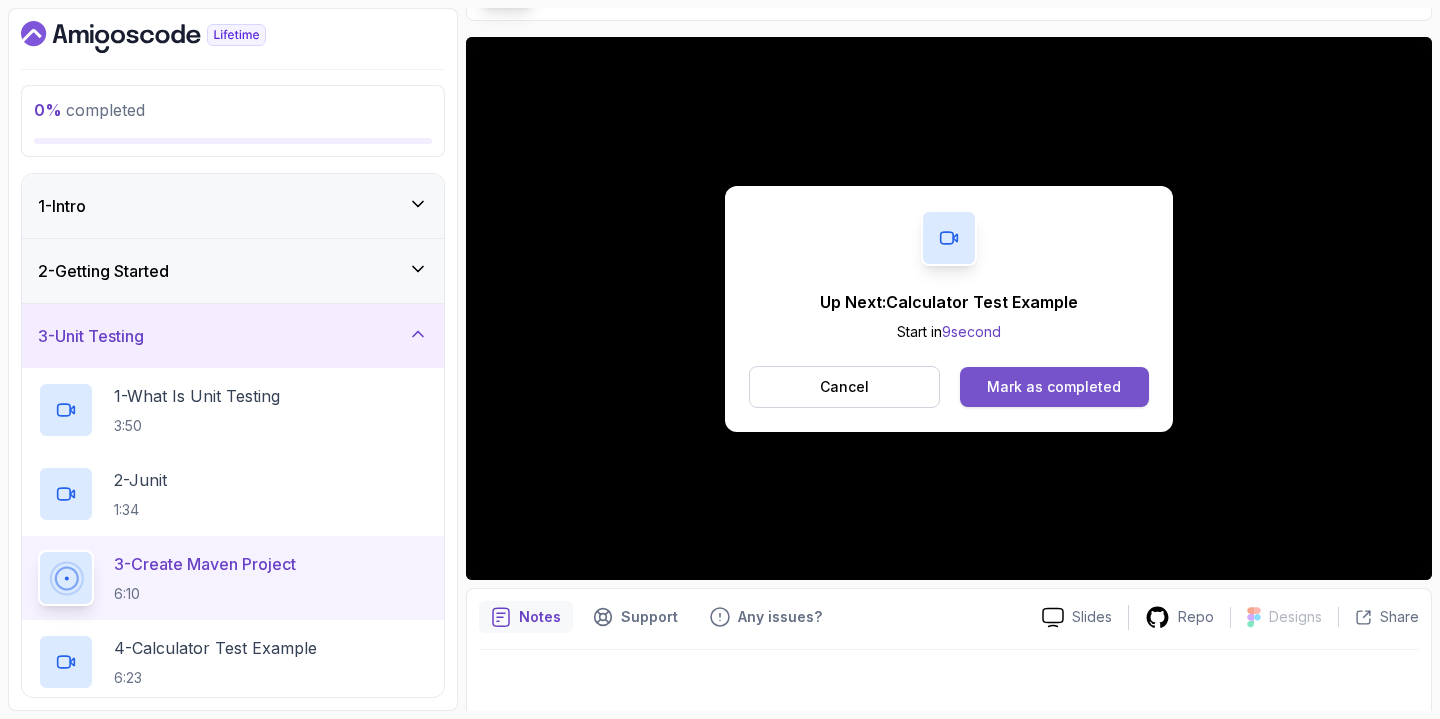 click on "Mark as completed" at bounding box center (1054, 387) 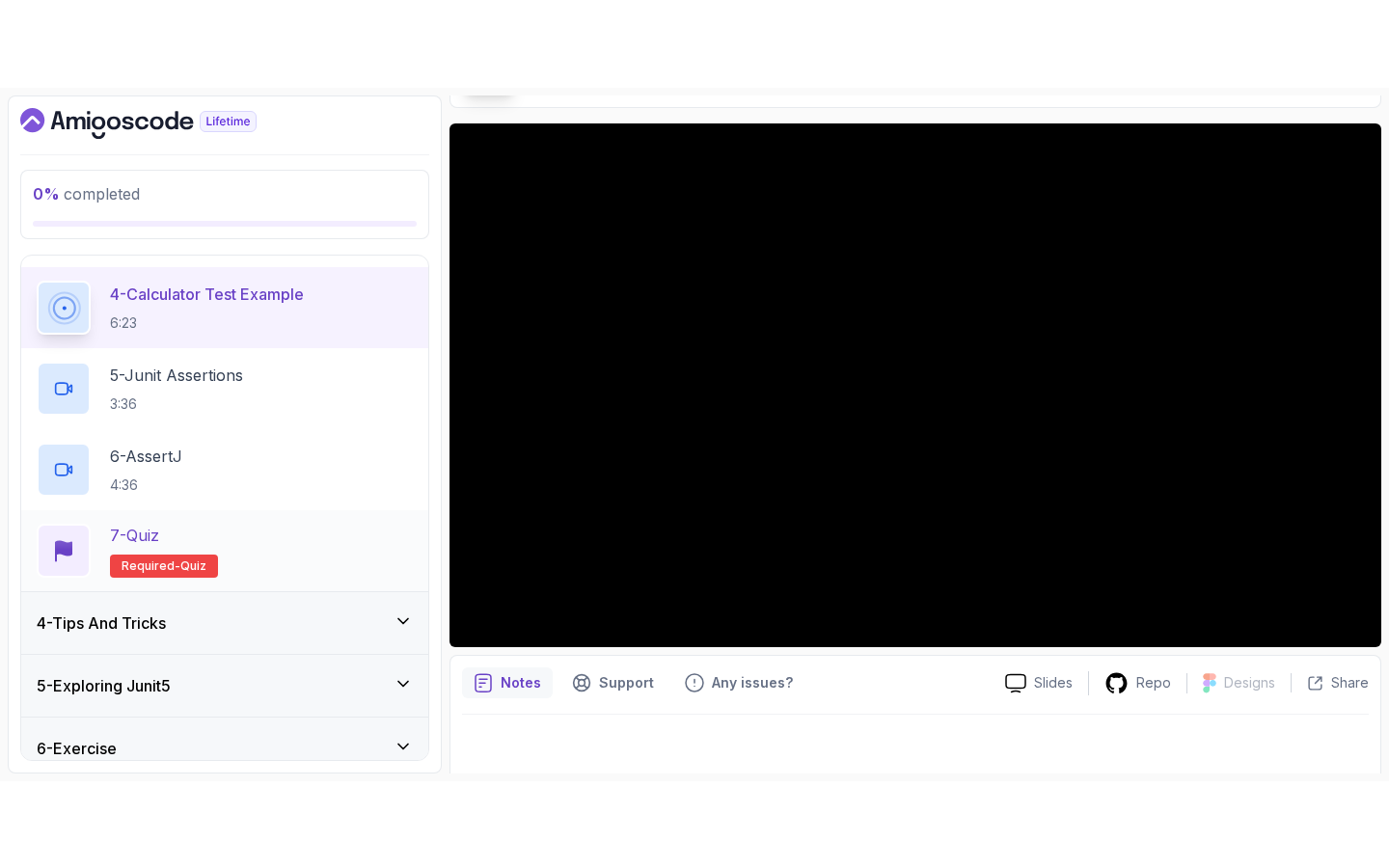 scroll, scrollTop: 418, scrollLeft: 0, axis: vertical 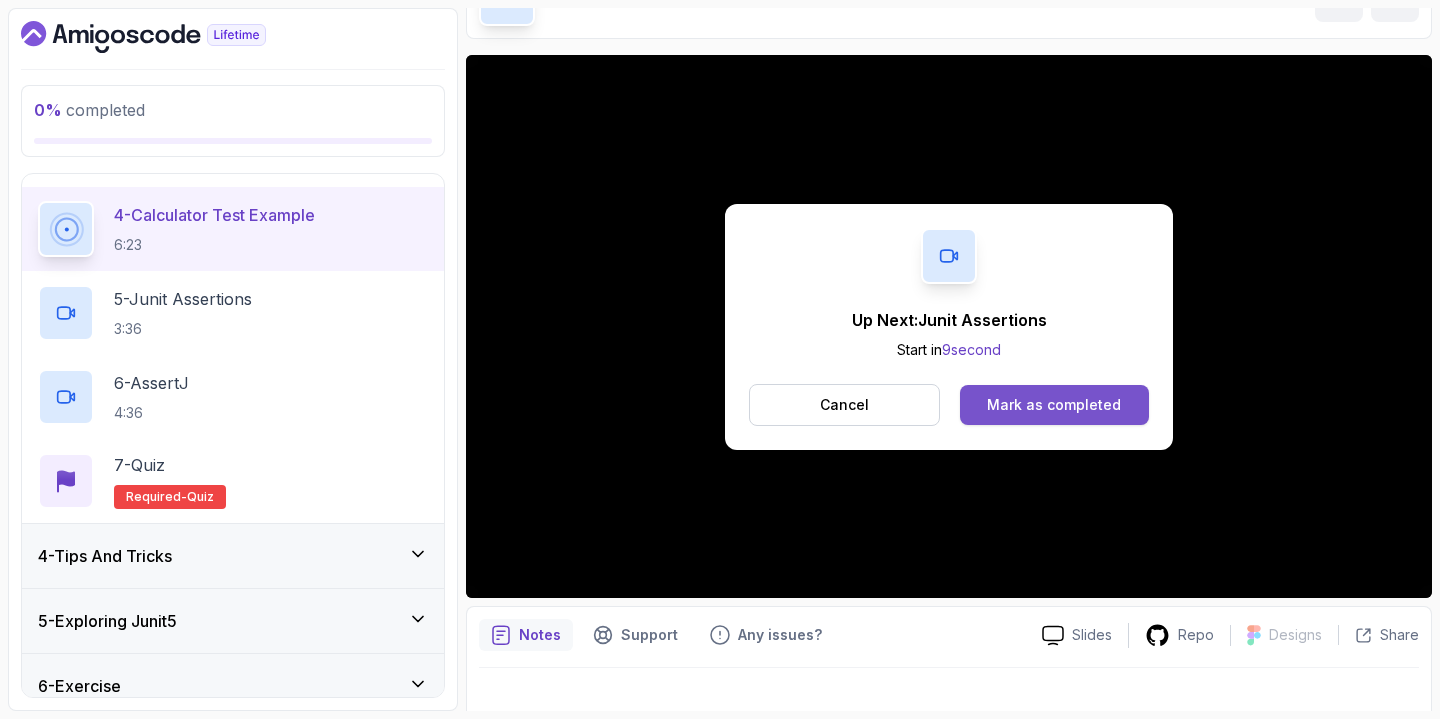 click on "Mark as completed" at bounding box center [1054, 405] 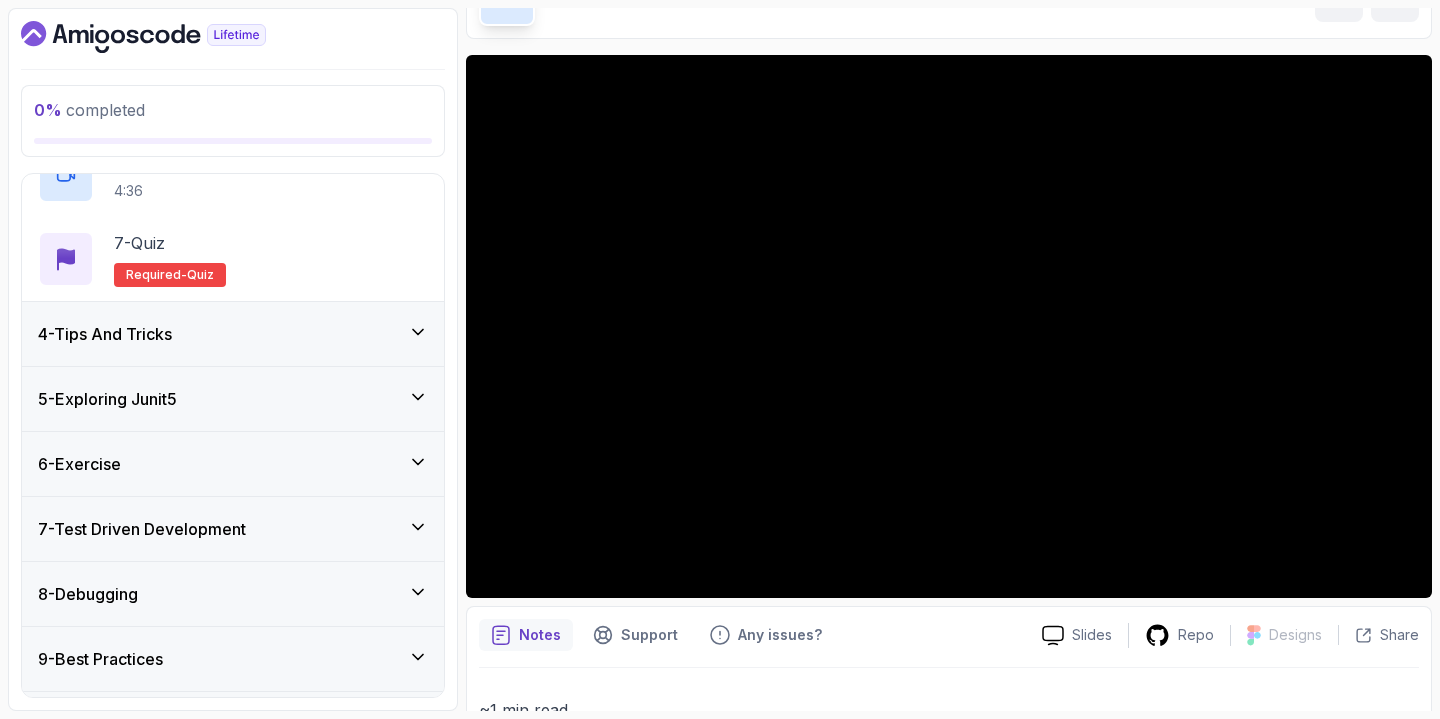 scroll, scrollTop: 714, scrollLeft: 0, axis: vertical 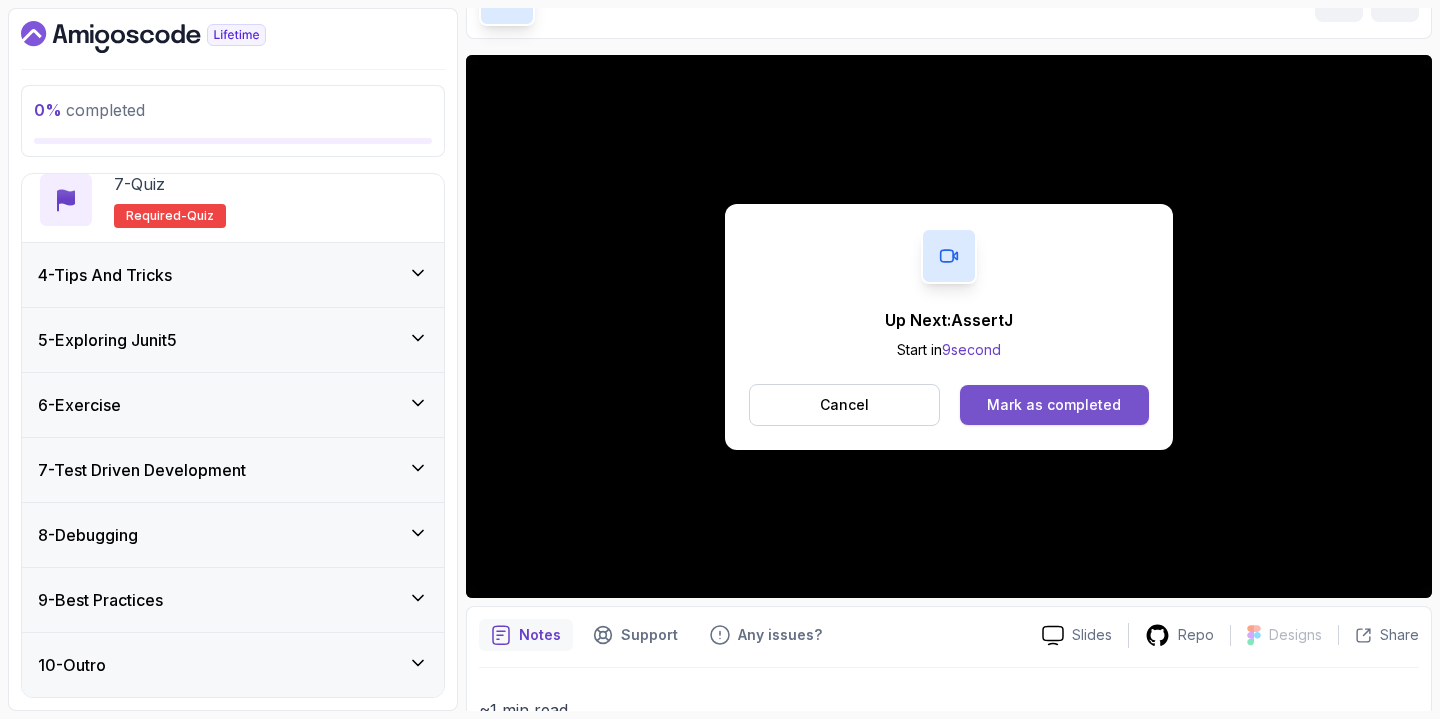 click on "Mark as completed" at bounding box center (1054, 405) 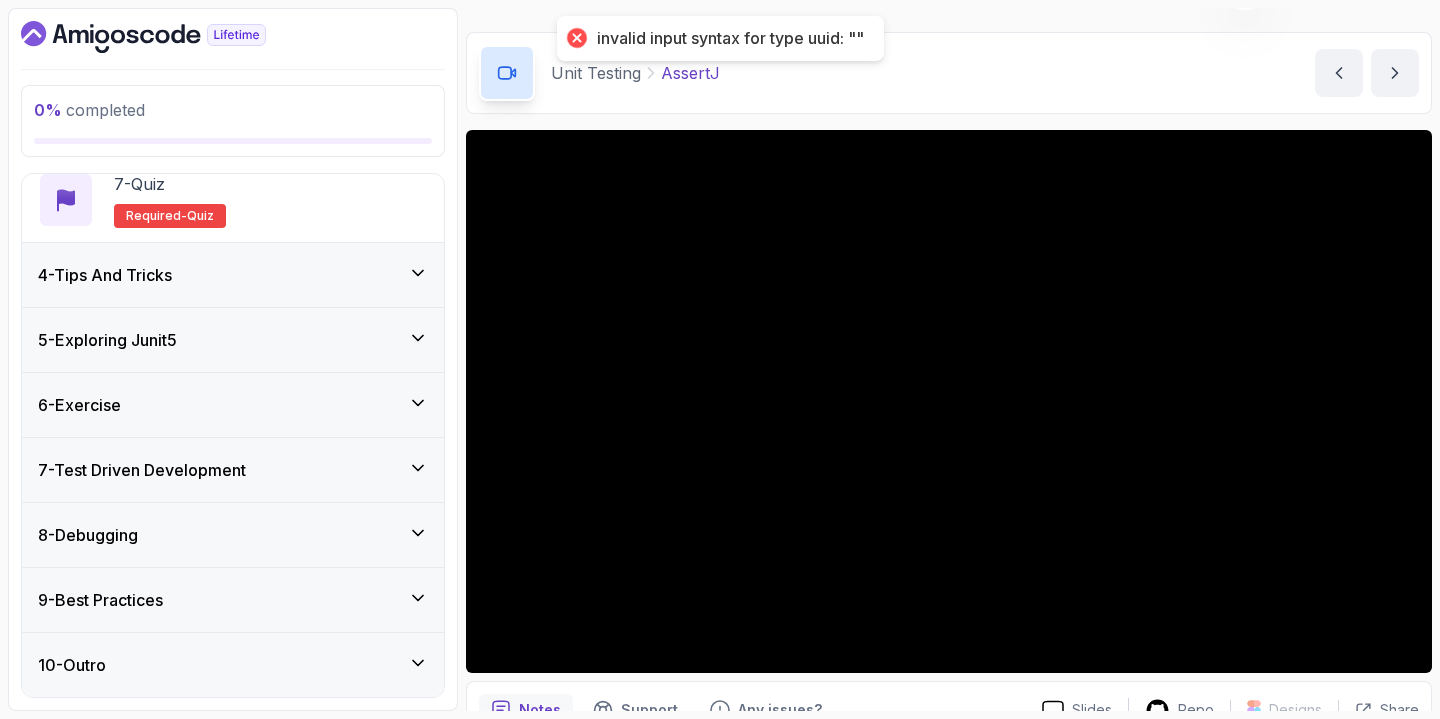 scroll, scrollTop: 19, scrollLeft: 0, axis: vertical 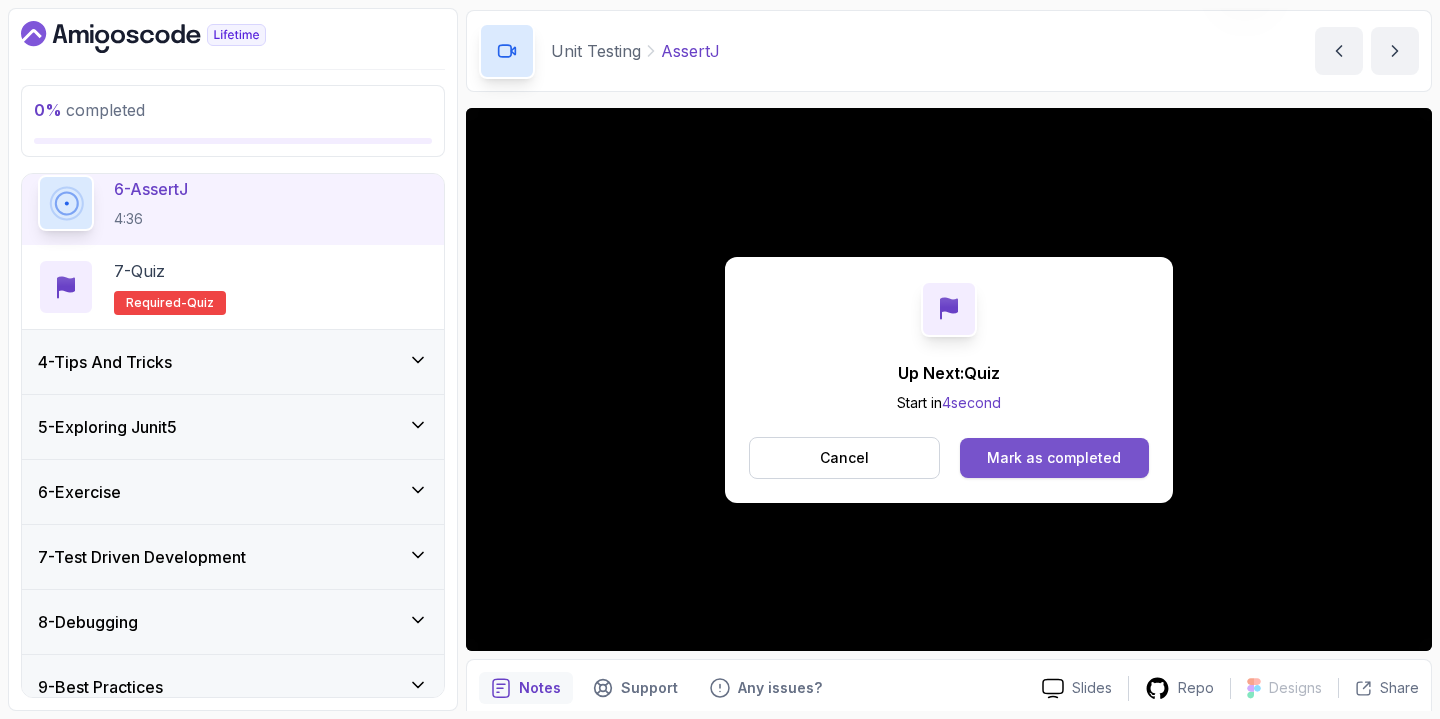 click on "Mark as completed" at bounding box center (1054, 458) 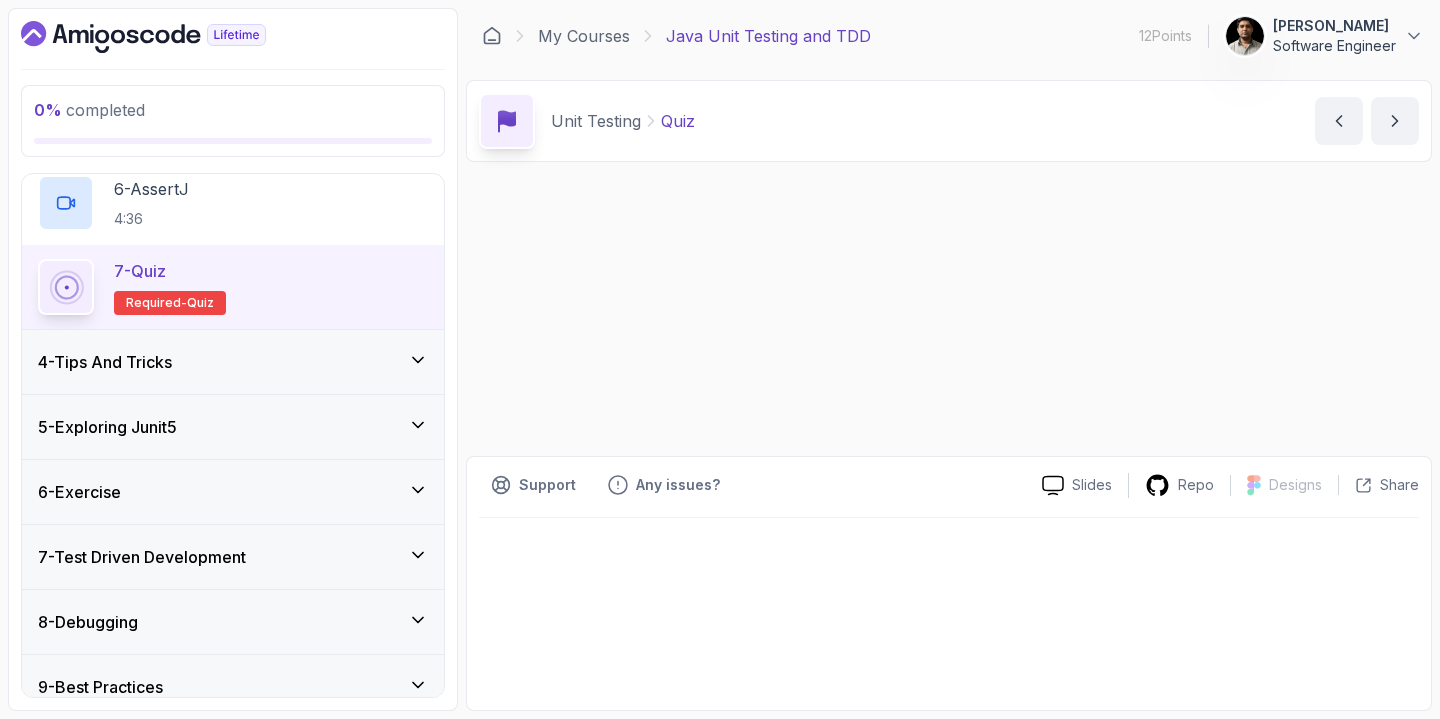 scroll, scrollTop: 0, scrollLeft: 0, axis: both 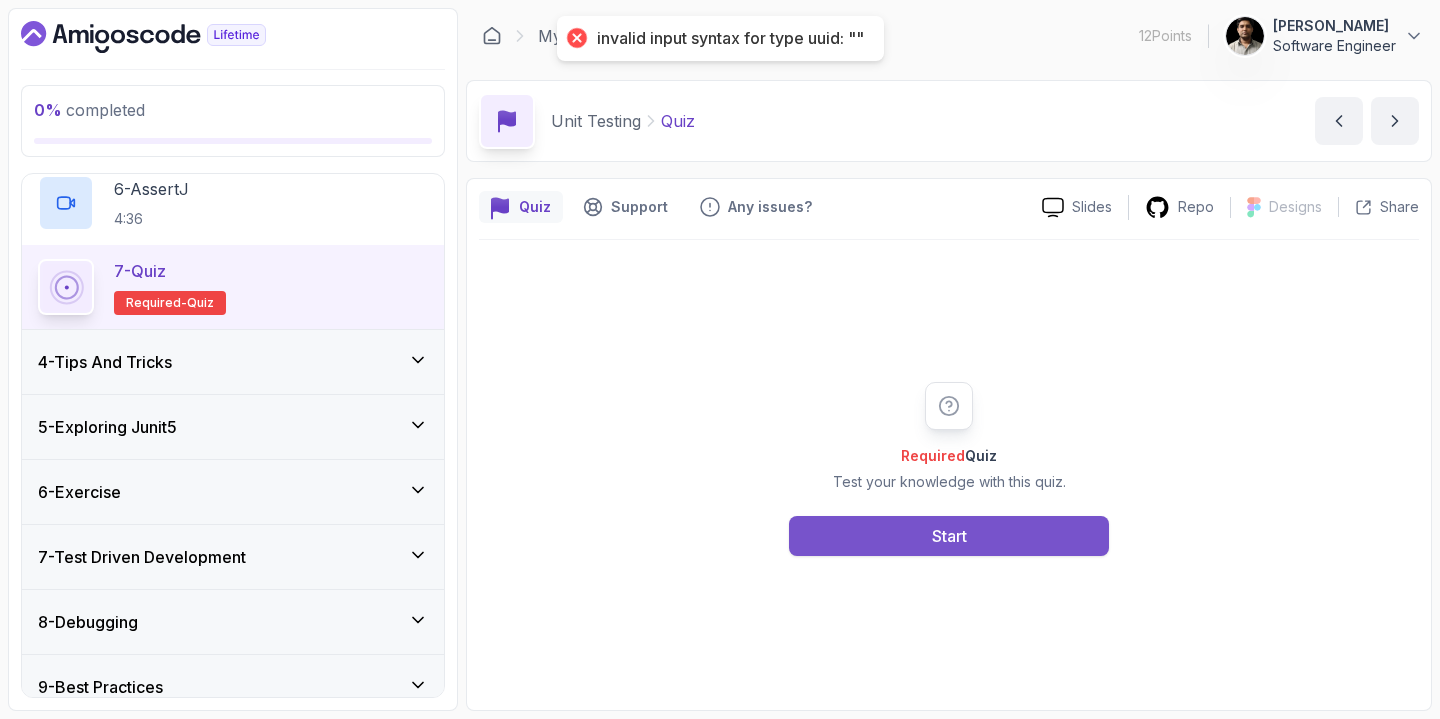 click on "Start" at bounding box center [949, 536] 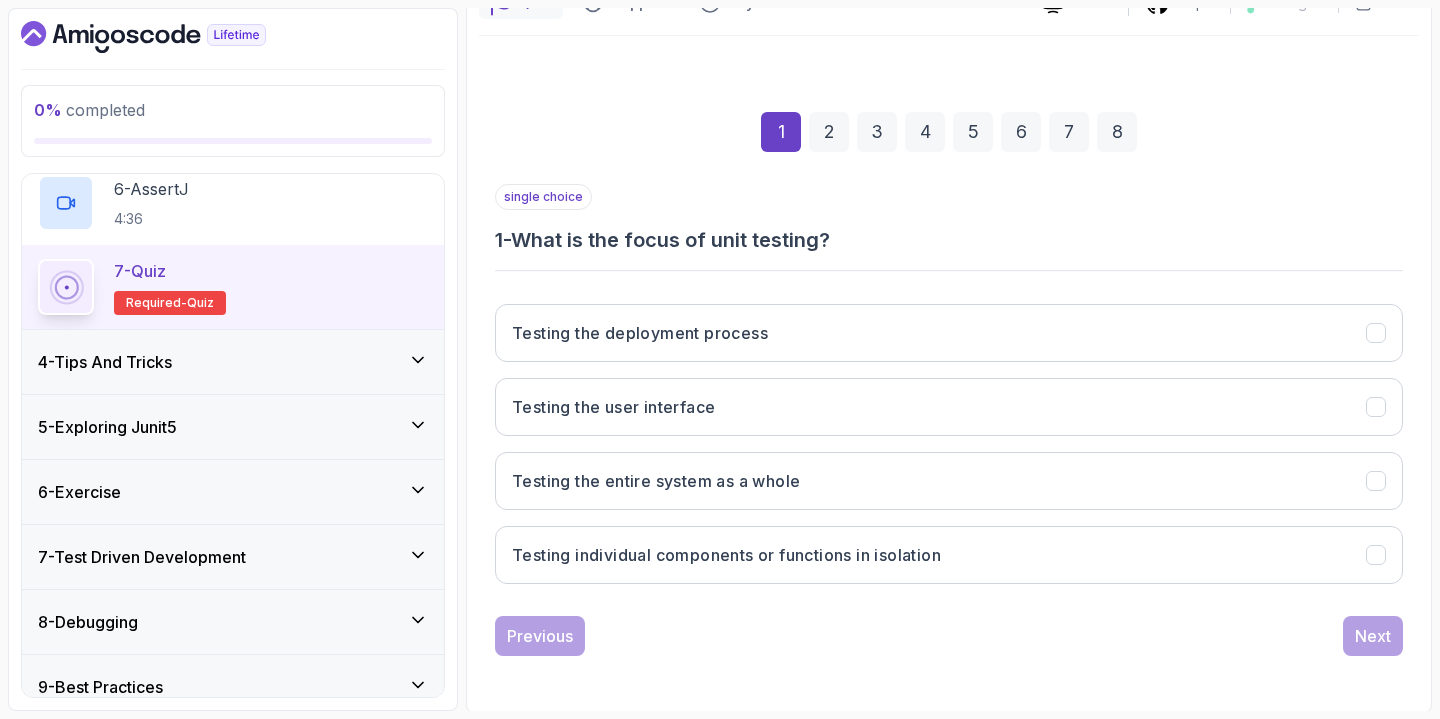 scroll, scrollTop: 206, scrollLeft: 0, axis: vertical 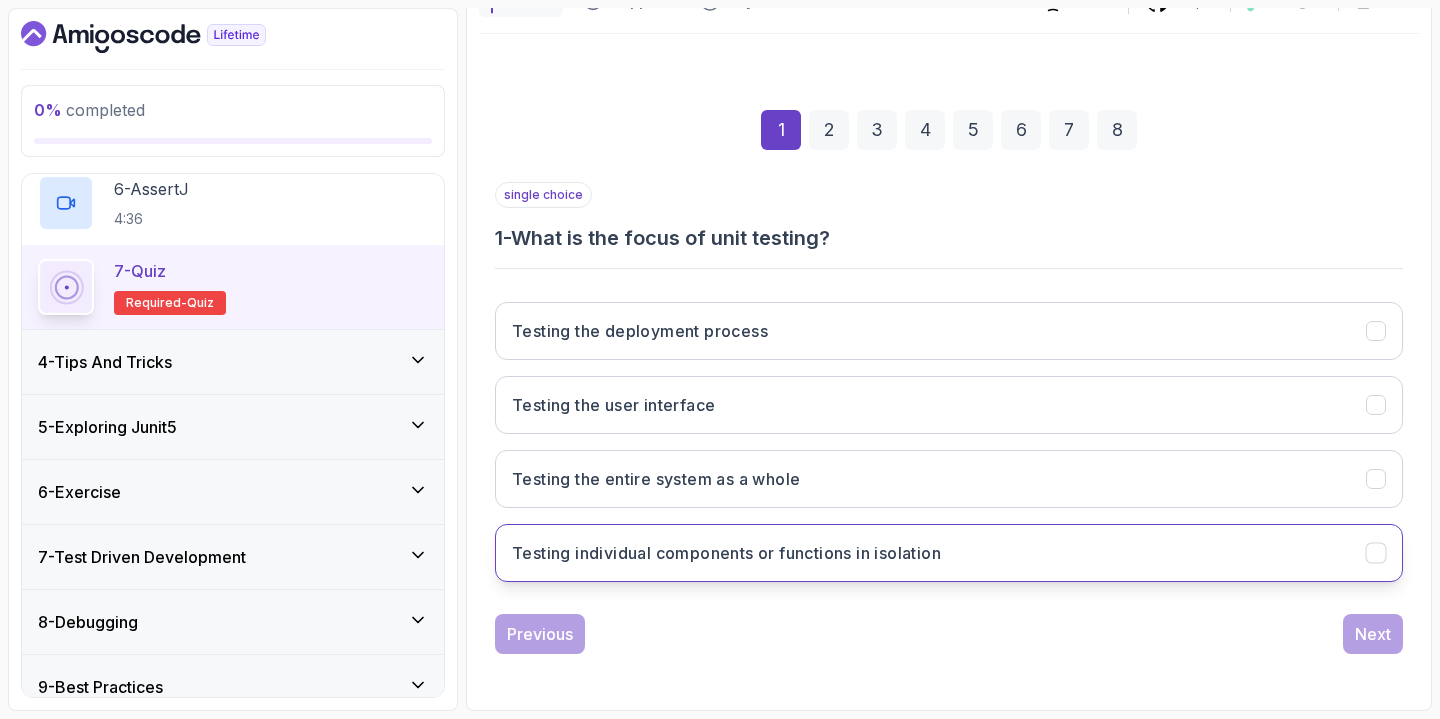 click on "Testing individual components or functions in isolation" at bounding box center [726, 553] 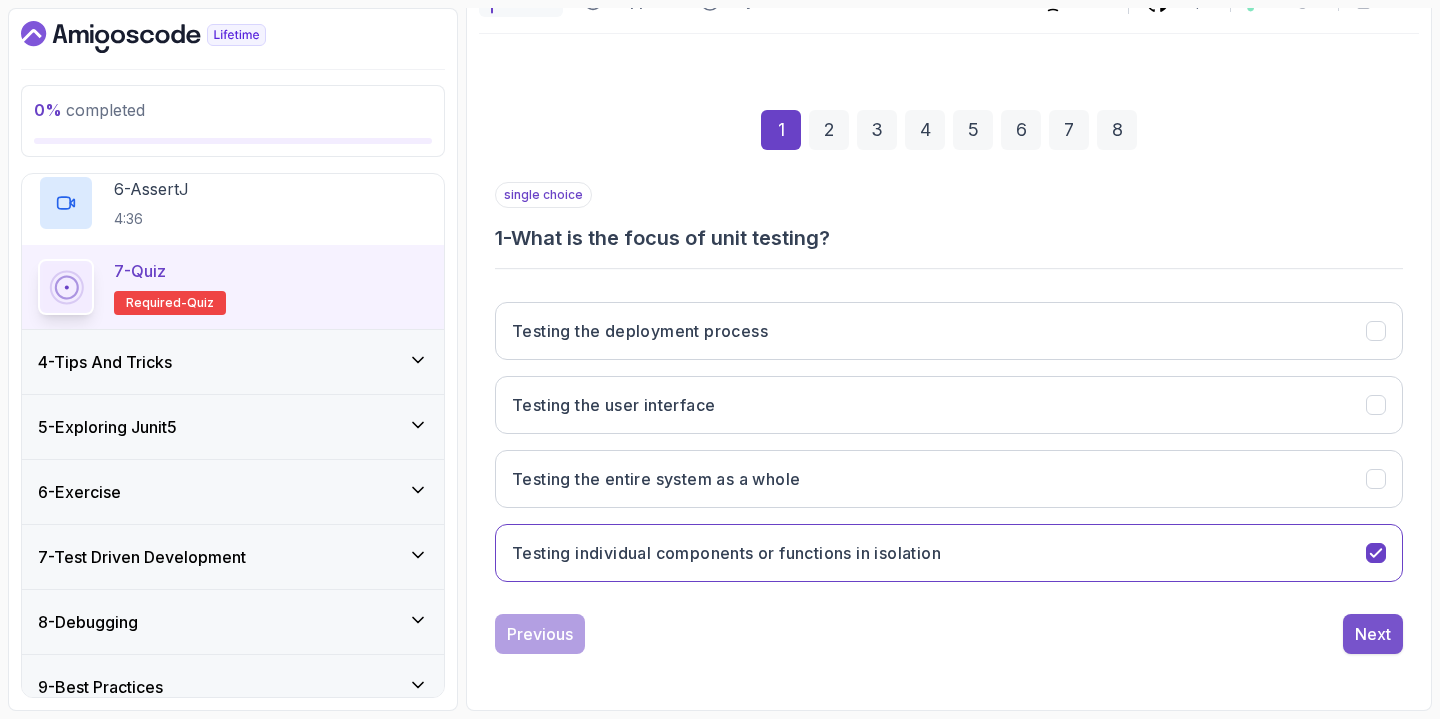 click on "Next" at bounding box center [1373, 634] 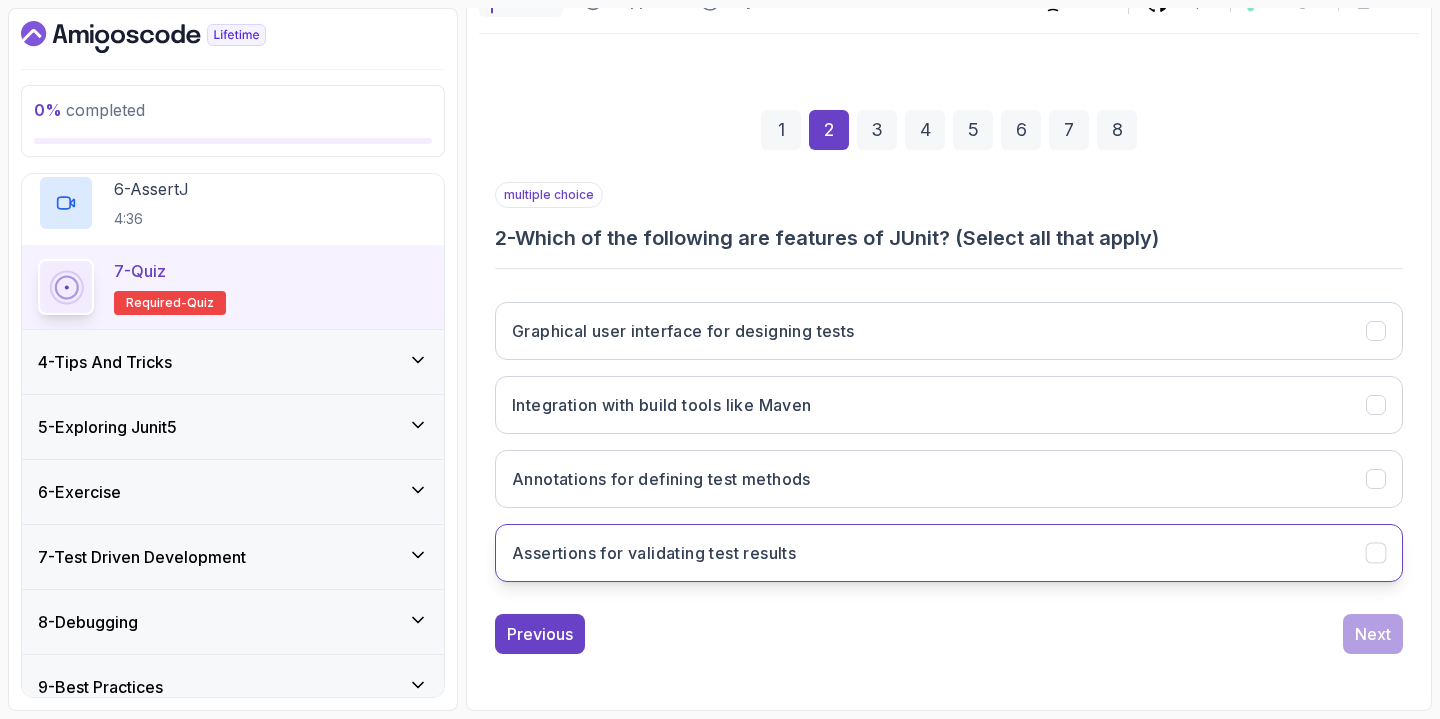 click on "Assertions for validating test results" at bounding box center [654, 553] 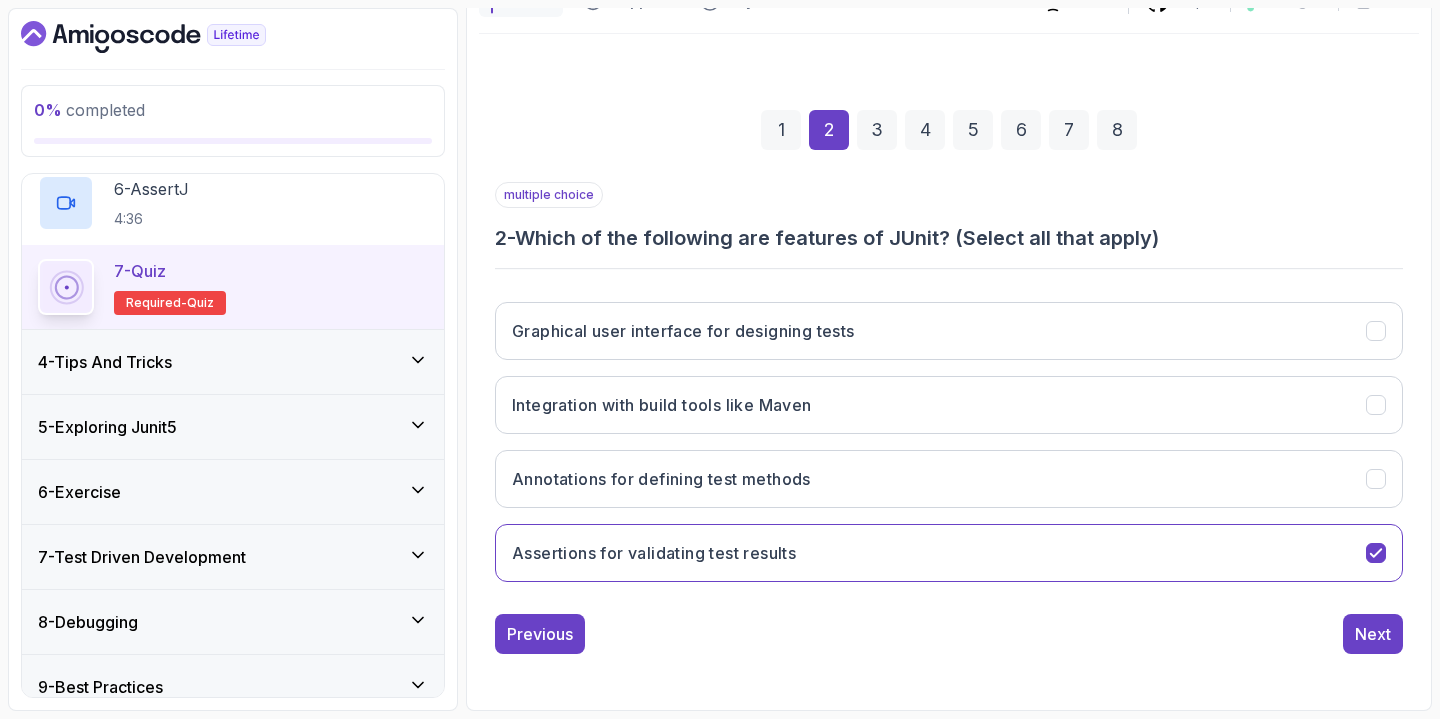 click on "Graphical user interface for designing tests Integration with build tools like Maven Annotations for defining test methods Assertions for validating test results" at bounding box center (949, 442) 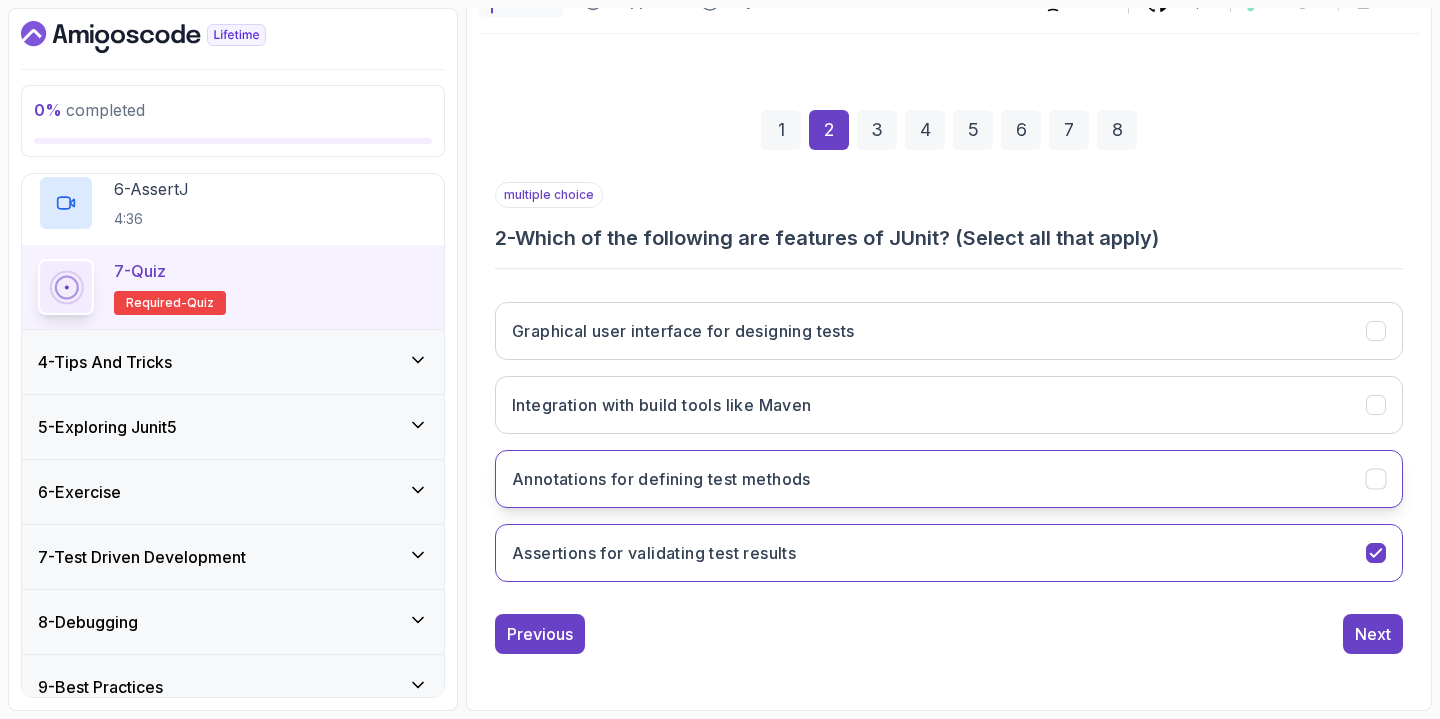 click on "Annotations for defining test methods" at bounding box center (661, 479) 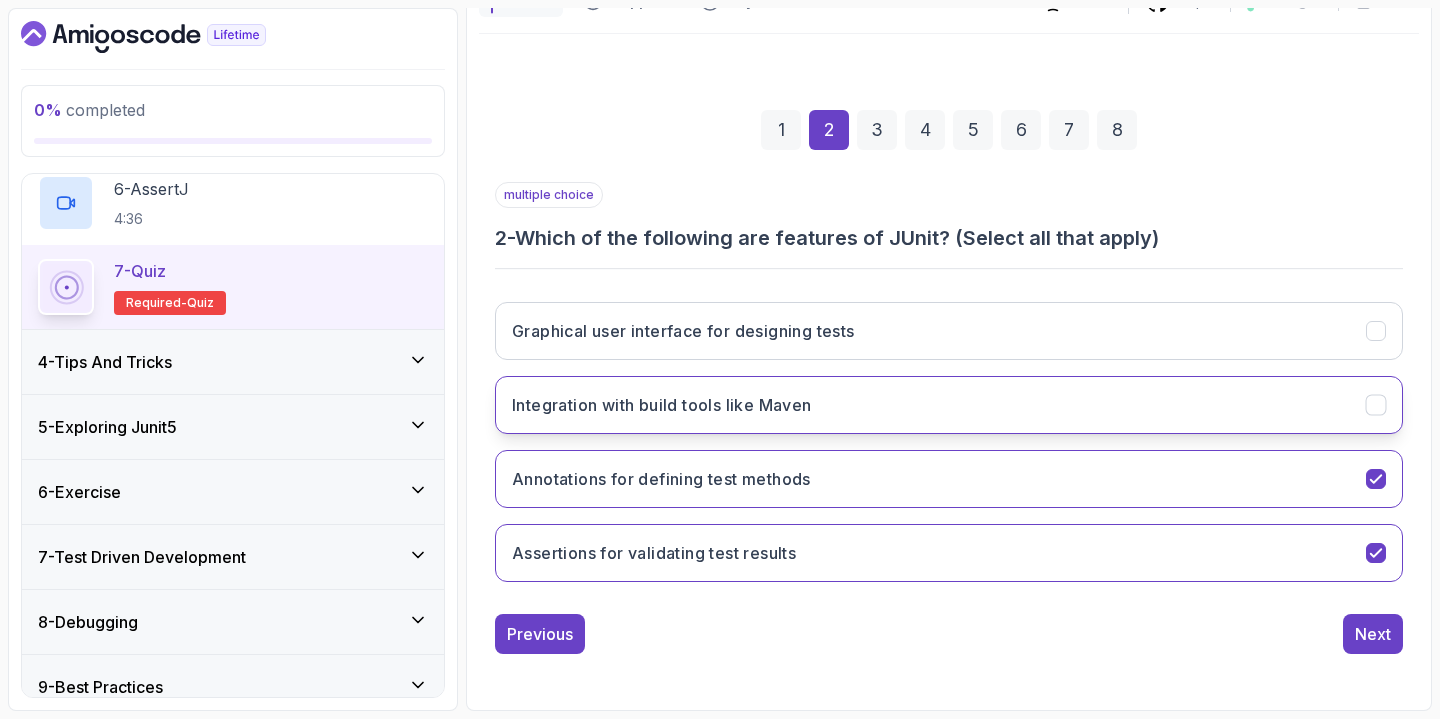 click on "Integration with build tools like Maven" at bounding box center (662, 405) 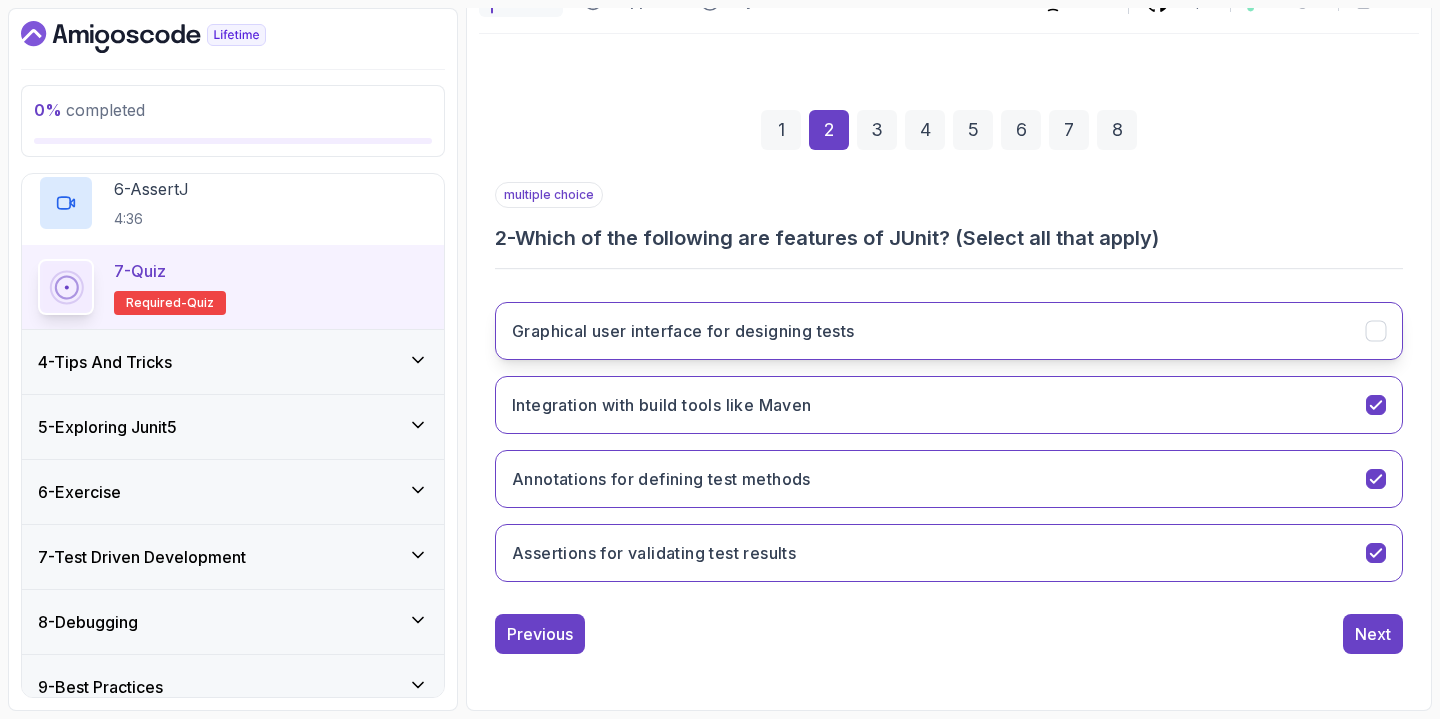 click on "Graphical user interface for designing tests" at bounding box center [683, 331] 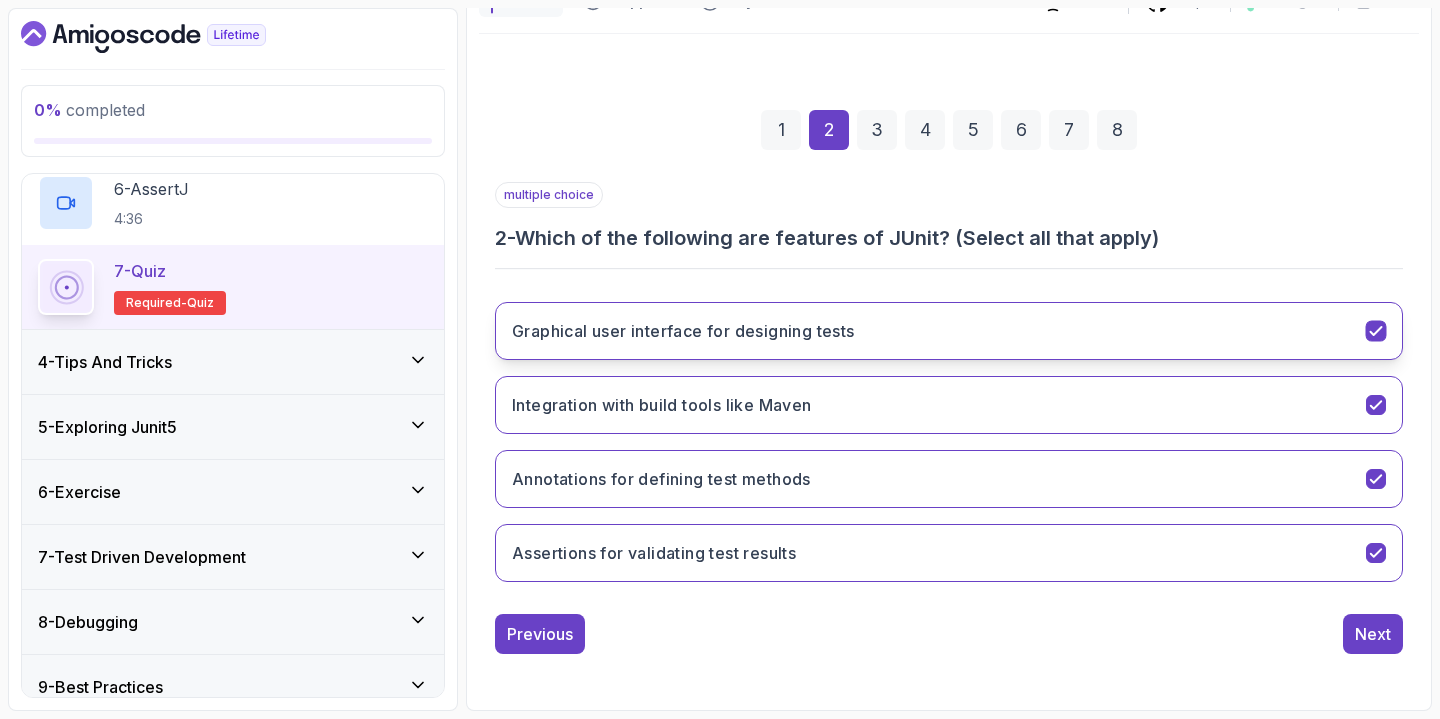 click on "Graphical user interface for designing tests" at bounding box center (949, 331) 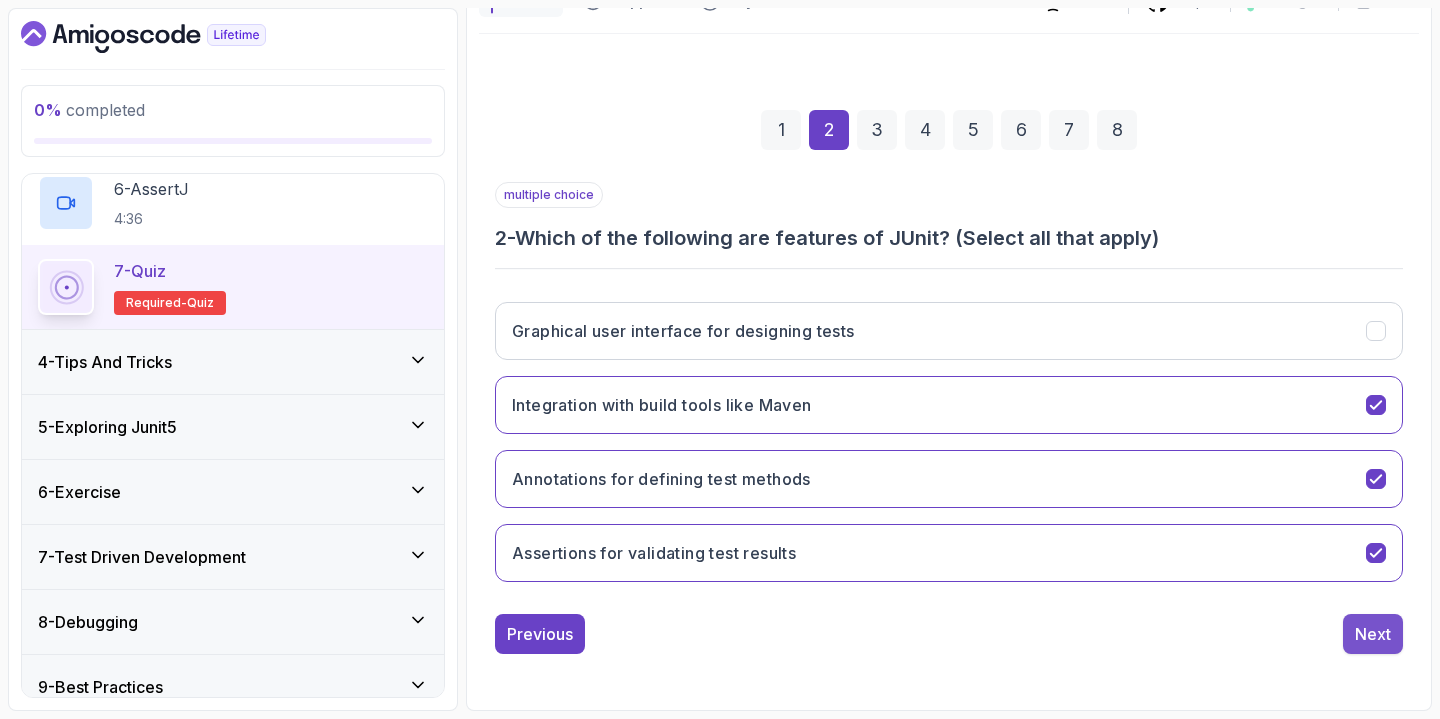 click on "Next" at bounding box center [1373, 634] 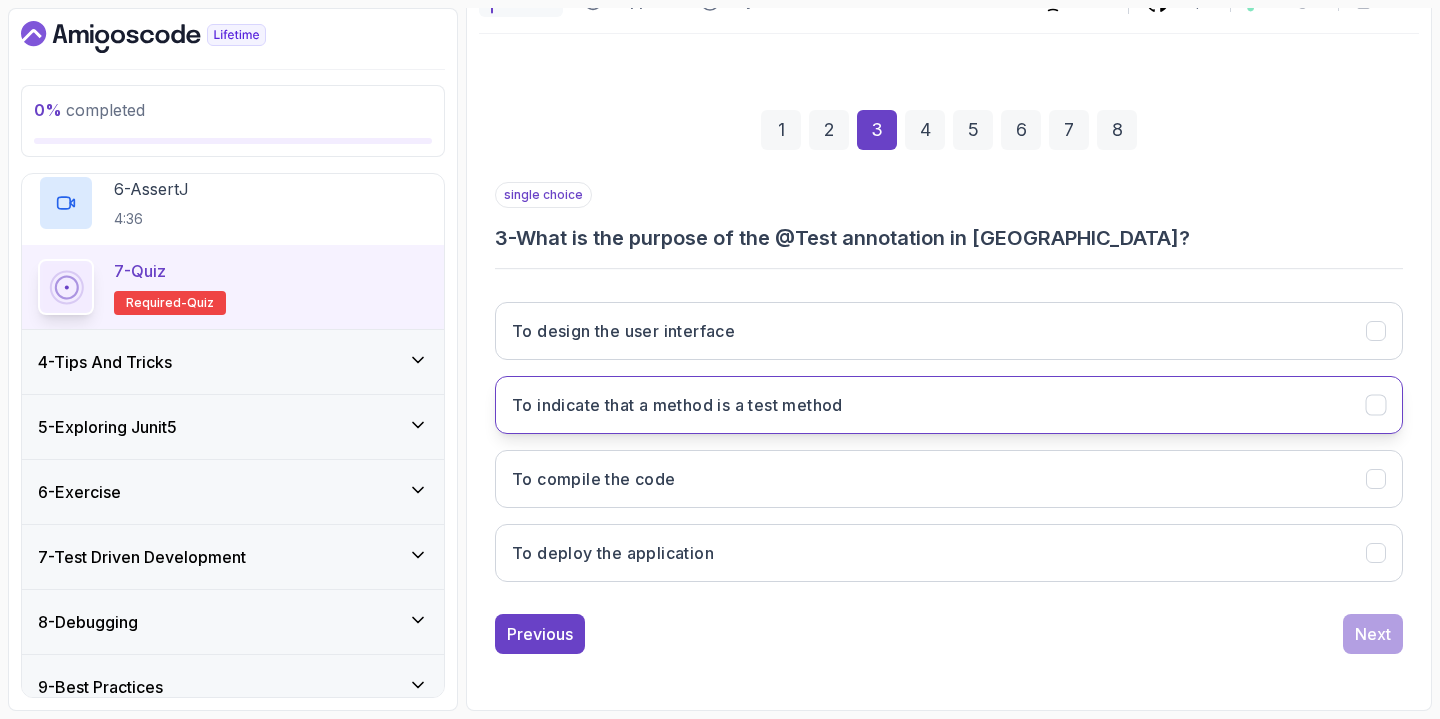 click on "To indicate that a method is a test method" at bounding box center [677, 405] 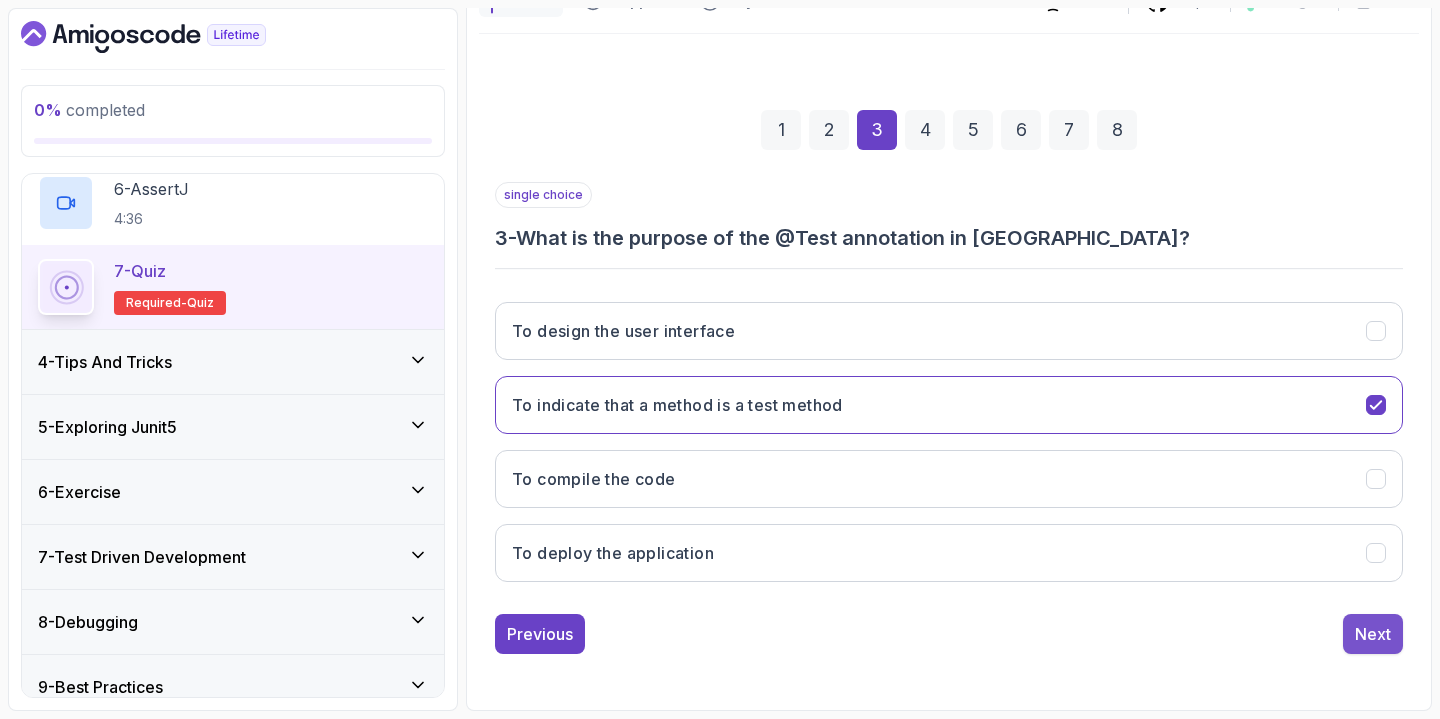 click on "Next" at bounding box center [1373, 634] 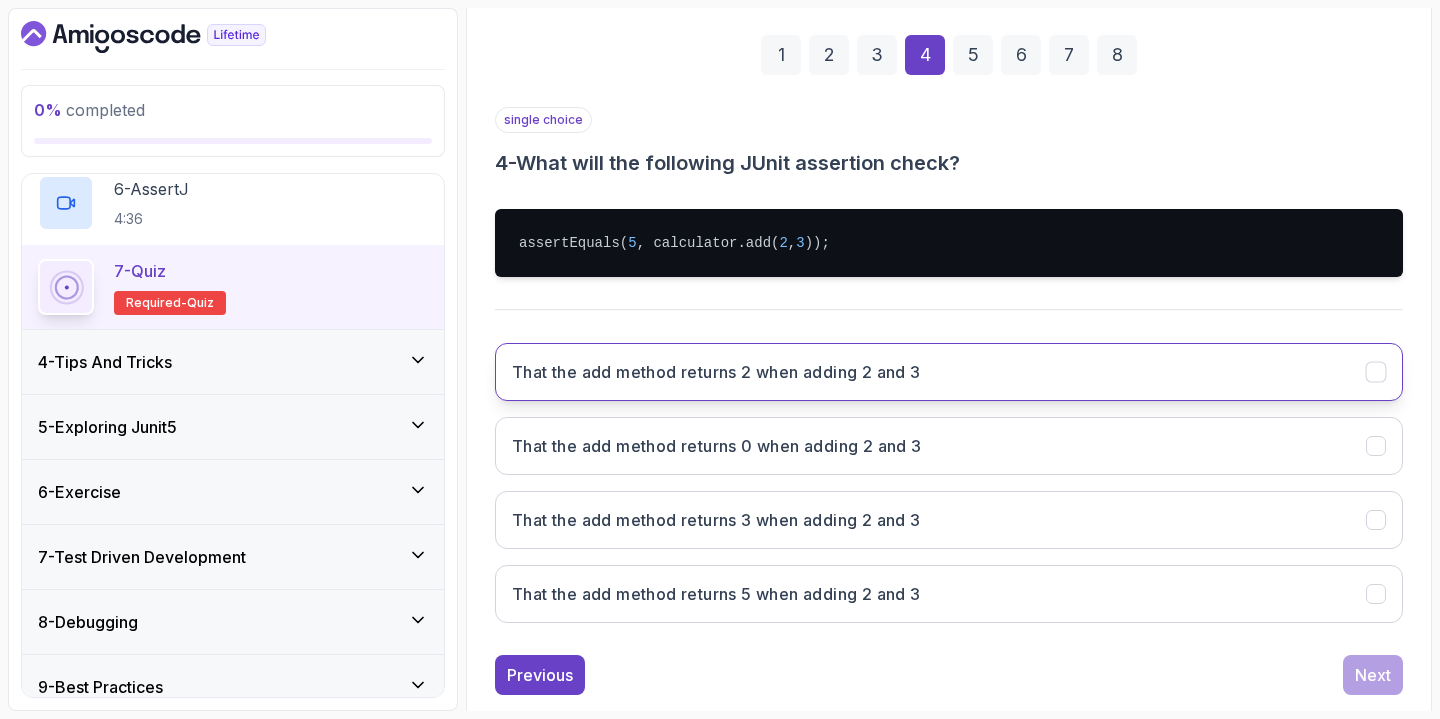 scroll, scrollTop: 283, scrollLeft: 0, axis: vertical 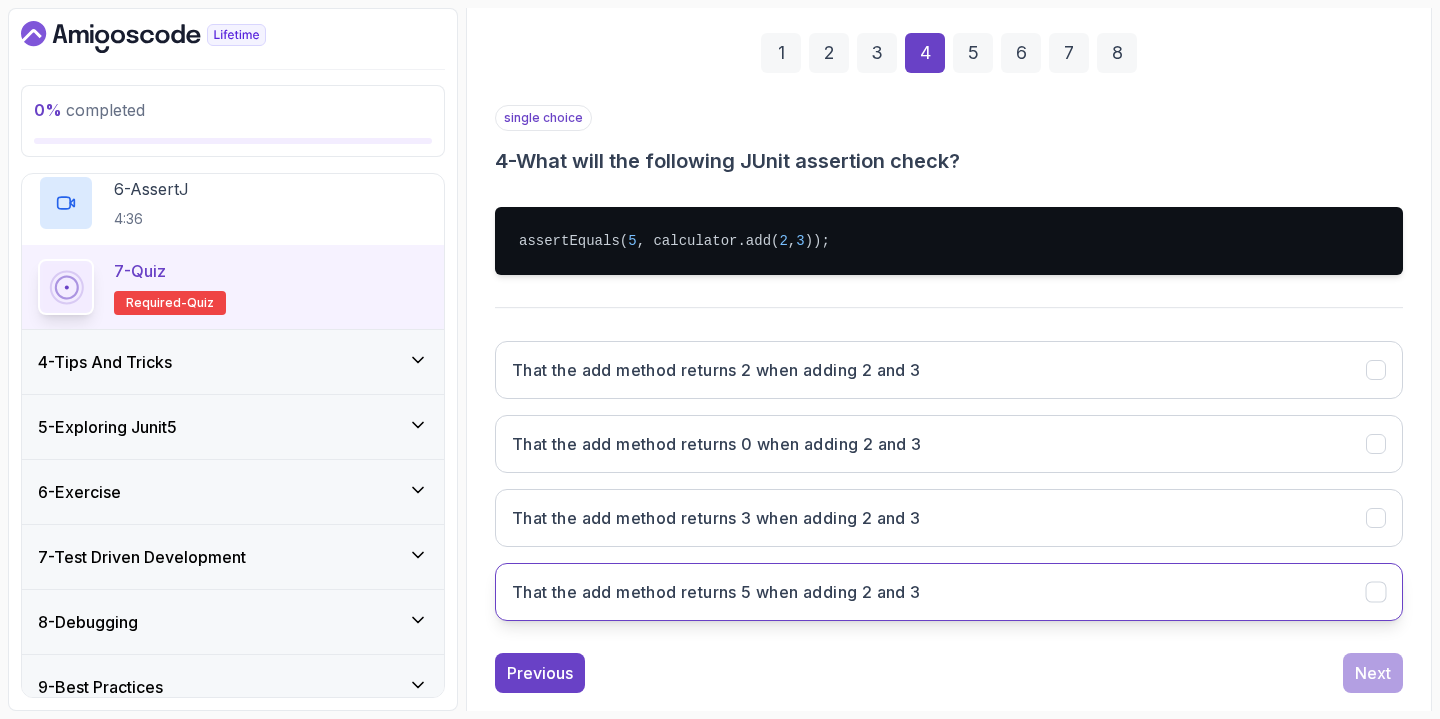 click on "That the add method returns 5 when adding 2 and 3" at bounding box center (716, 592) 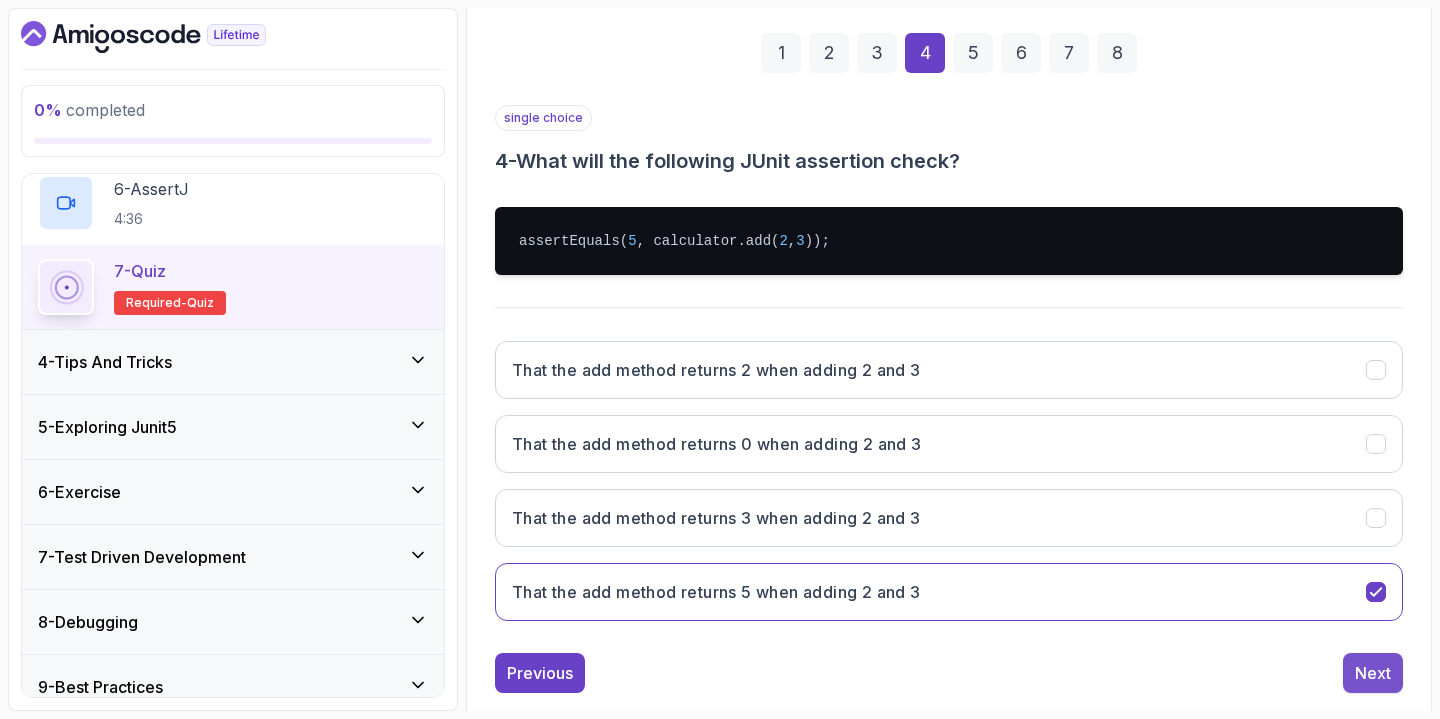 click on "Next" at bounding box center [1373, 673] 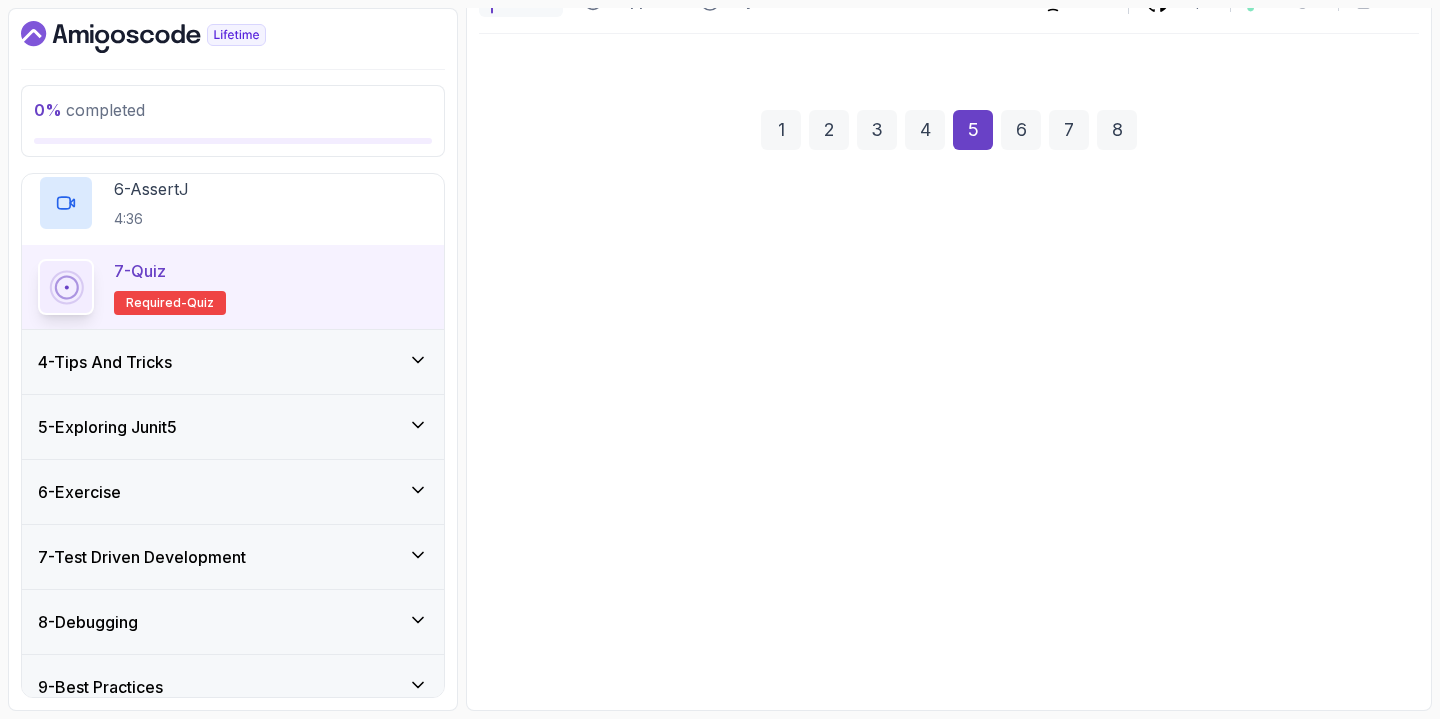 scroll, scrollTop: 206, scrollLeft: 0, axis: vertical 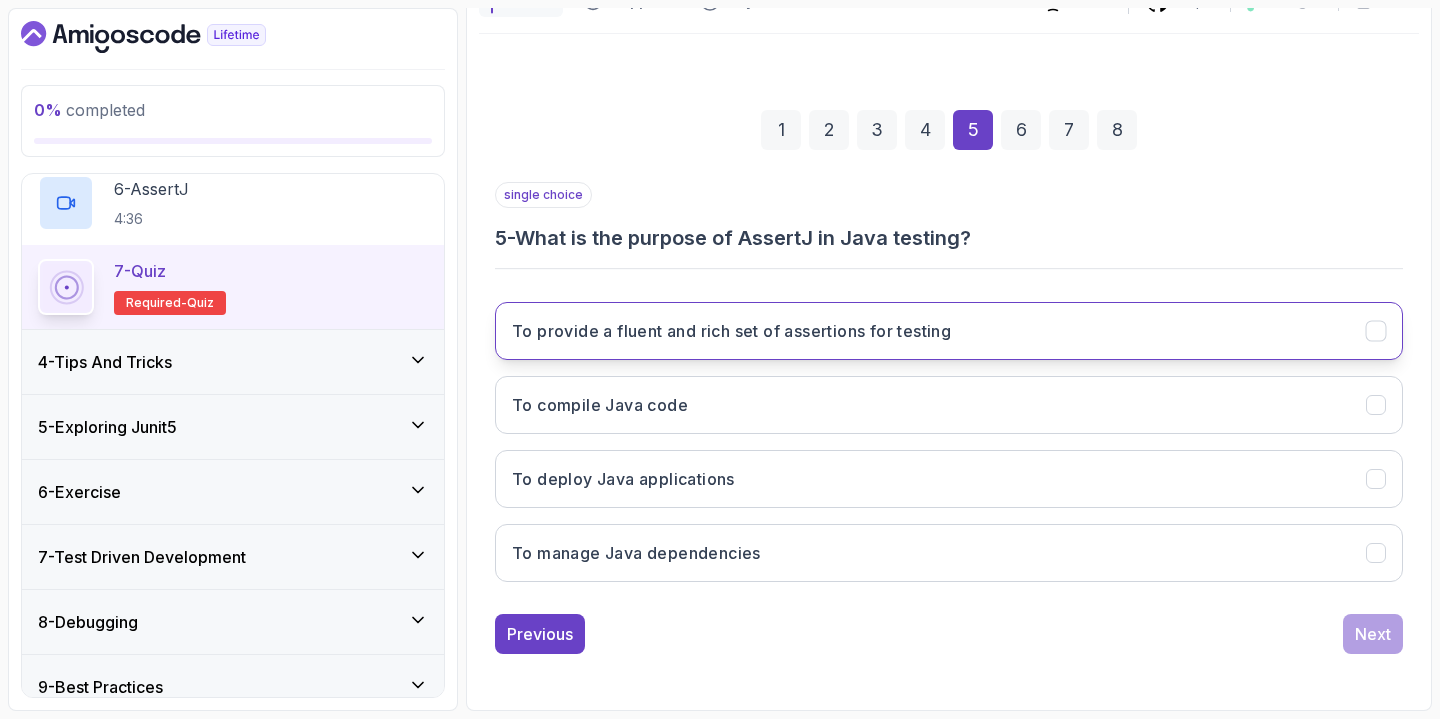 click on "To provide a fluent and rich set of assertions for testing" at bounding box center (949, 331) 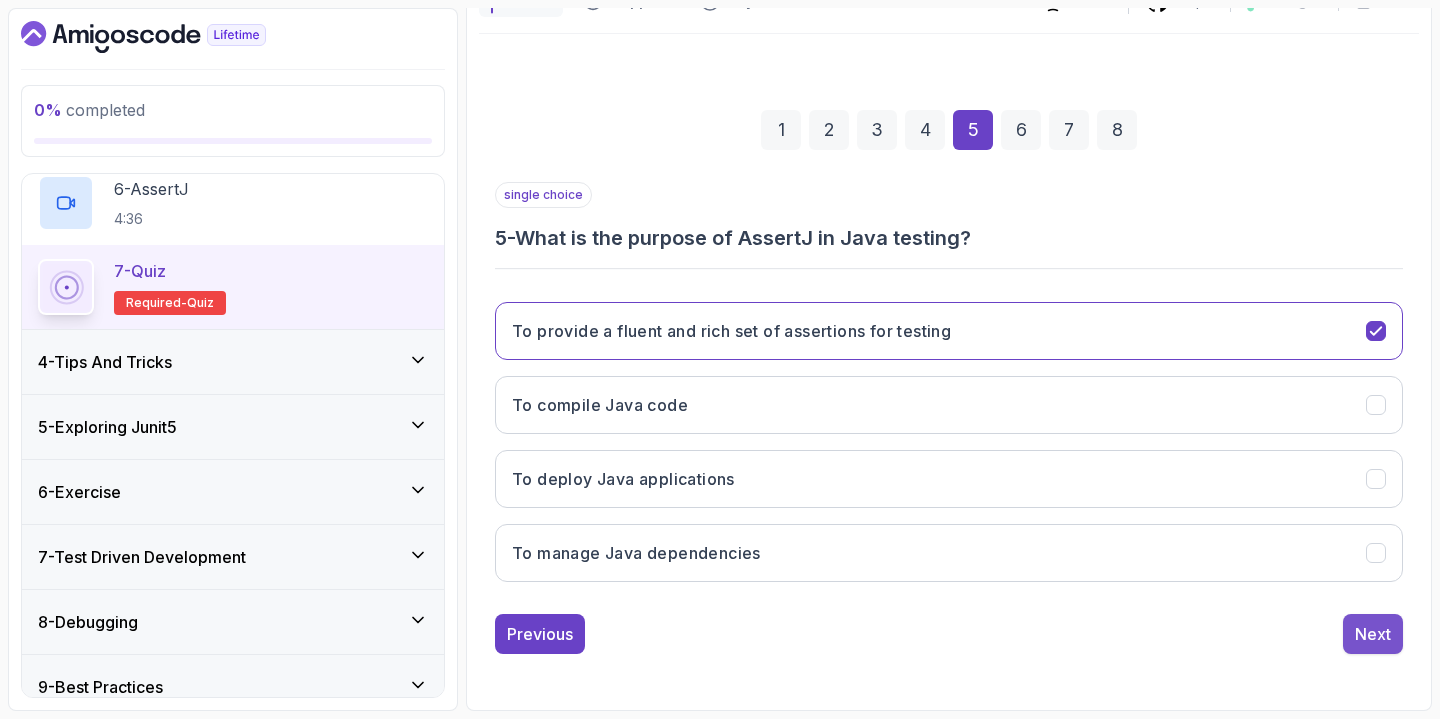 click on "Next" at bounding box center [1373, 634] 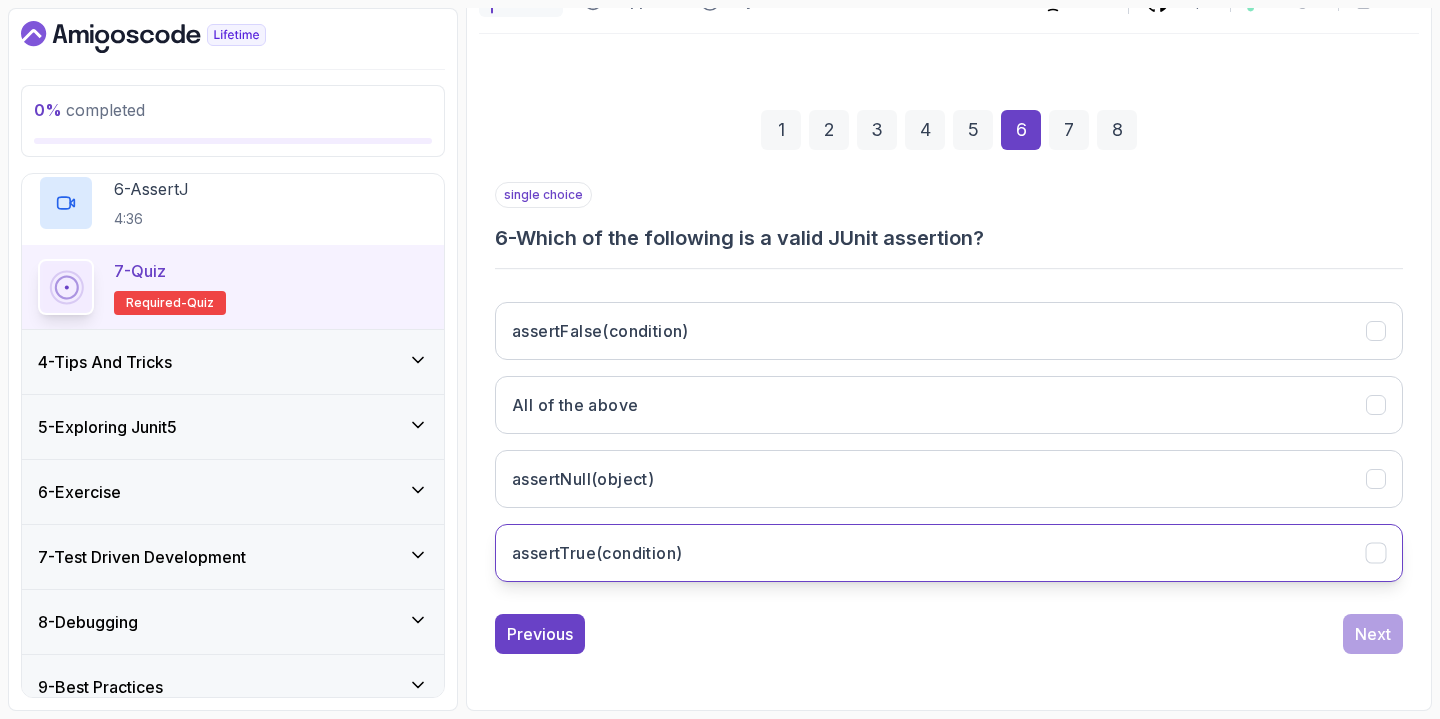 click on "assertTrue(condition)" at bounding box center [597, 553] 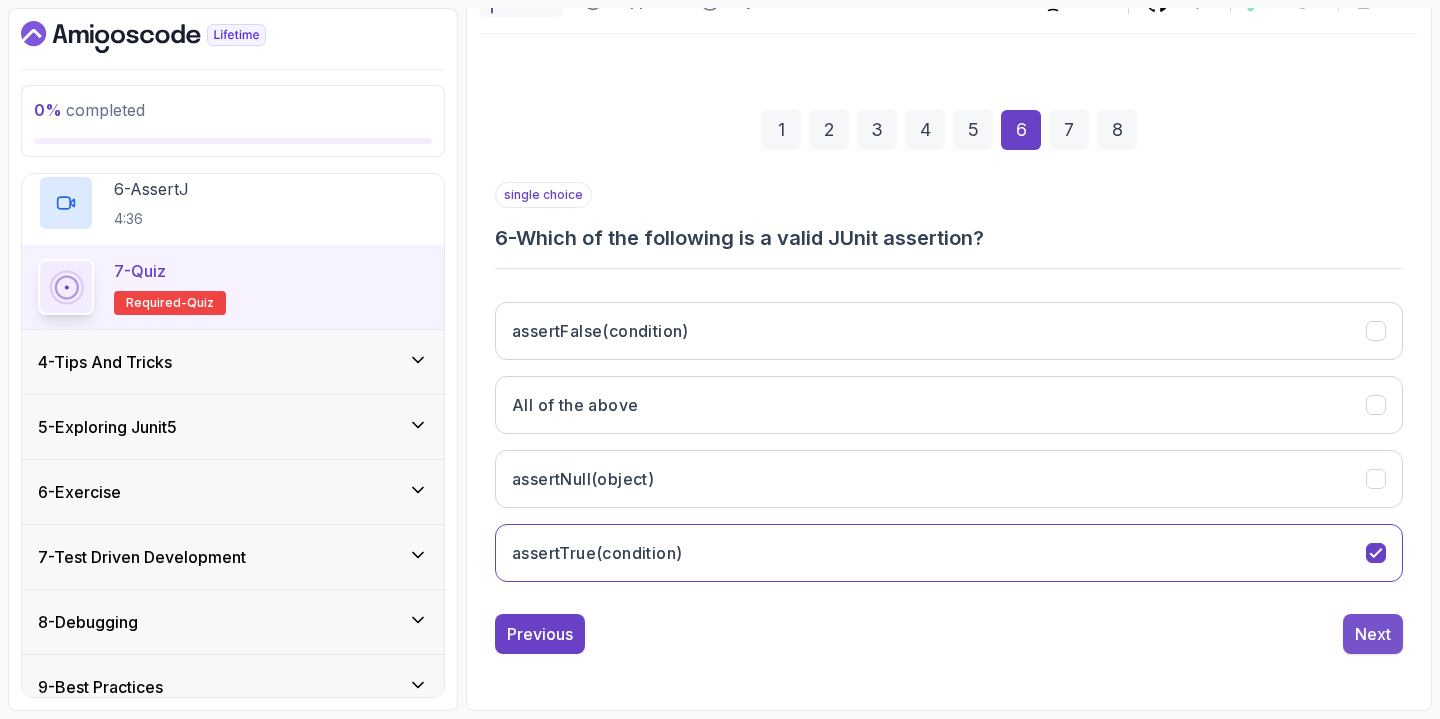 click on "Next" at bounding box center (1373, 634) 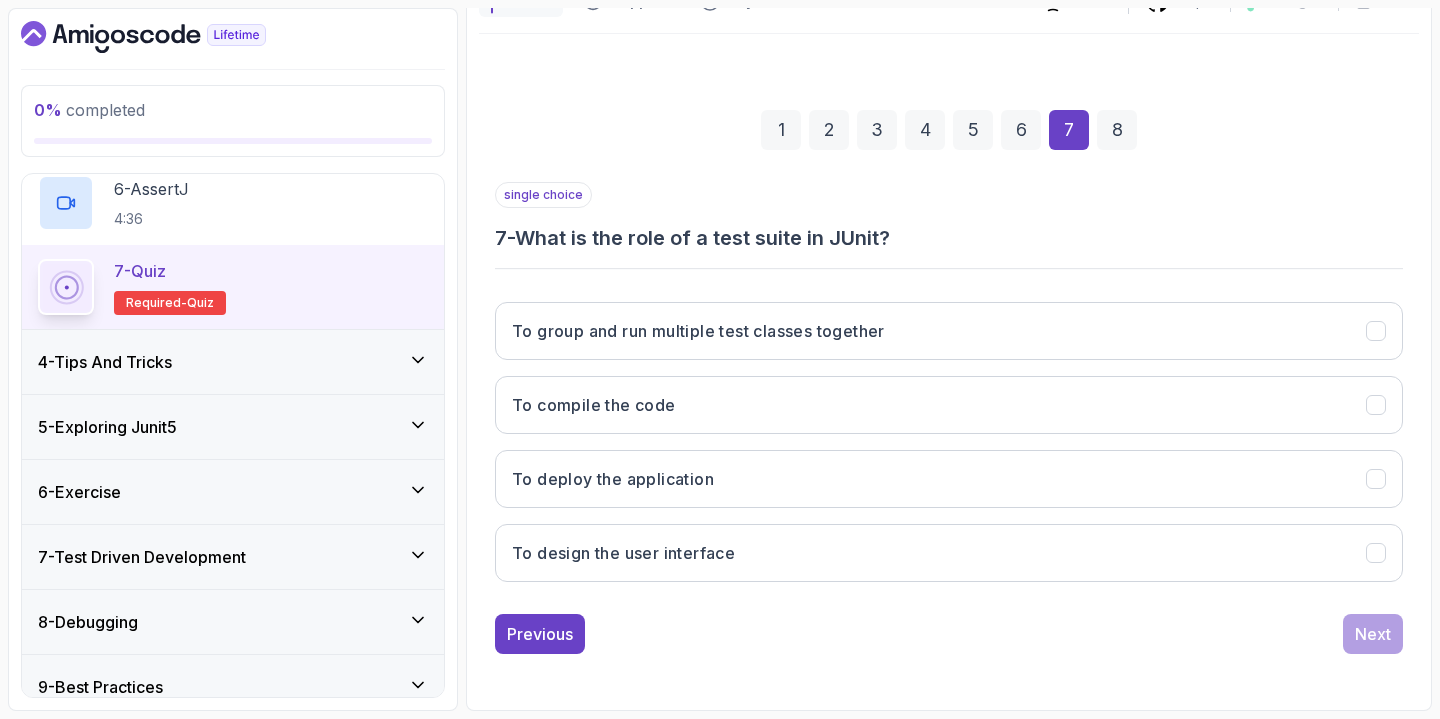 click on "To group and run multiple test classes together To compile the code To deploy the application To design the user interface" at bounding box center [949, 442] 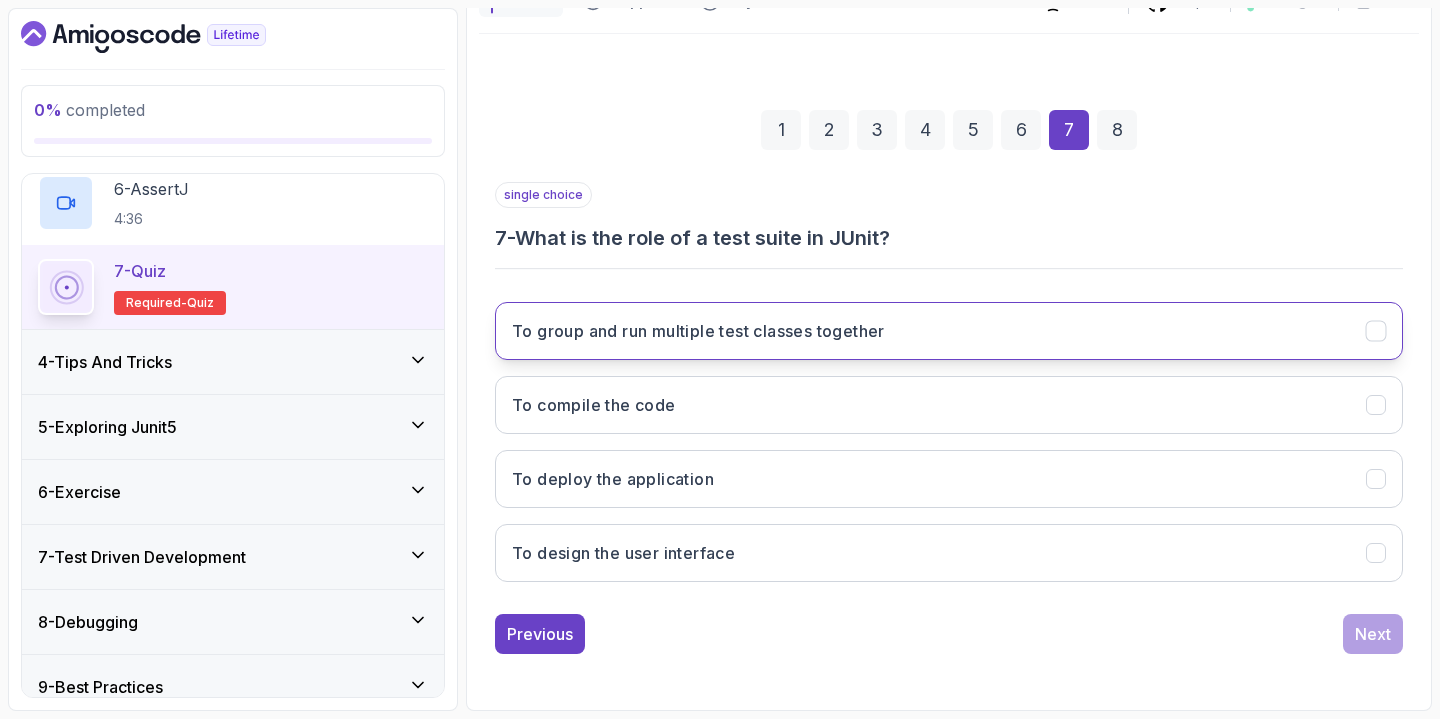 click on "To group and run multiple test classes together" at bounding box center [949, 331] 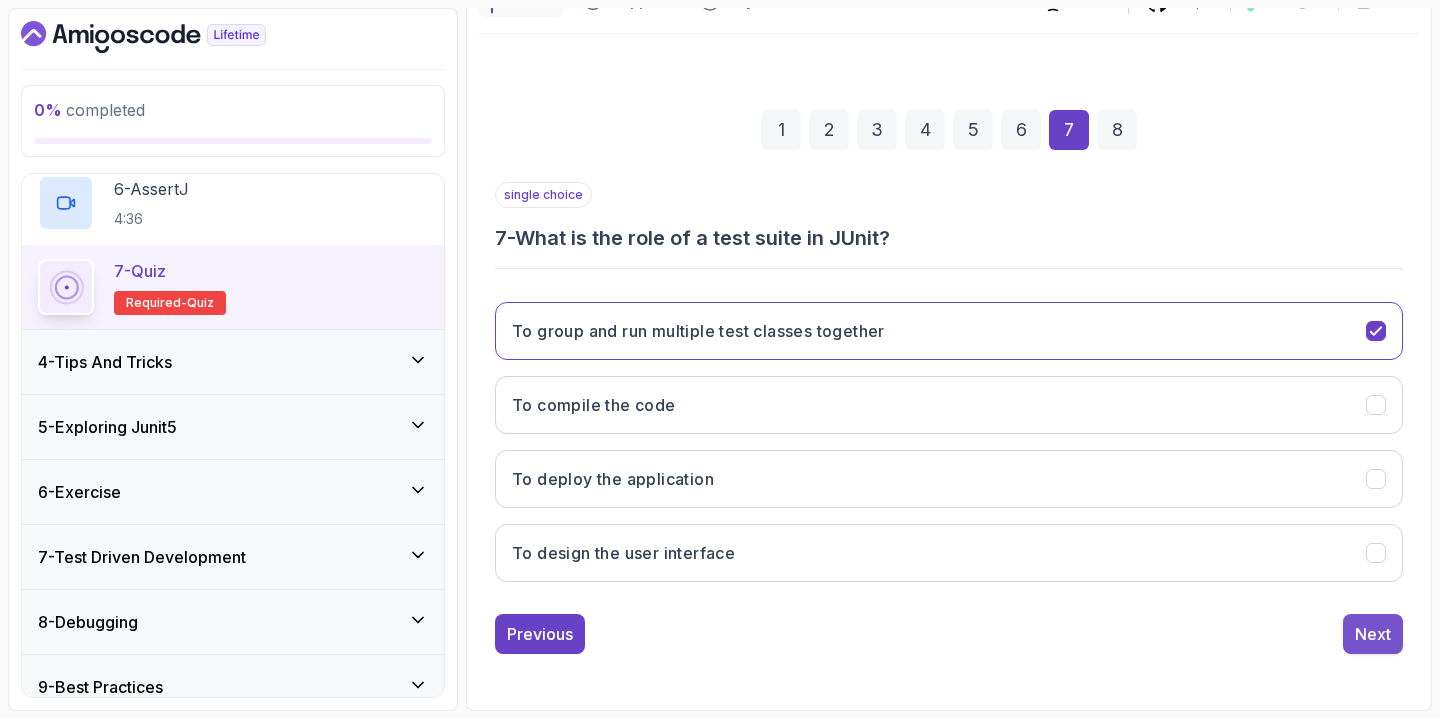click on "Next" at bounding box center (1373, 634) 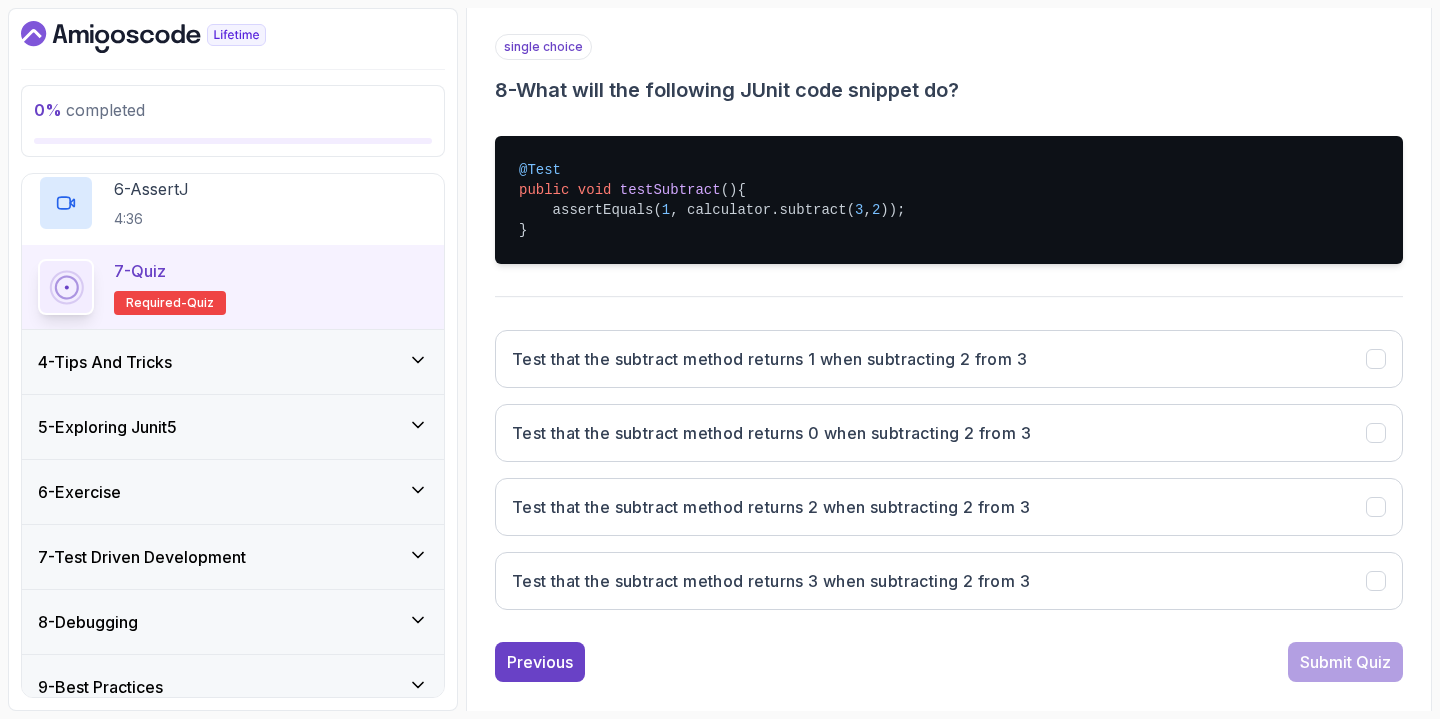 scroll, scrollTop: 357, scrollLeft: 0, axis: vertical 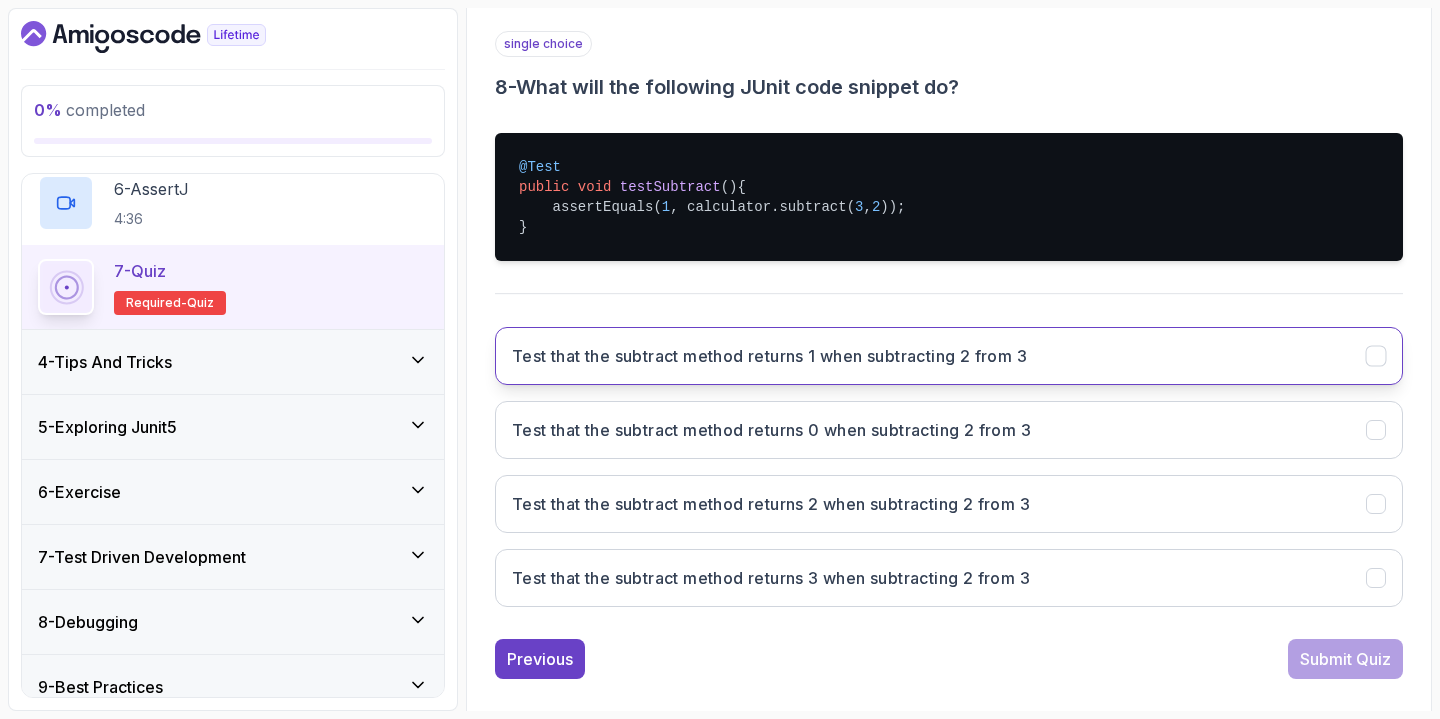 click on "Test that the subtract method returns 1 when subtracting 2 from 3" at bounding box center (769, 356) 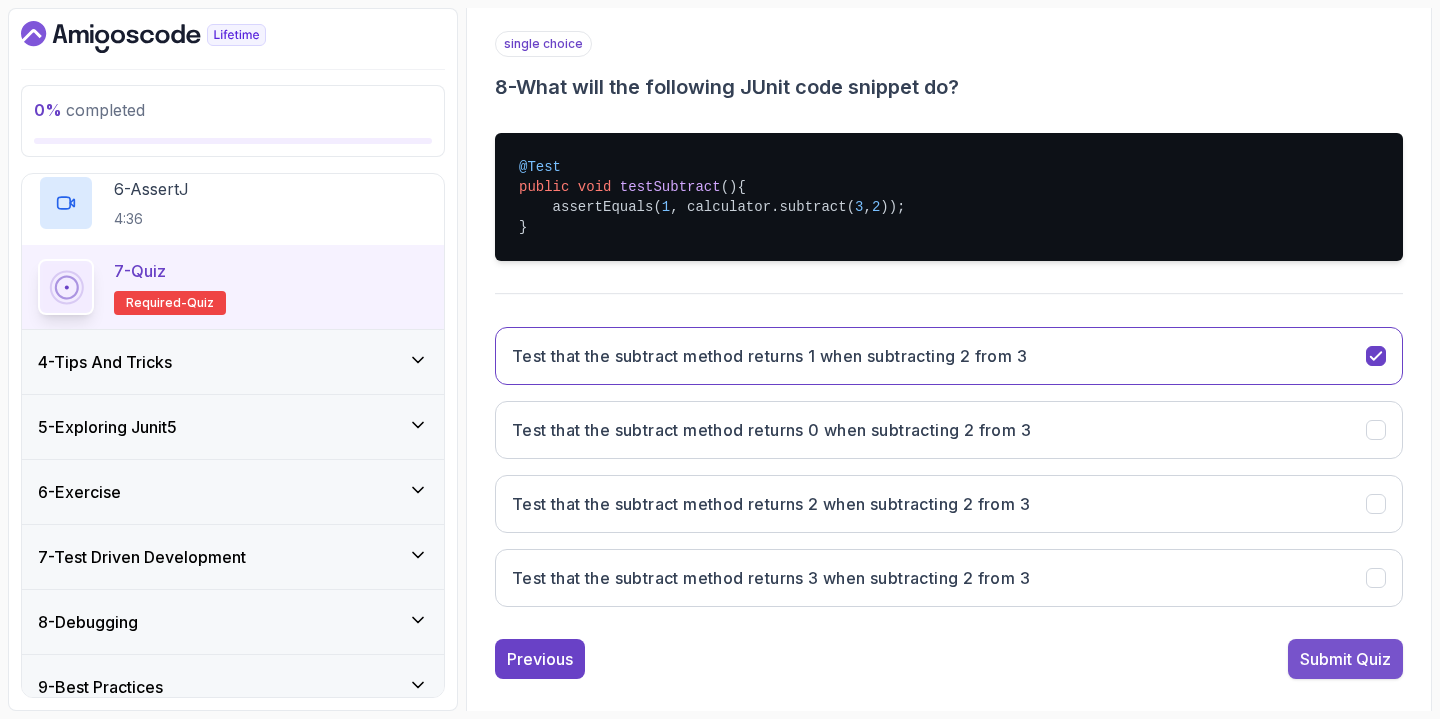click on "Submit Quiz" at bounding box center (1345, 659) 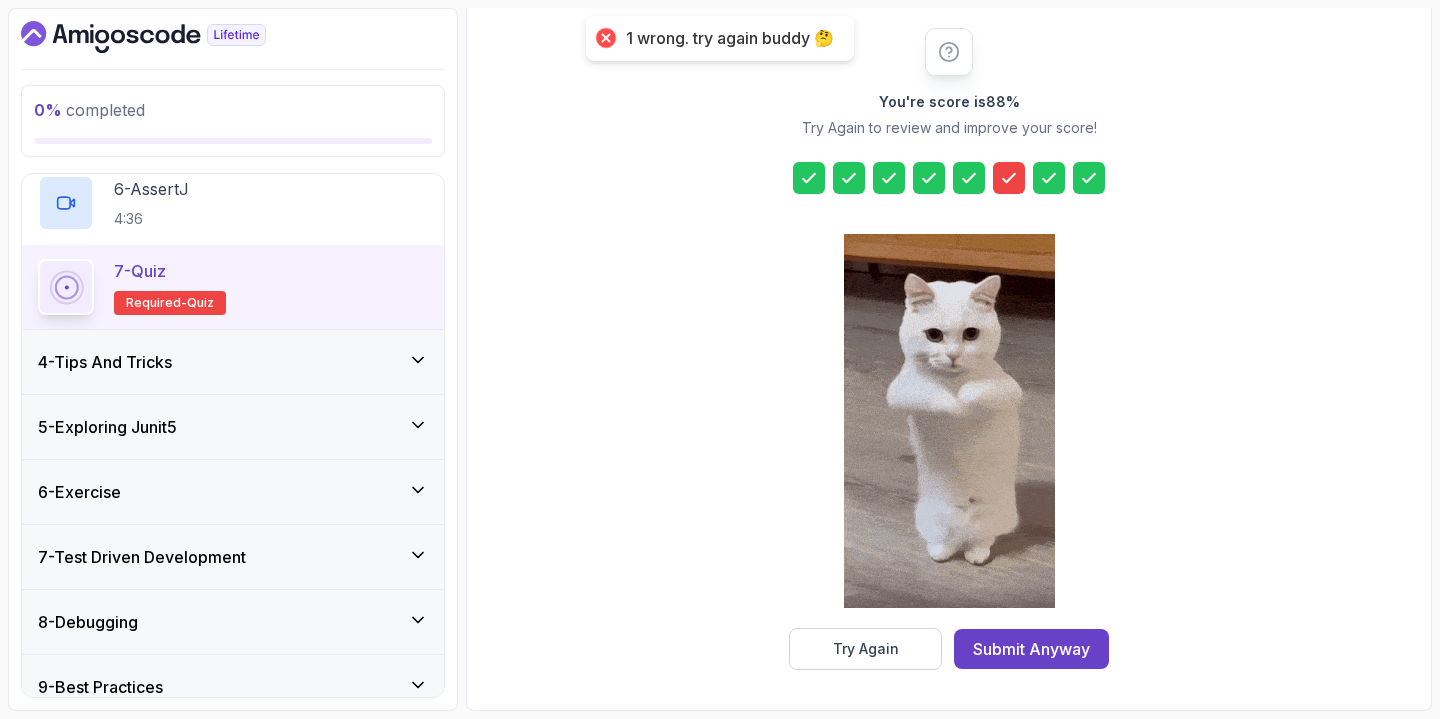 click 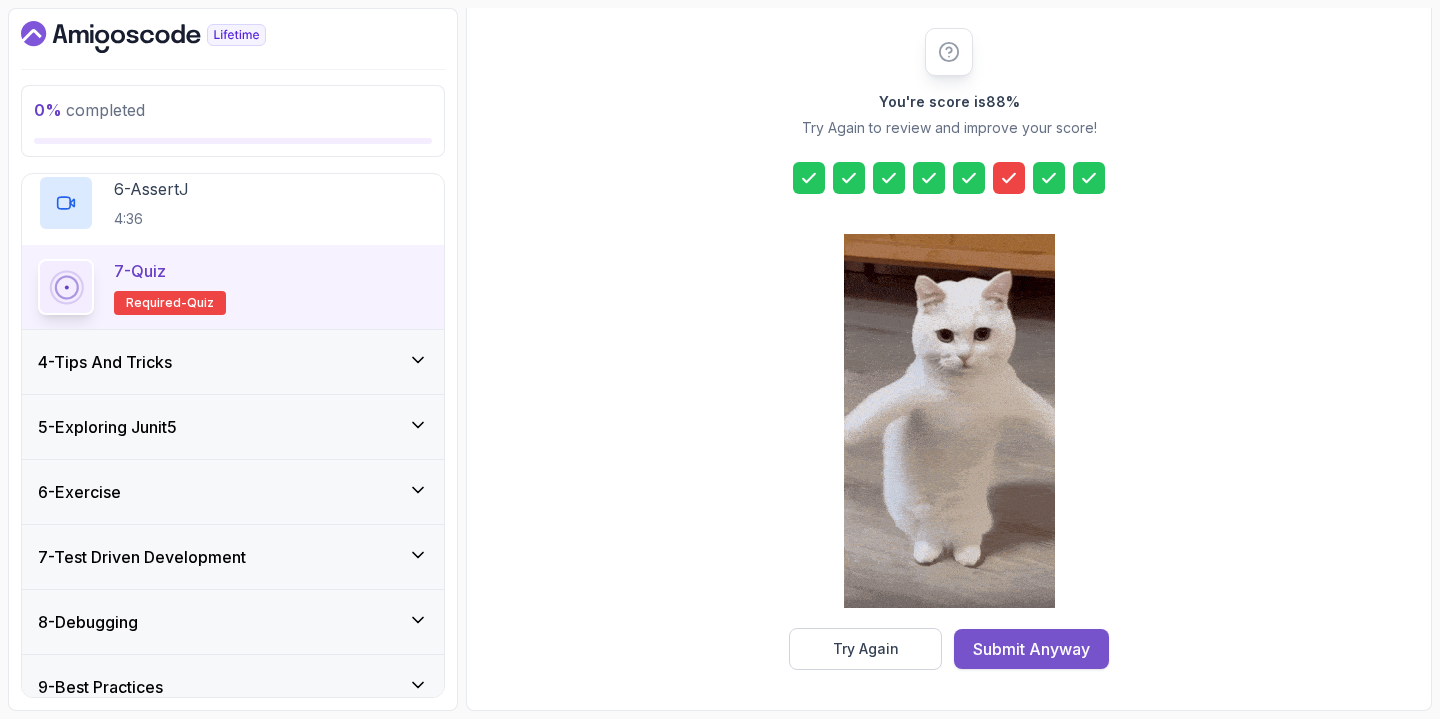 click on "Submit Anyway" at bounding box center [1031, 649] 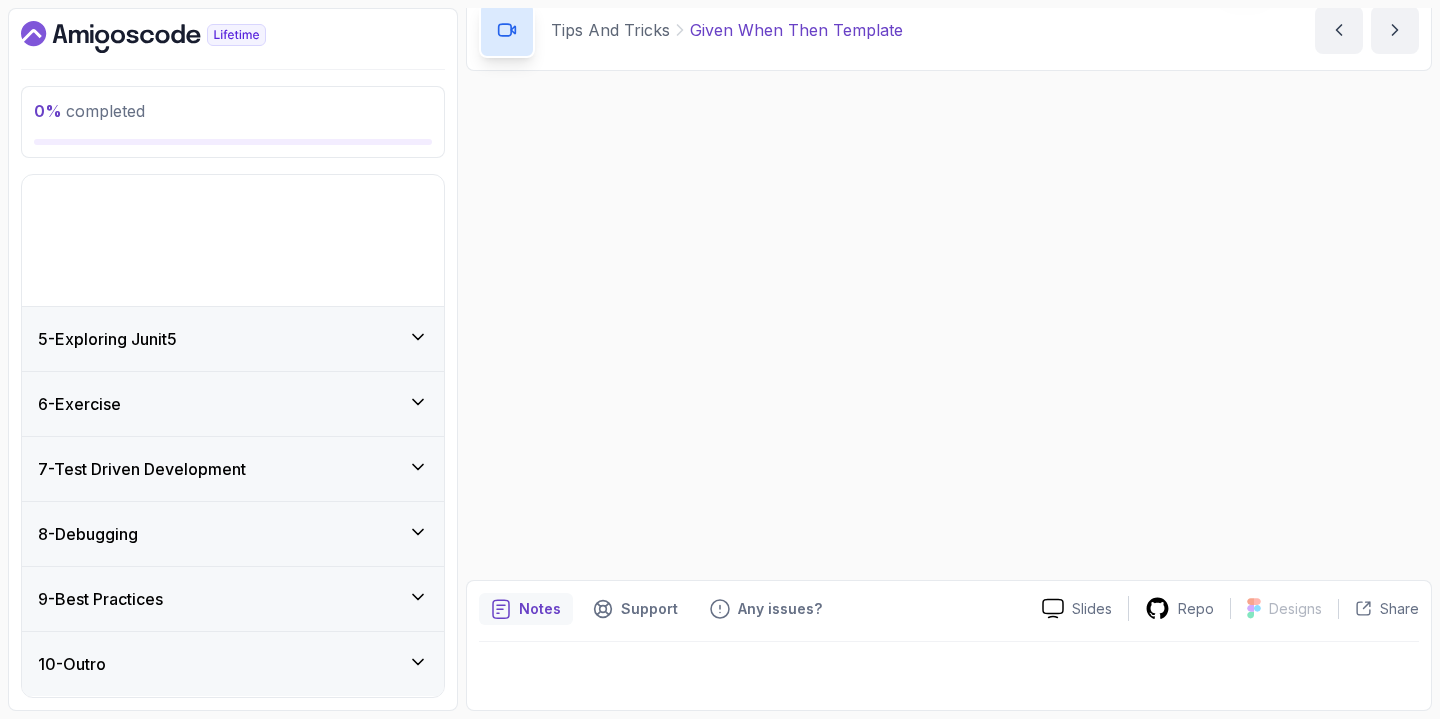 scroll, scrollTop: 0, scrollLeft: 0, axis: both 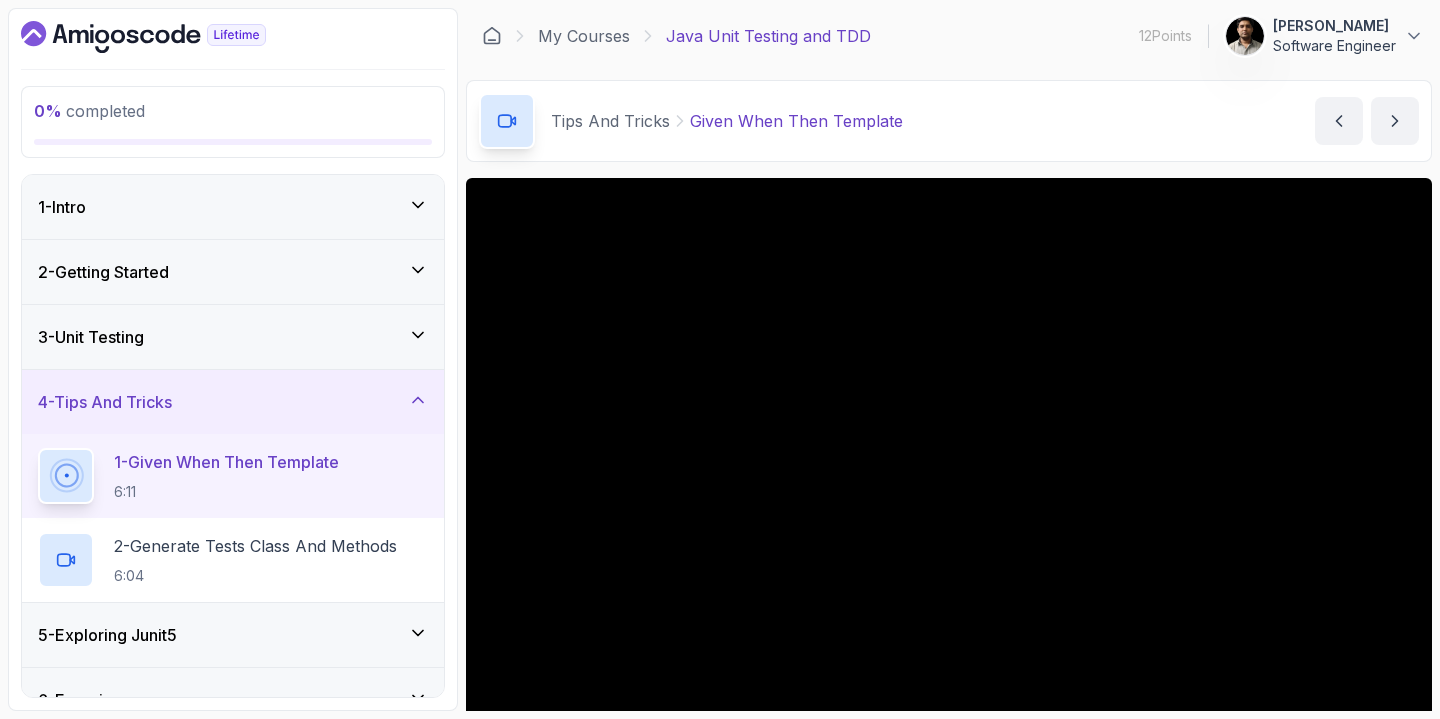 click on "3  -  Unit Testing" at bounding box center (233, 337) 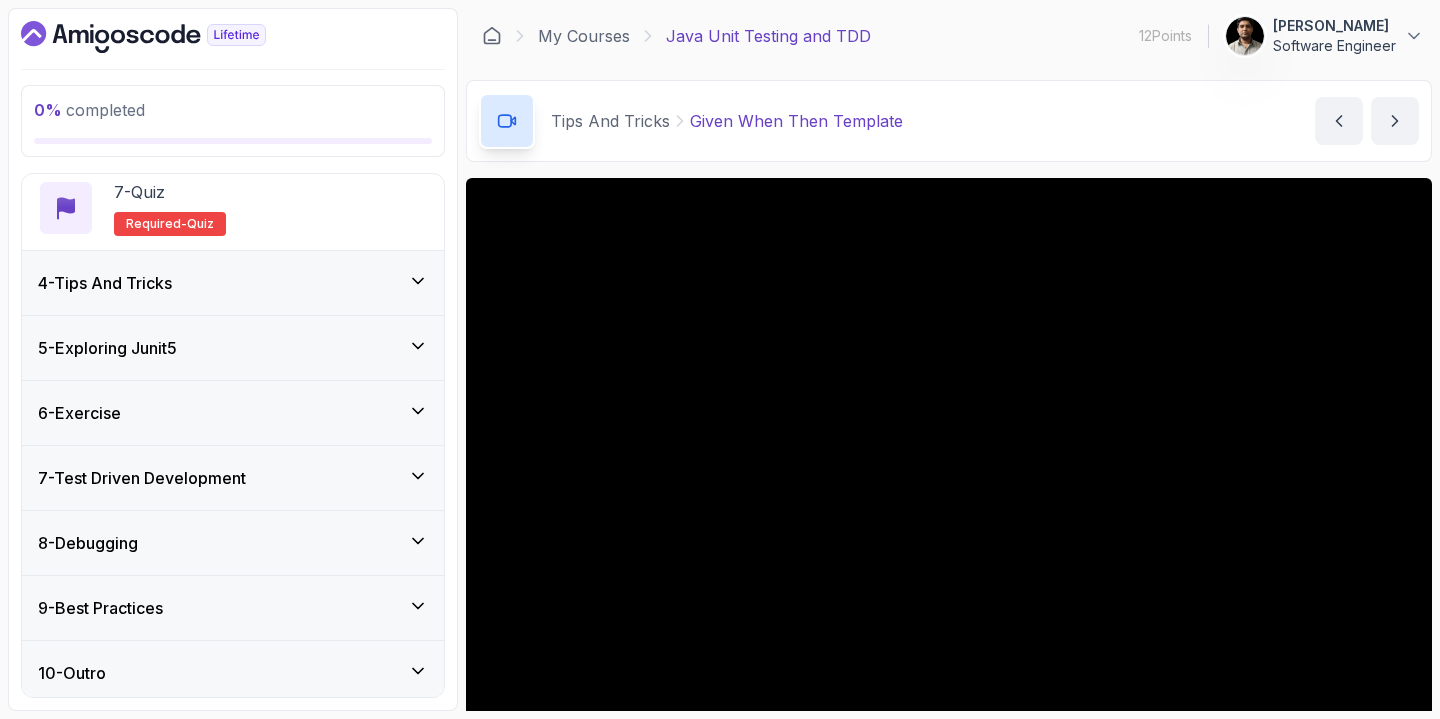 scroll, scrollTop: 714, scrollLeft: 0, axis: vertical 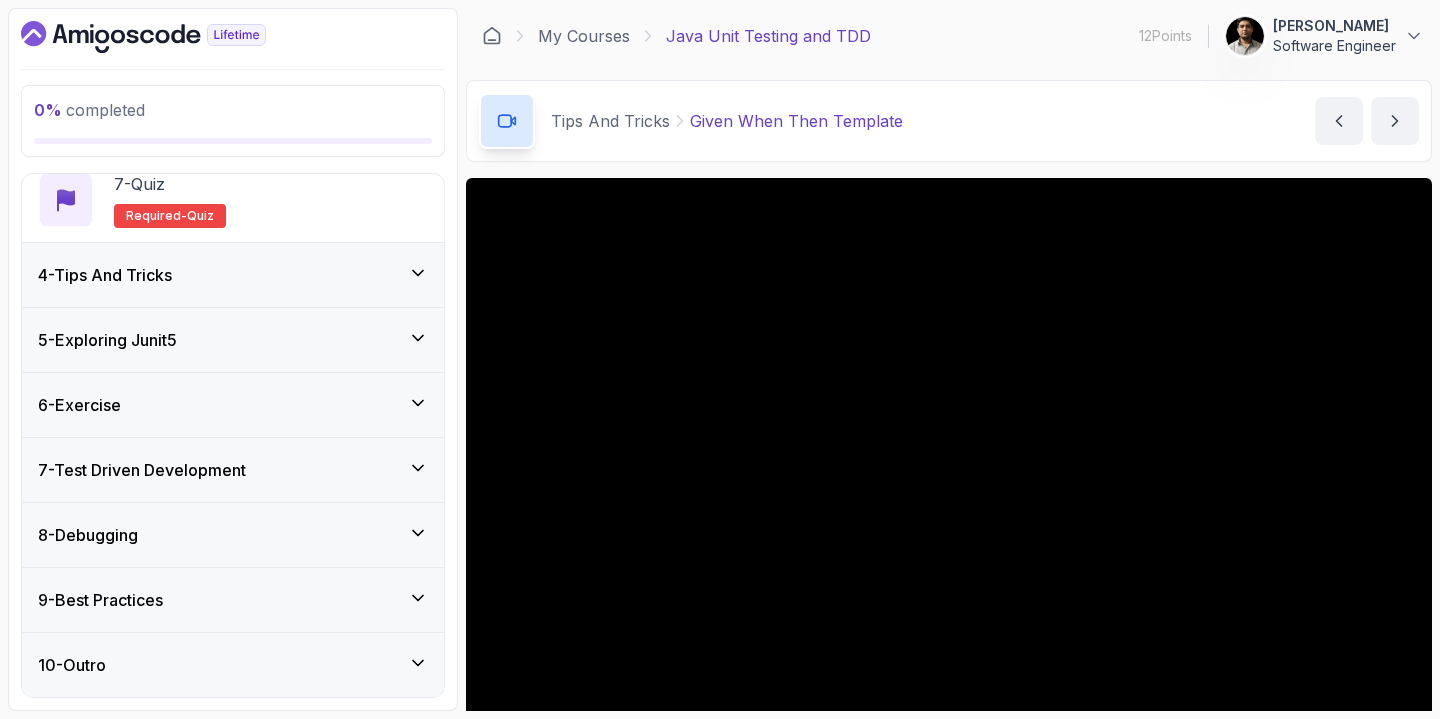 click on "4  -  Tips And Tricks" at bounding box center [233, 275] 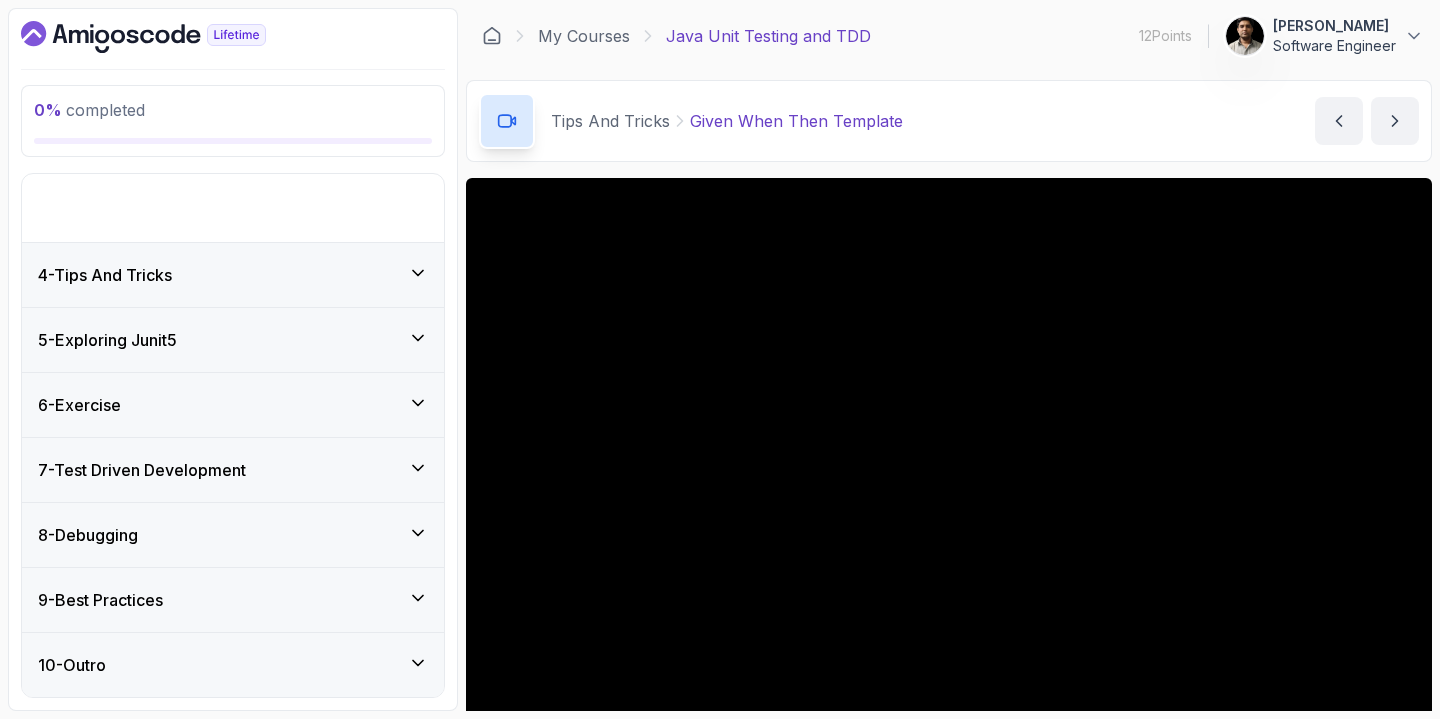 scroll, scrollTop: 127, scrollLeft: 0, axis: vertical 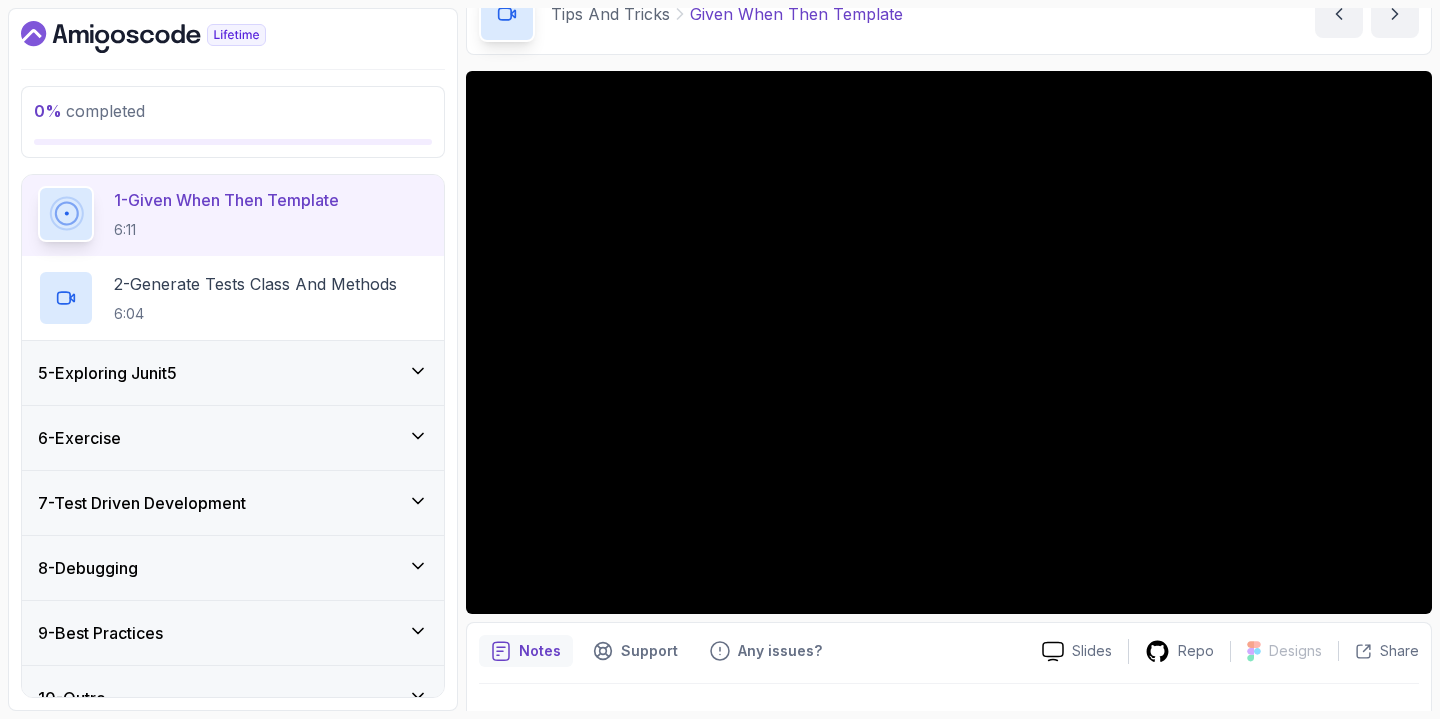 click on "5  -  Exploring Junit5" at bounding box center (233, 373) 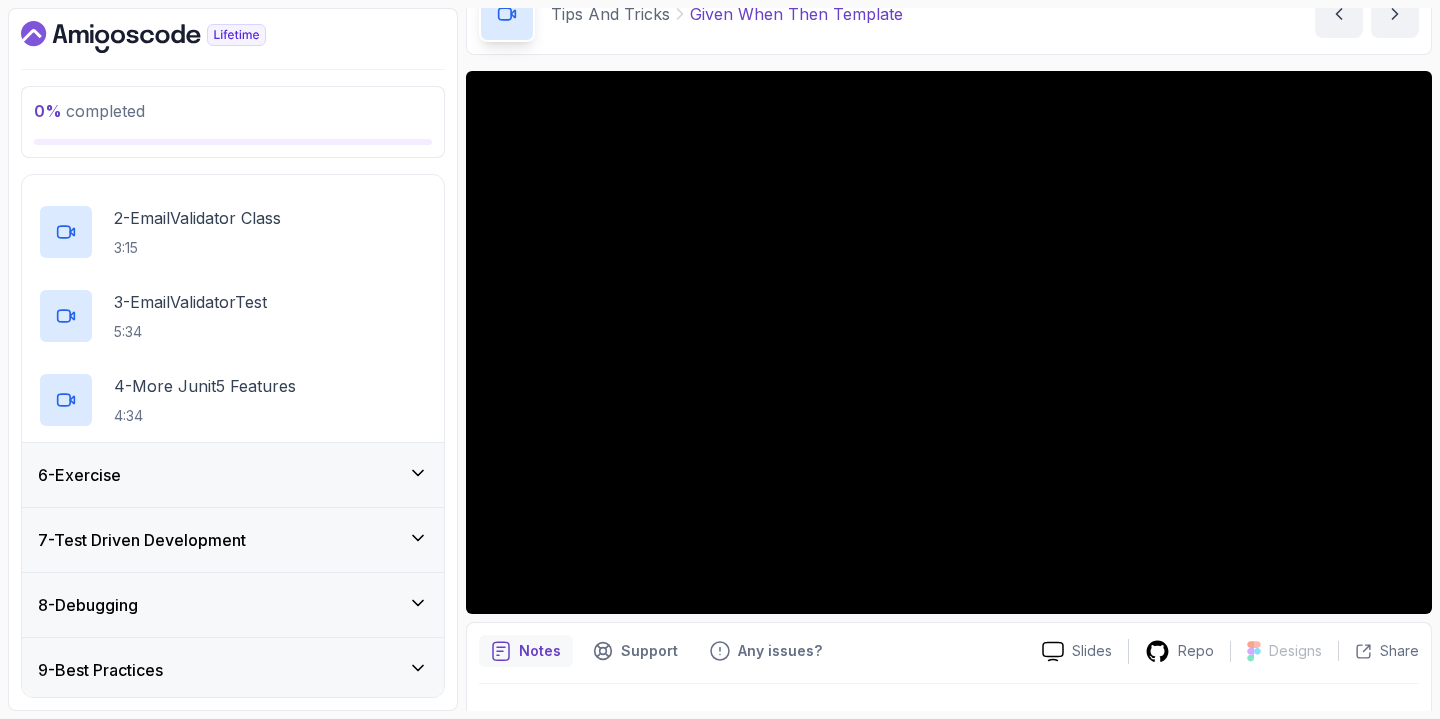 scroll, scrollTop: 407, scrollLeft: 0, axis: vertical 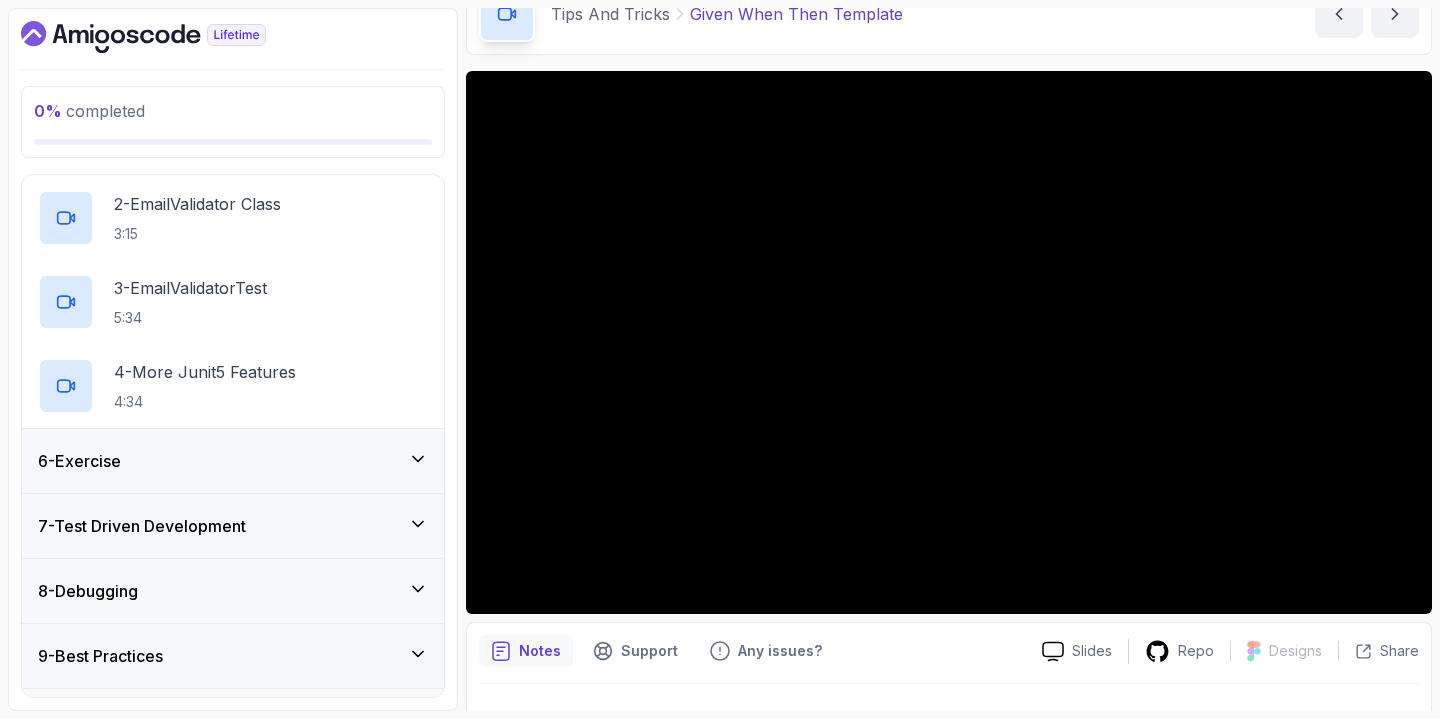 click on "6  -  Exercise" at bounding box center [233, 461] 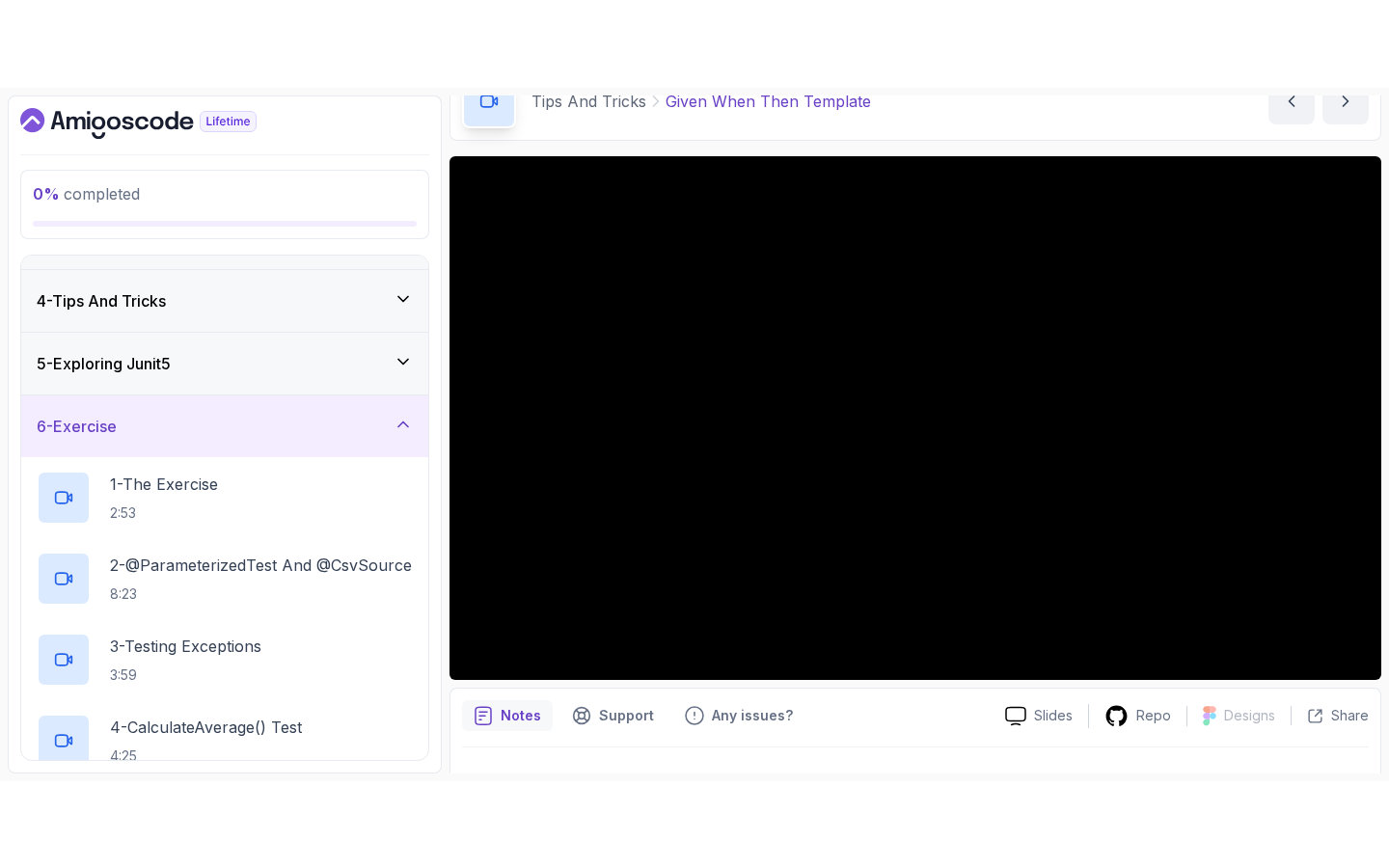 scroll, scrollTop: 0, scrollLeft: 0, axis: both 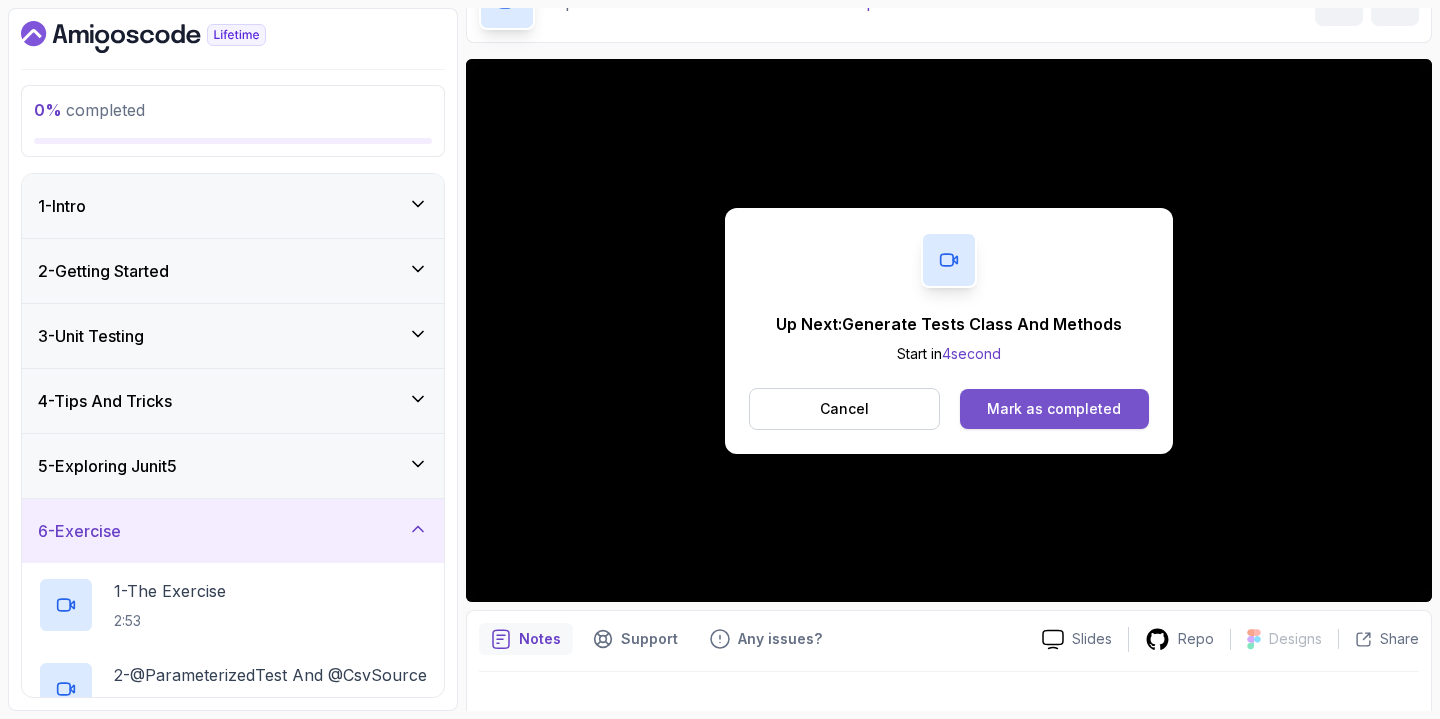 click on "Mark as completed" at bounding box center [1054, 409] 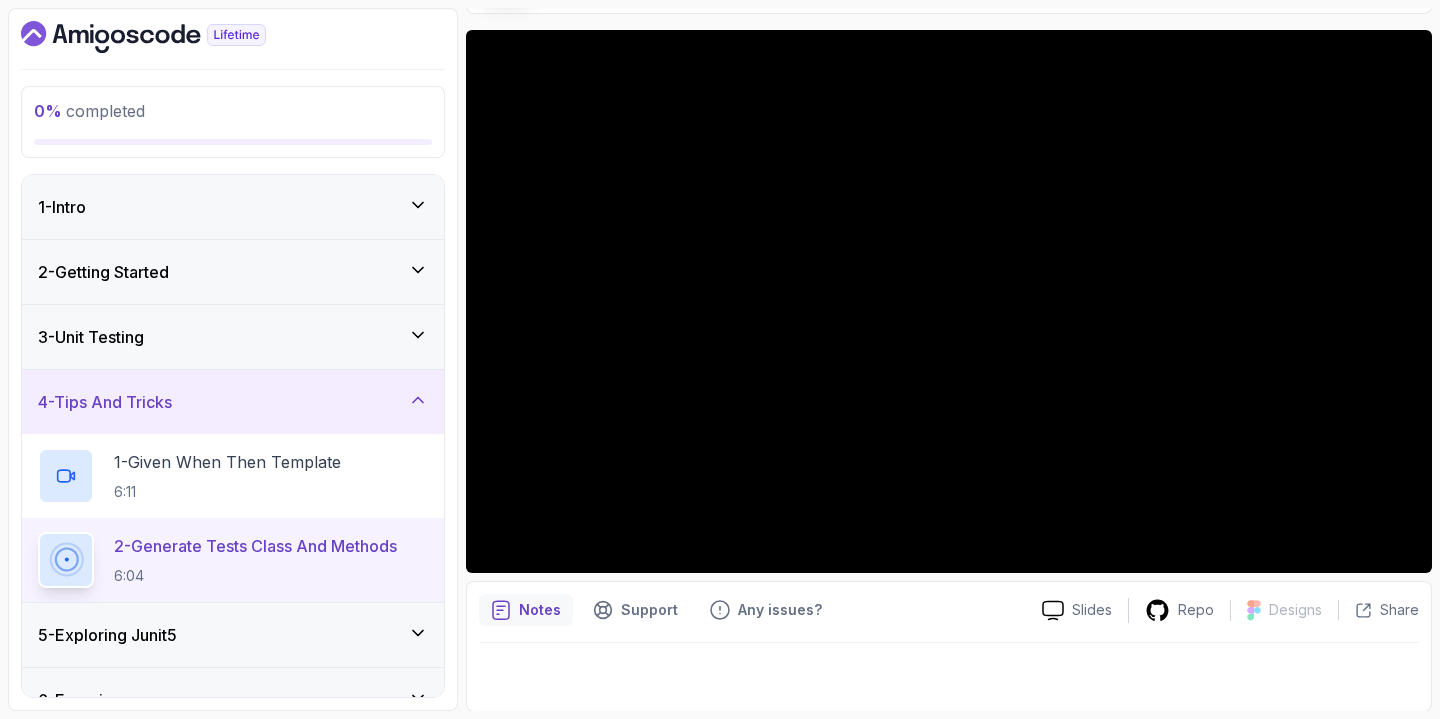 scroll, scrollTop: 149, scrollLeft: 0, axis: vertical 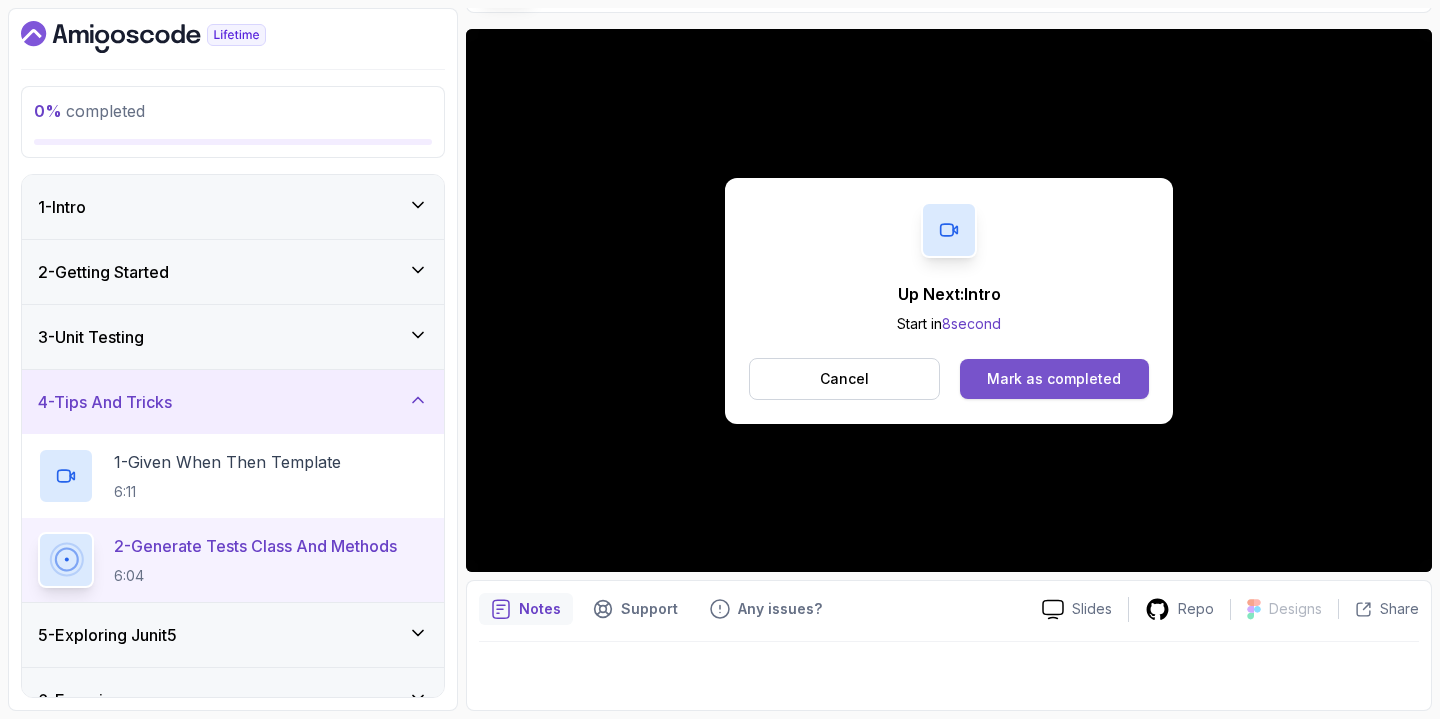 click on "Mark as completed" 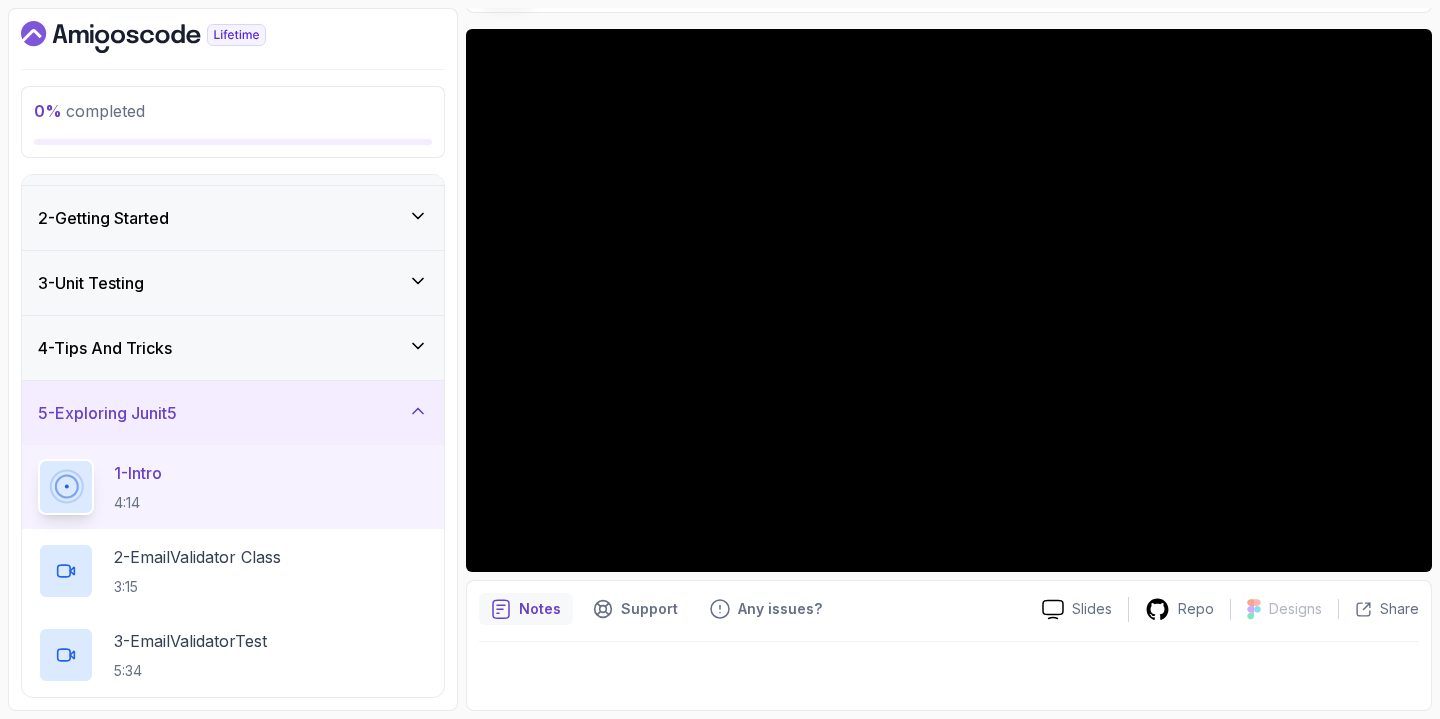 scroll, scrollTop: 51, scrollLeft: 0, axis: vertical 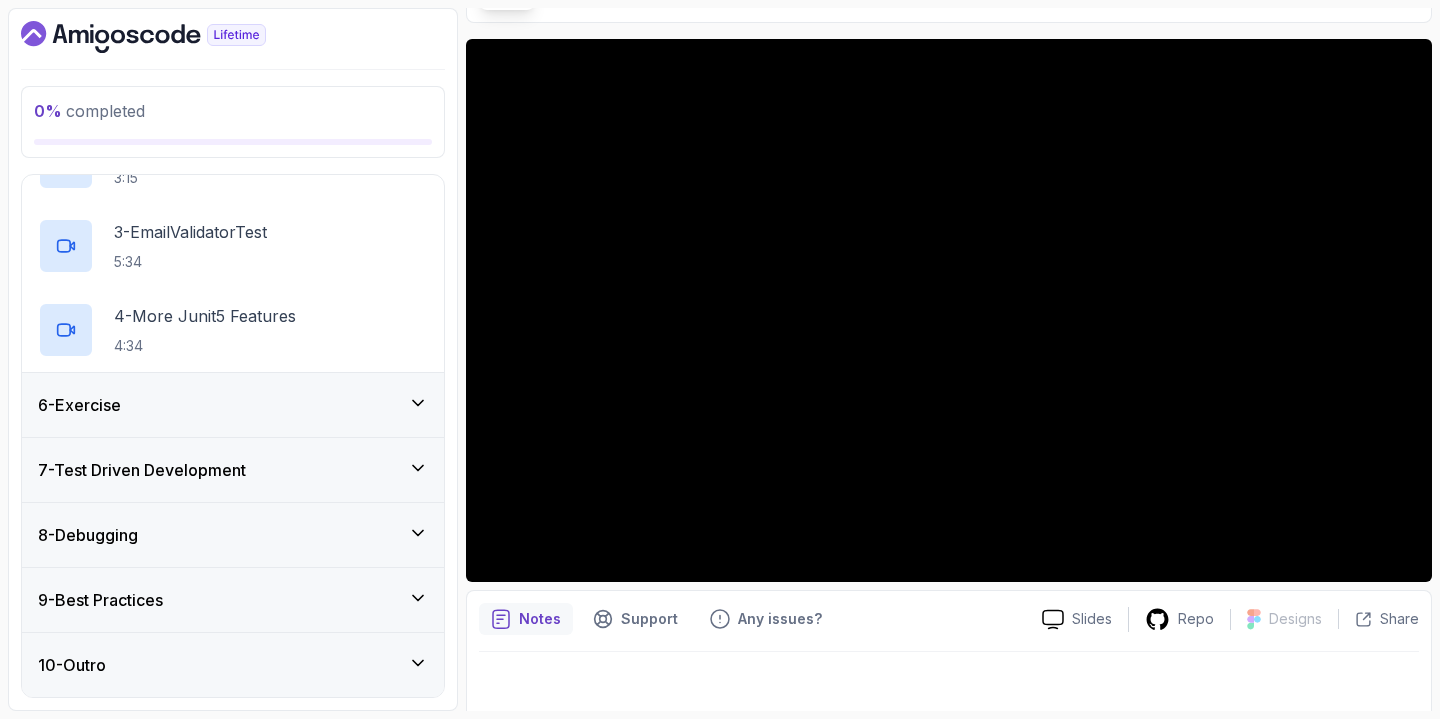 click on "6  -  Exercise" at bounding box center [233, 405] 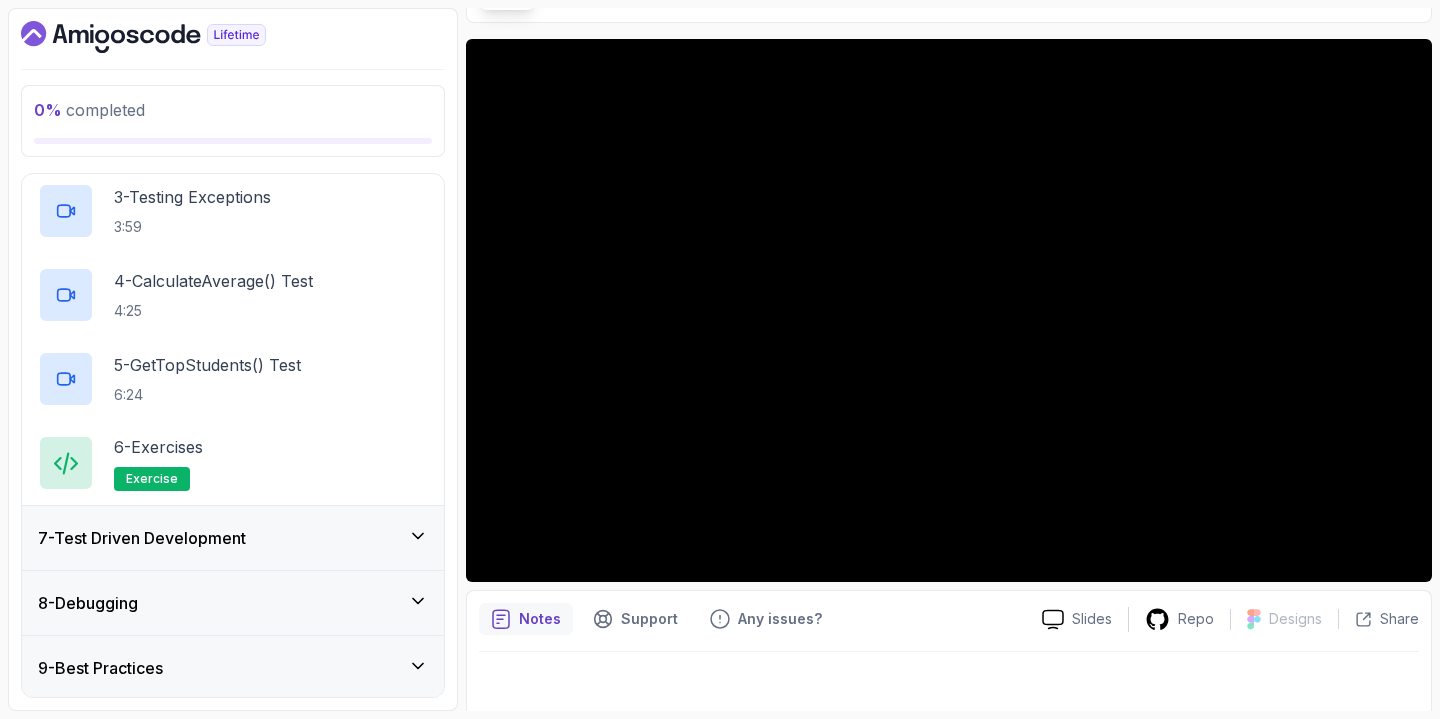 scroll, scrollTop: 630, scrollLeft: 0, axis: vertical 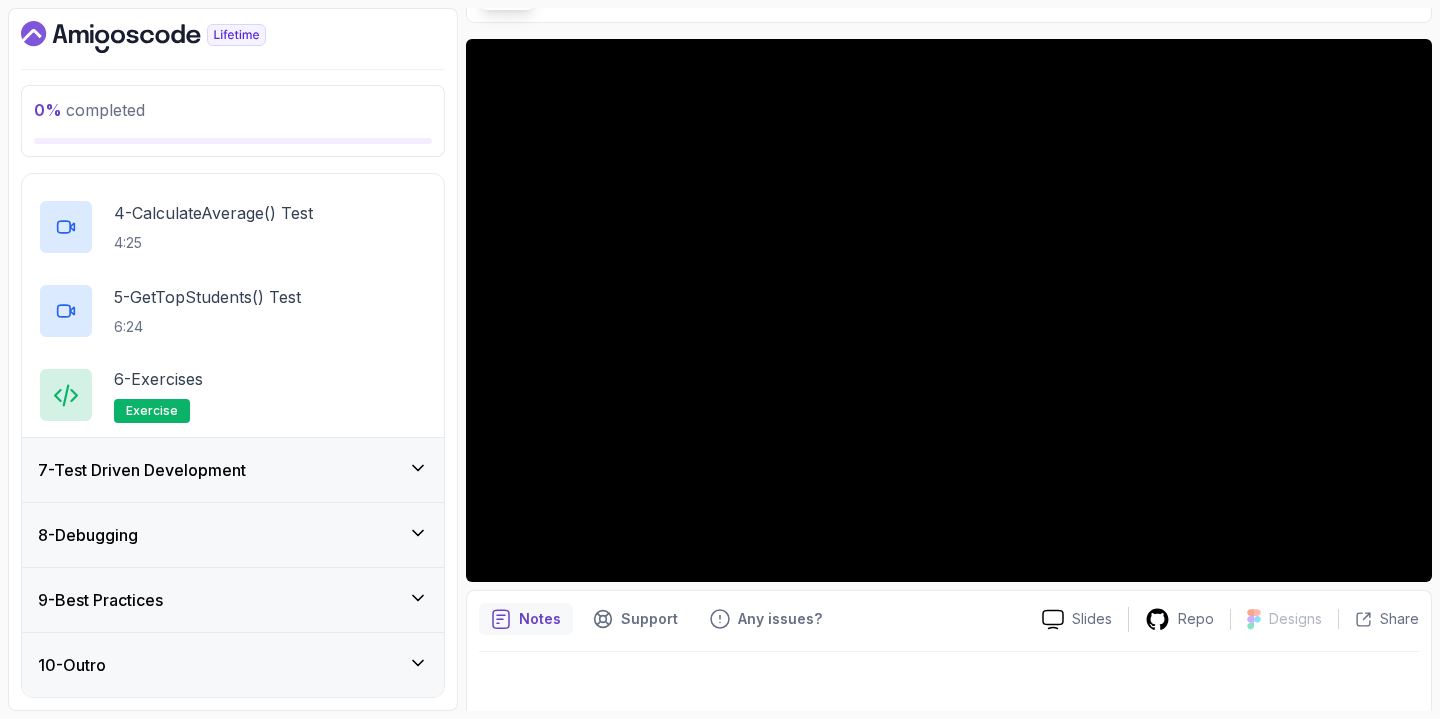 click on "7  -  Test Driven Development" at bounding box center (233, 470) 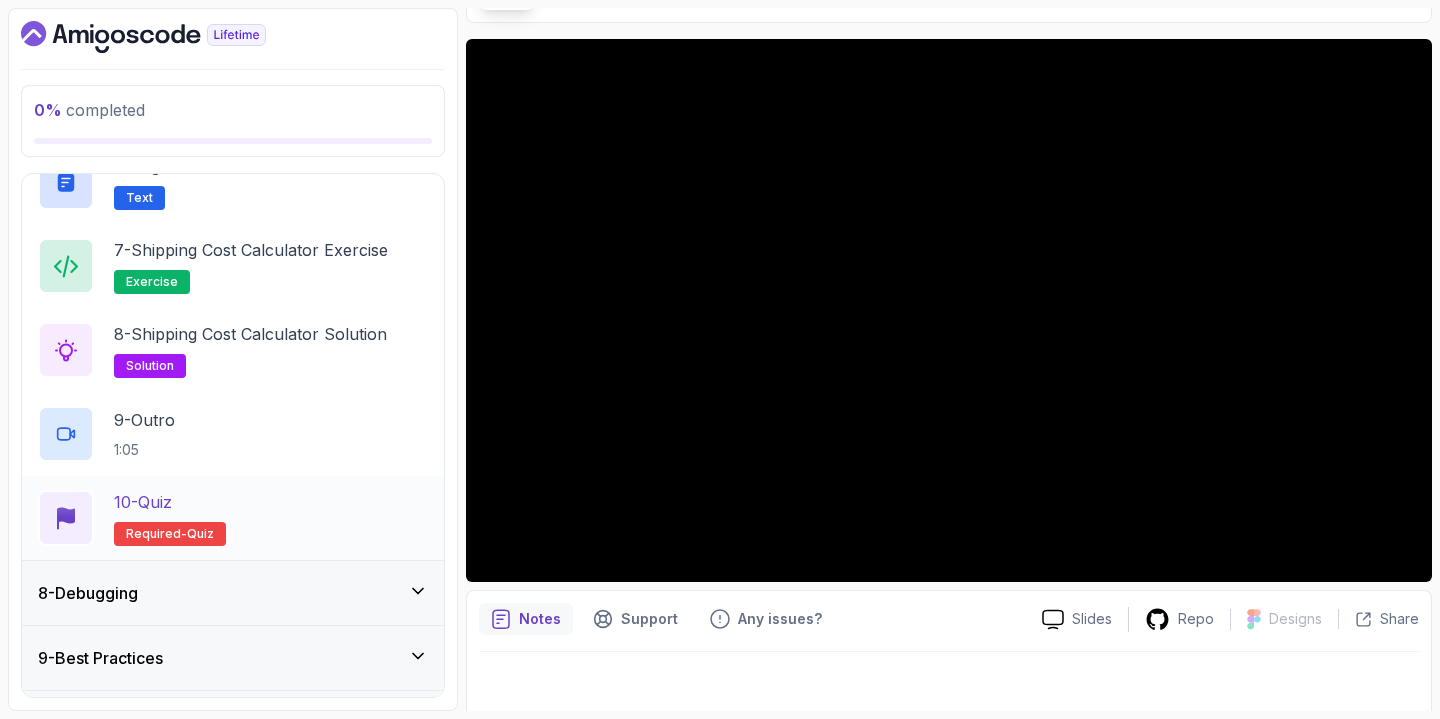 scroll, scrollTop: 966, scrollLeft: 0, axis: vertical 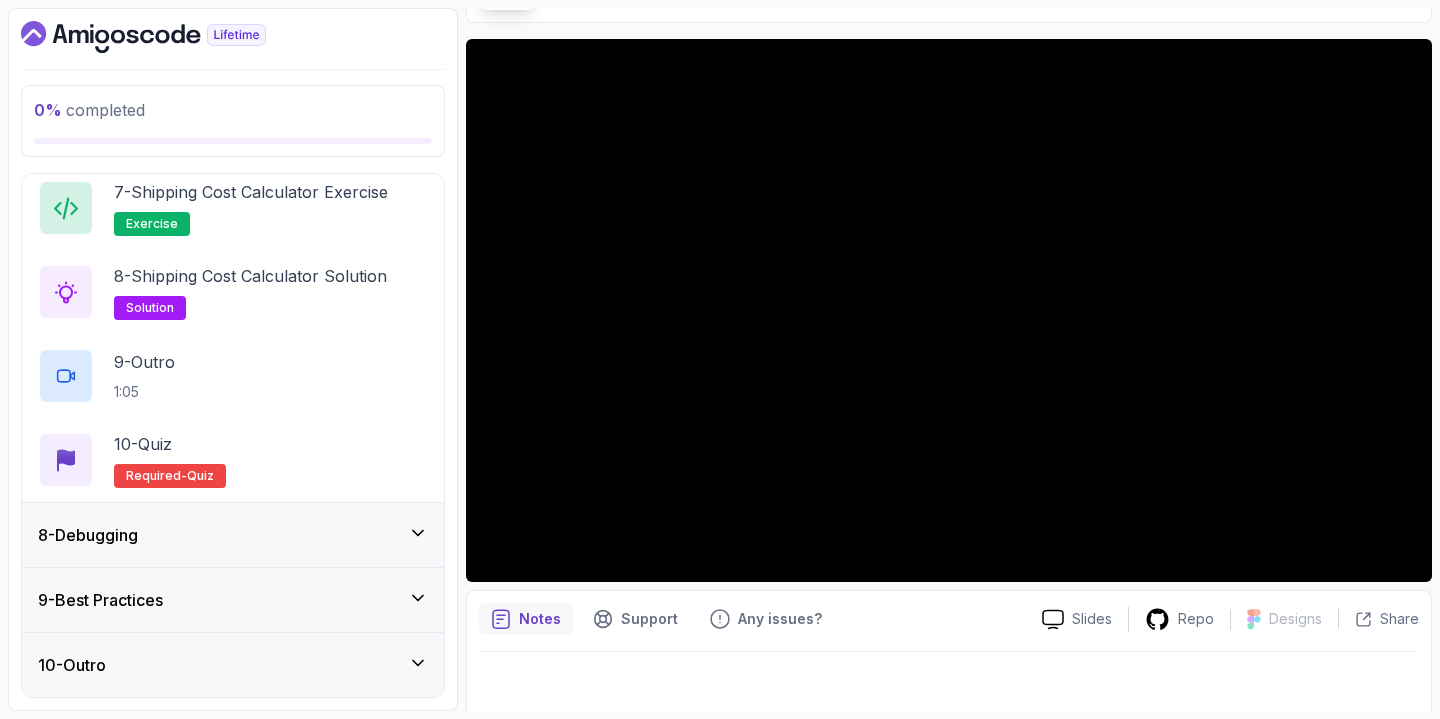 click on "8  -  Debugging" at bounding box center [233, 535] 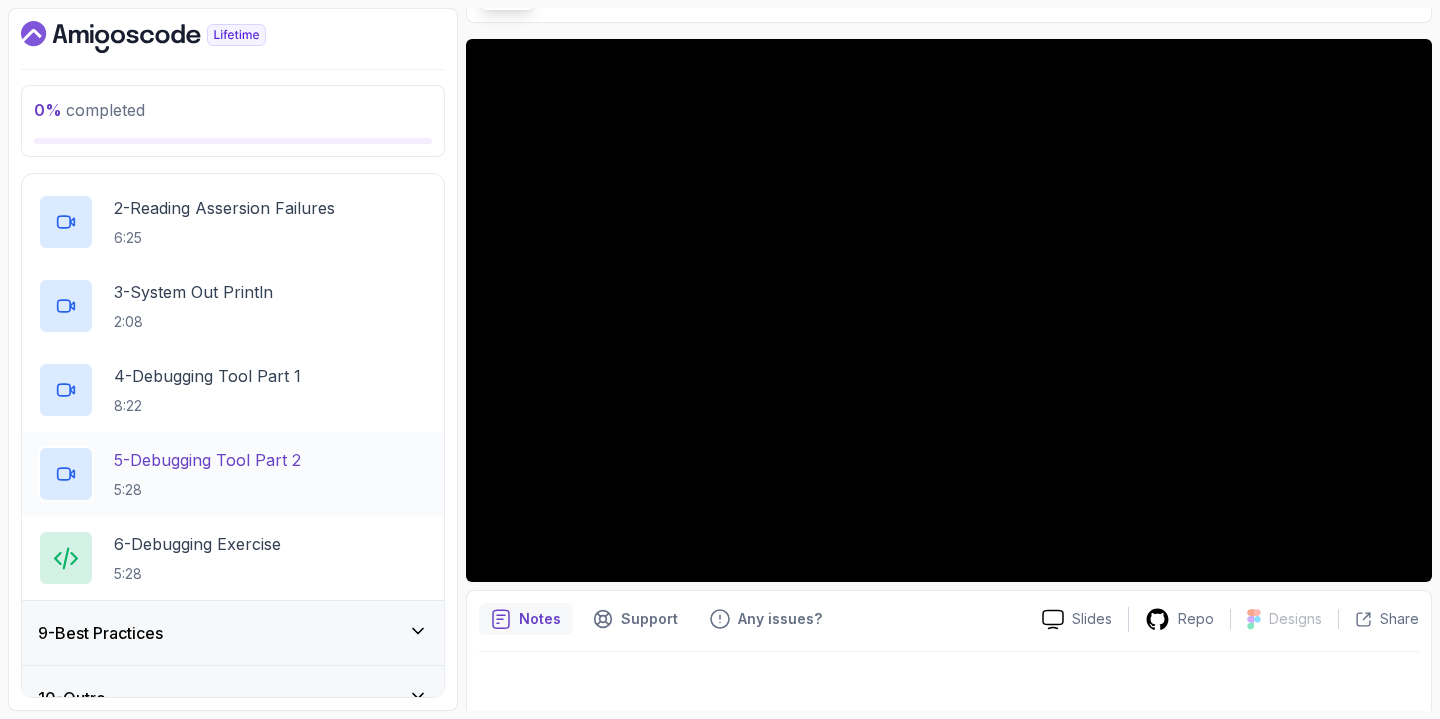 scroll, scrollTop: 630, scrollLeft: 0, axis: vertical 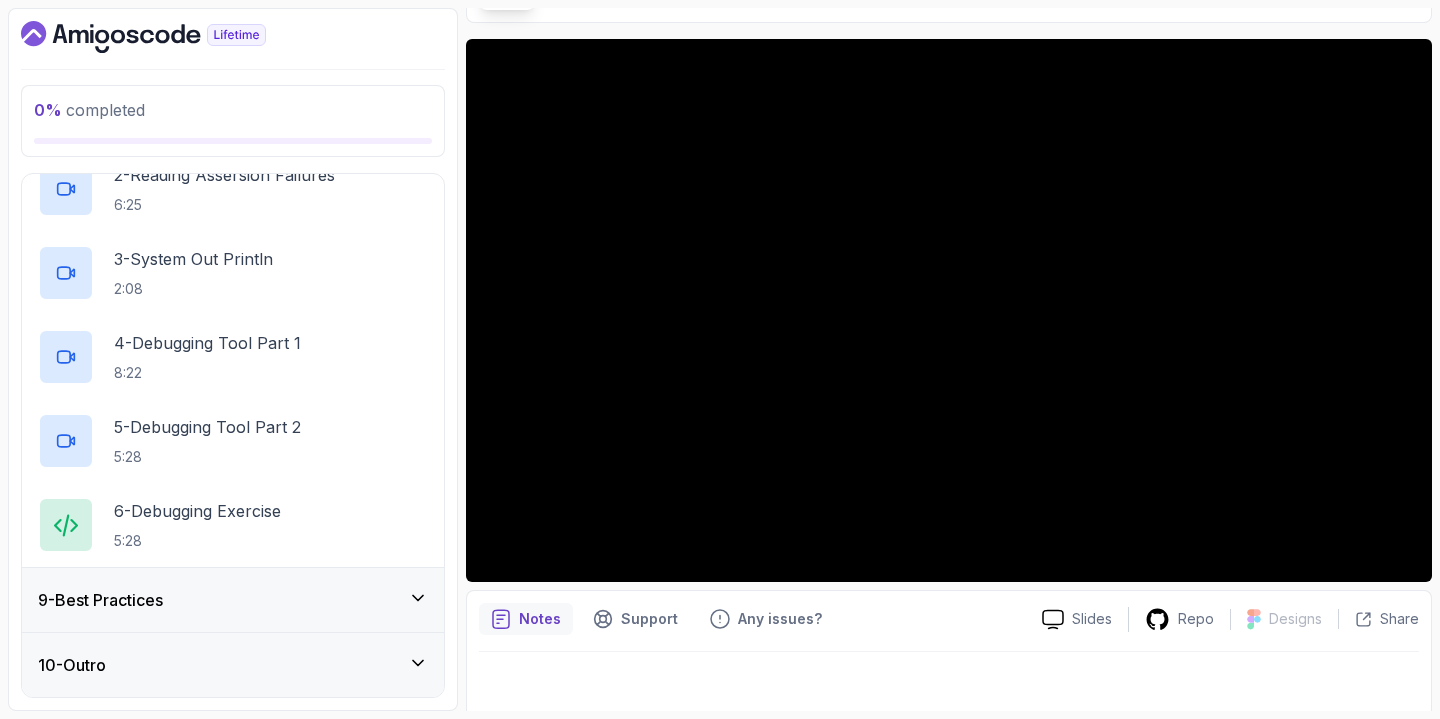 click on "9  -  Best Practices" at bounding box center (233, 600) 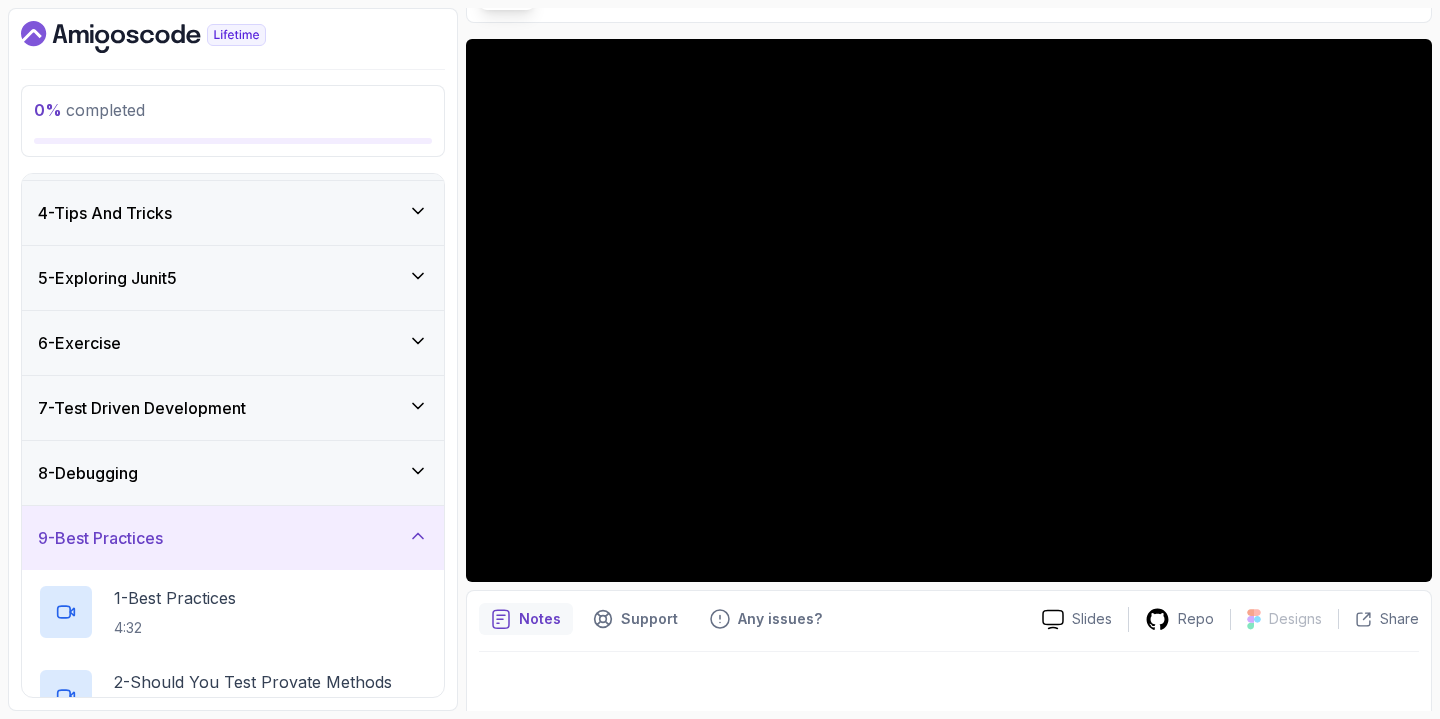 scroll, scrollTop: 0, scrollLeft: 0, axis: both 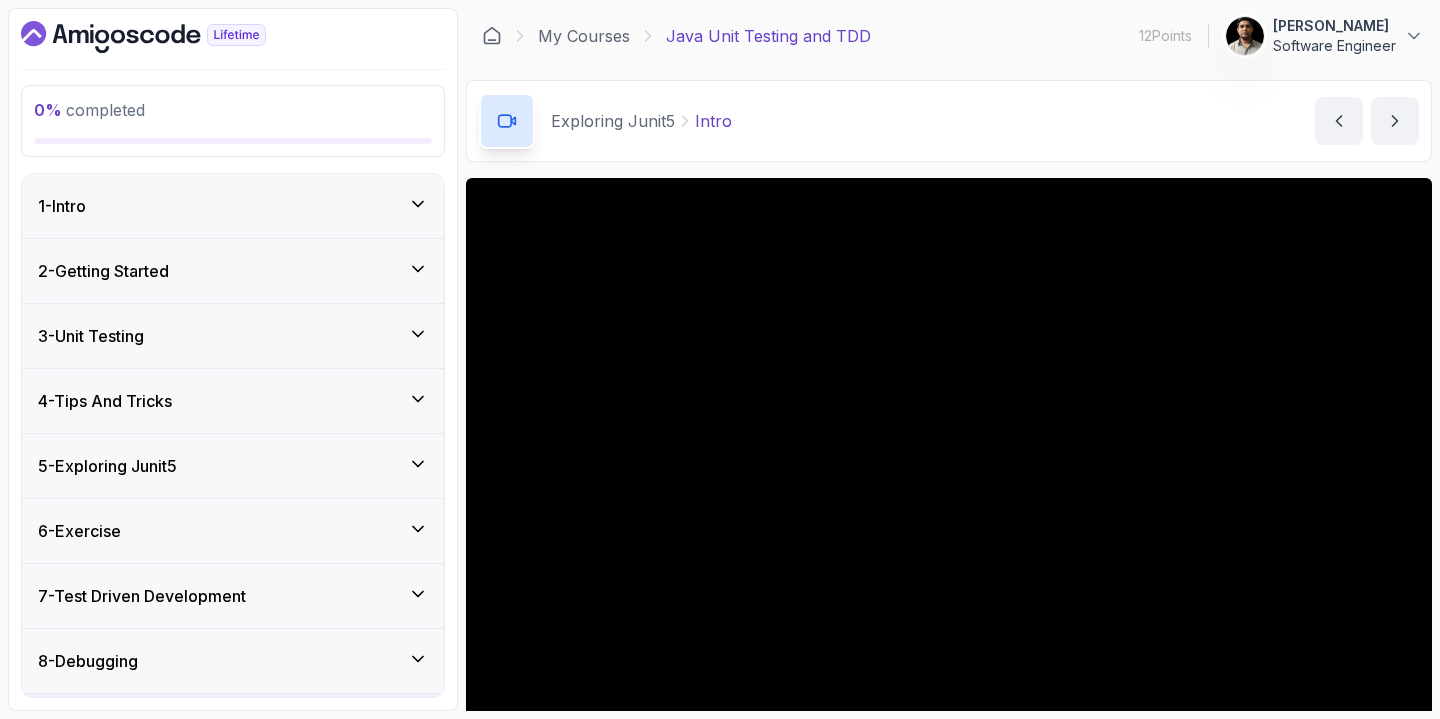 click 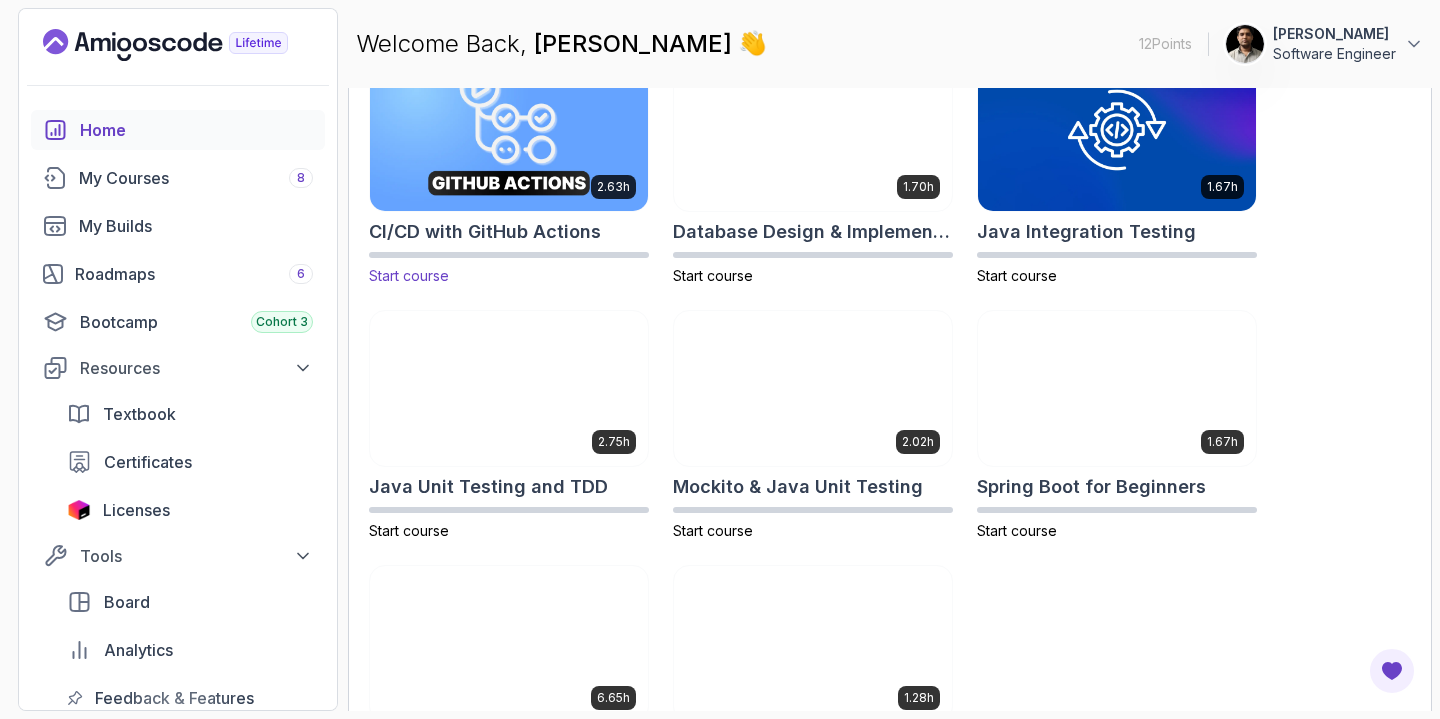scroll, scrollTop: 768, scrollLeft: 0, axis: vertical 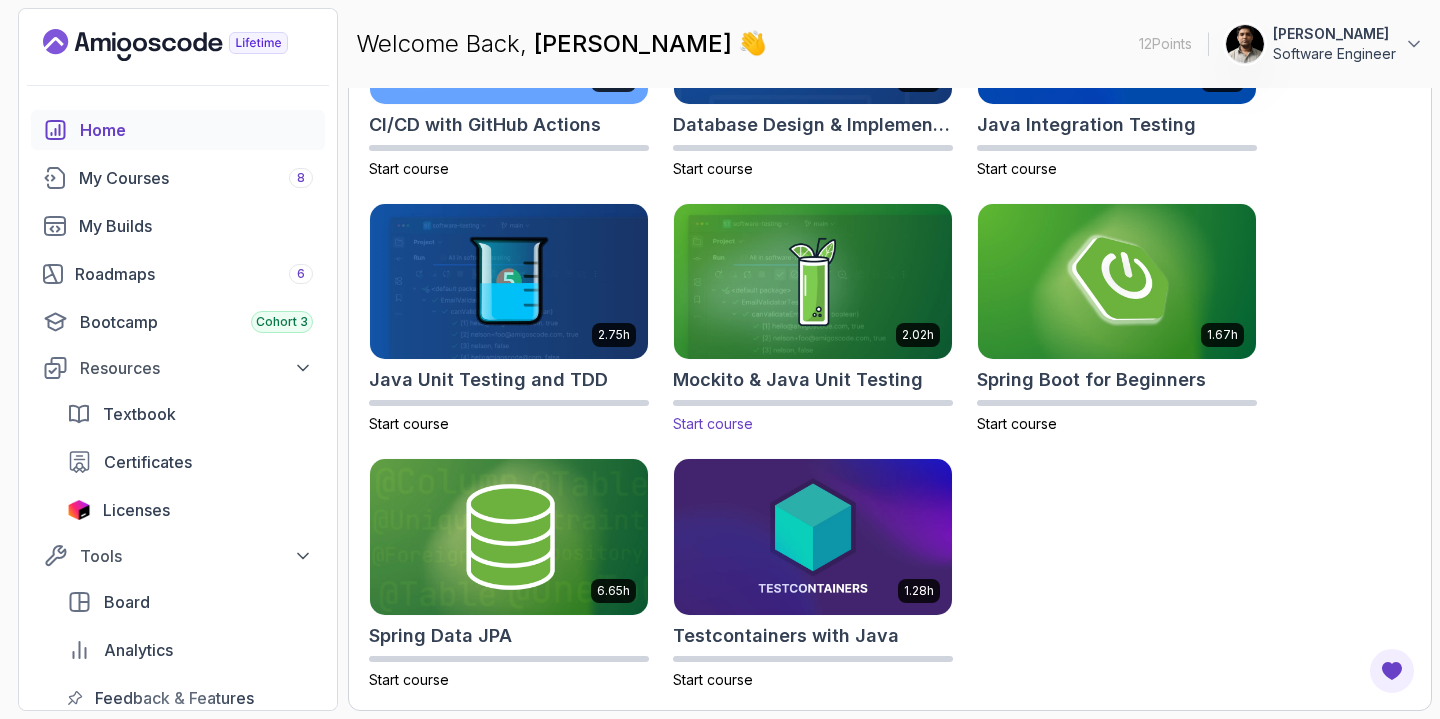 click at bounding box center [813, 281] 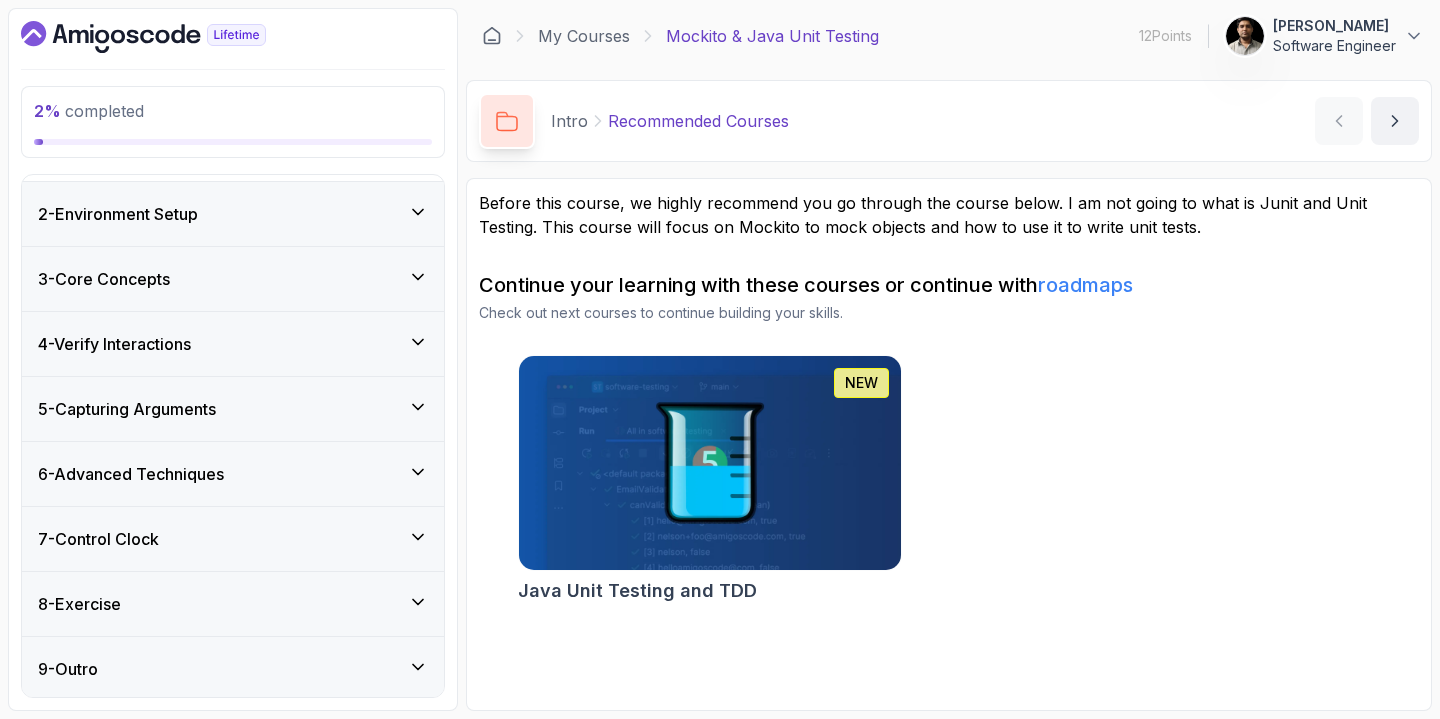scroll, scrollTop: 230, scrollLeft: 0, axis: vertical 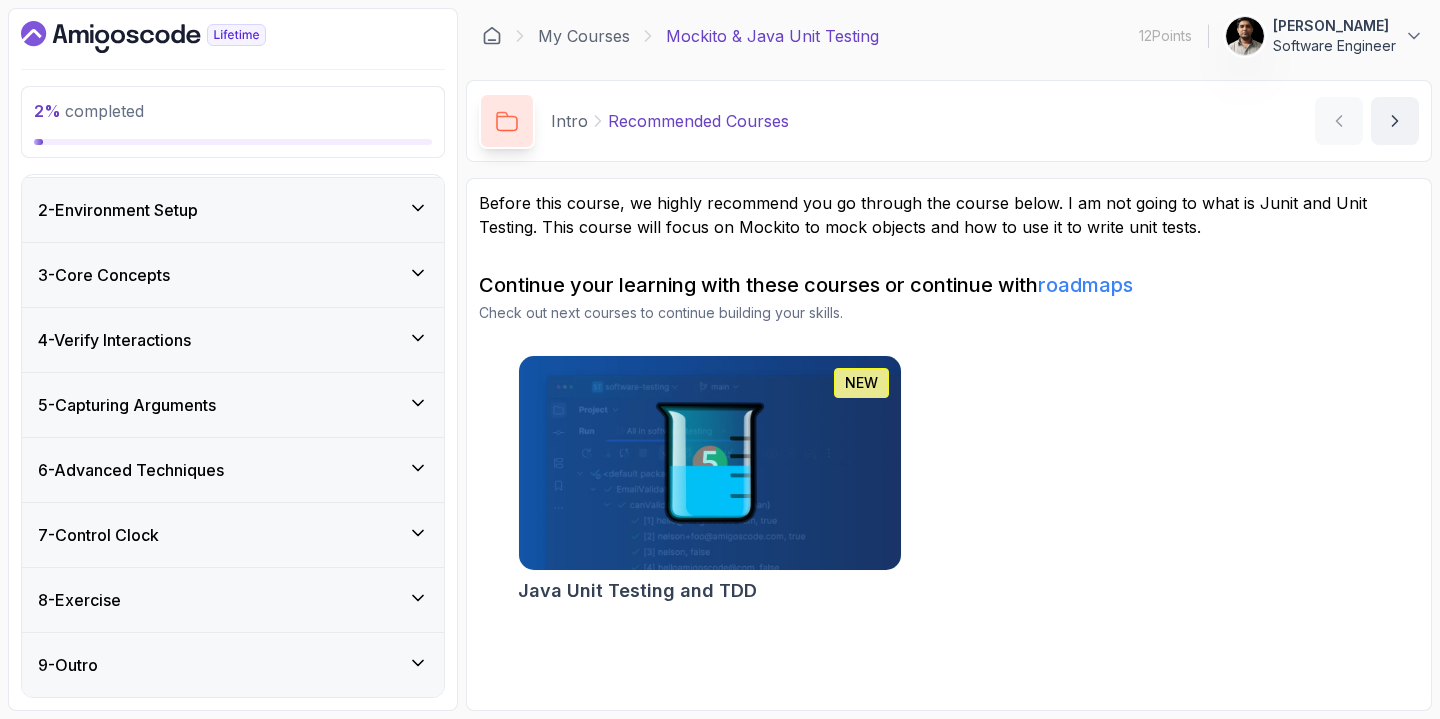click on "3  -  Core Concepts" at bounding box center [233, 275] 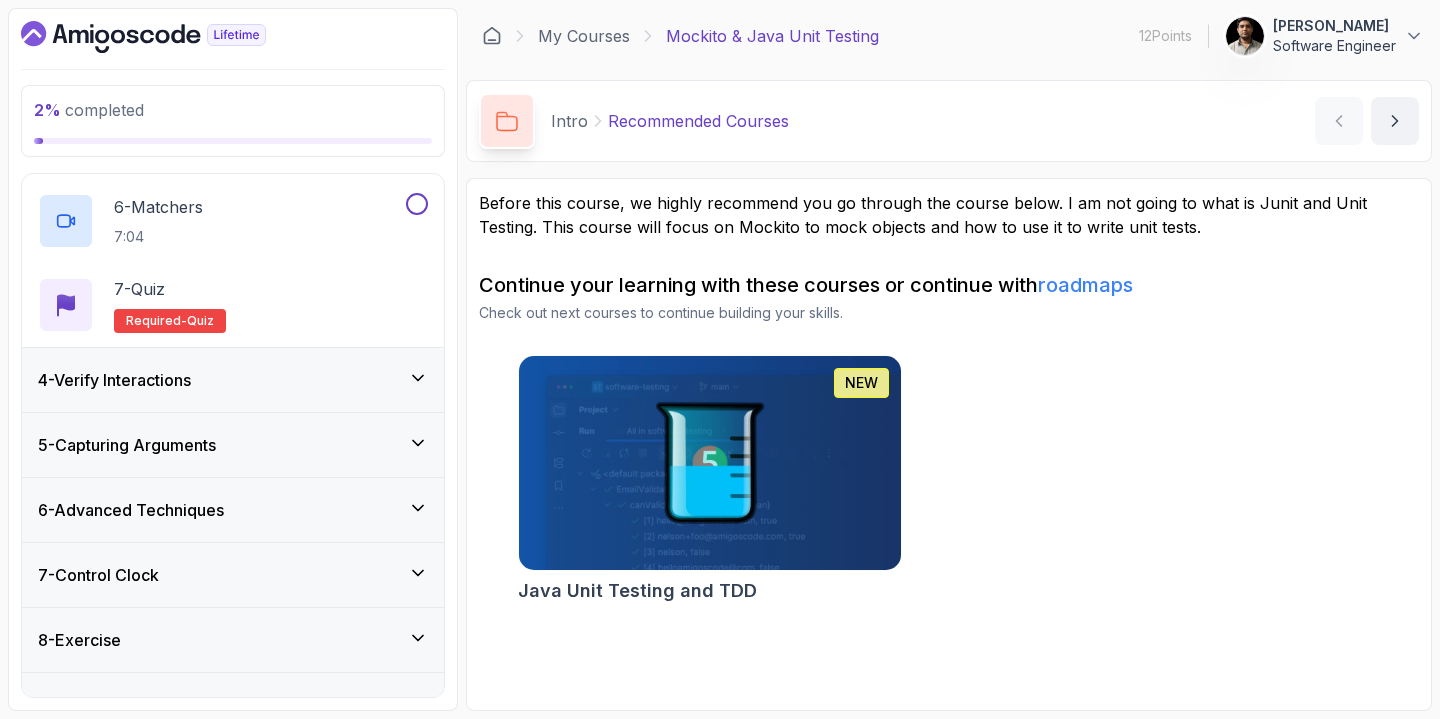 scroll, scrollTop: 615, scrollLeft: 0, axis: vertical 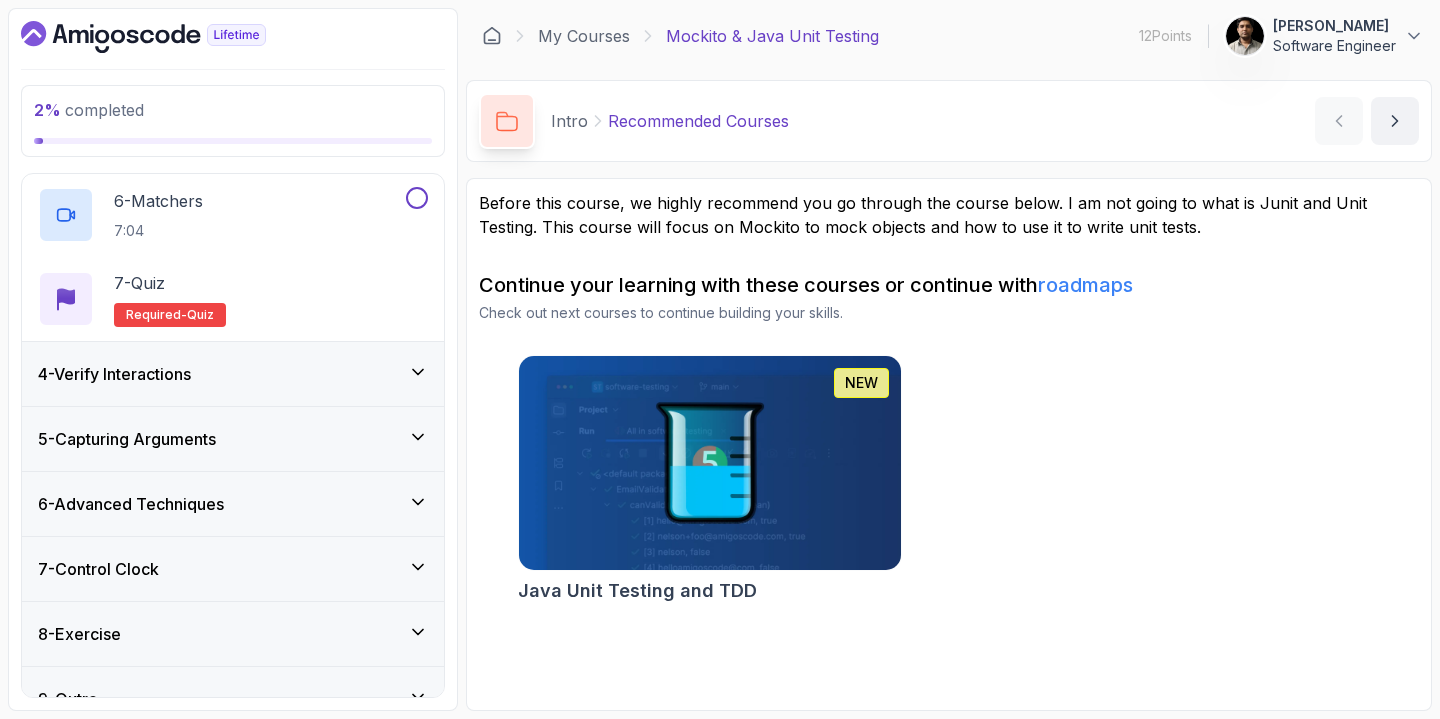 click on "4  -  Verify Interactions" at bounding box center [114, 374] 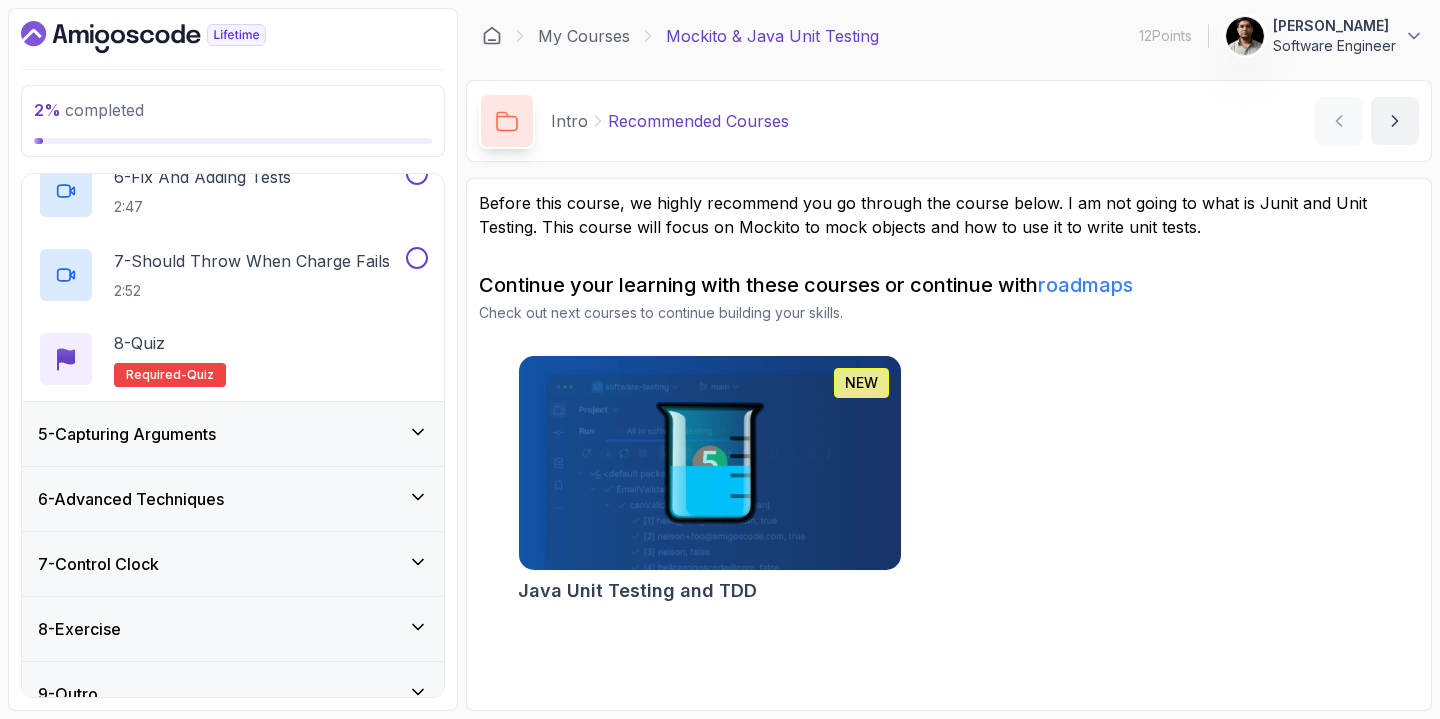scroll, scrollTop: 733, scrollLeft: 0, axis: vertical 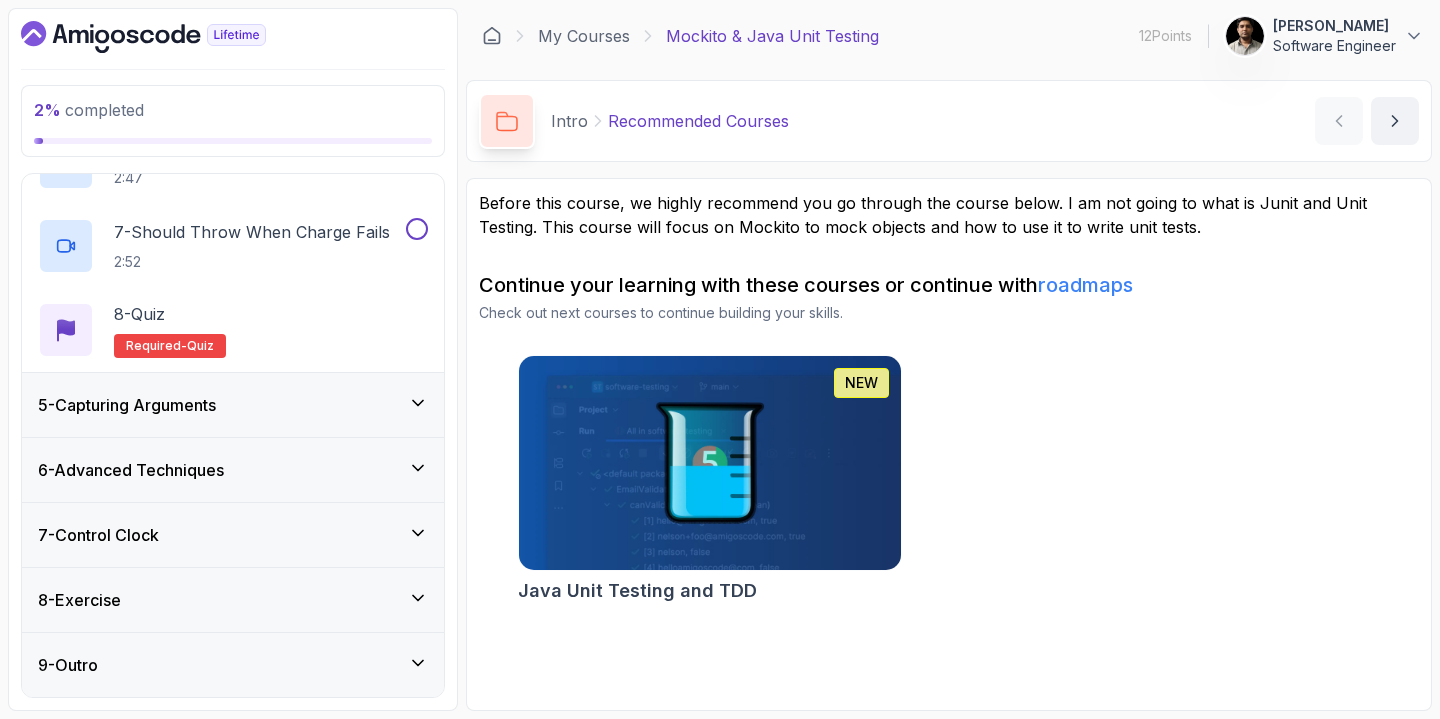 click on "5  -  Capturing Arguments" at bounding box center (127, 405) 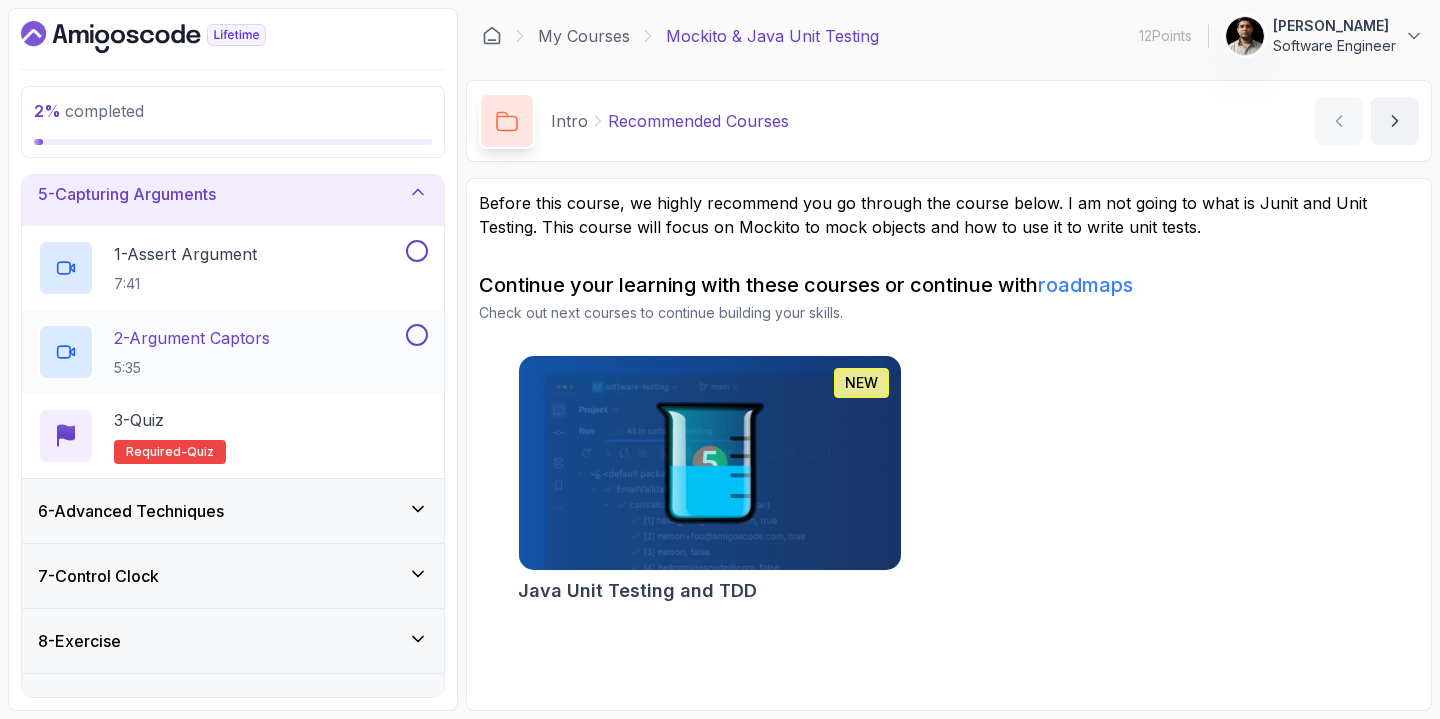 scroll, scrollTop: 280, scrollLeft: 0, axis: vertical 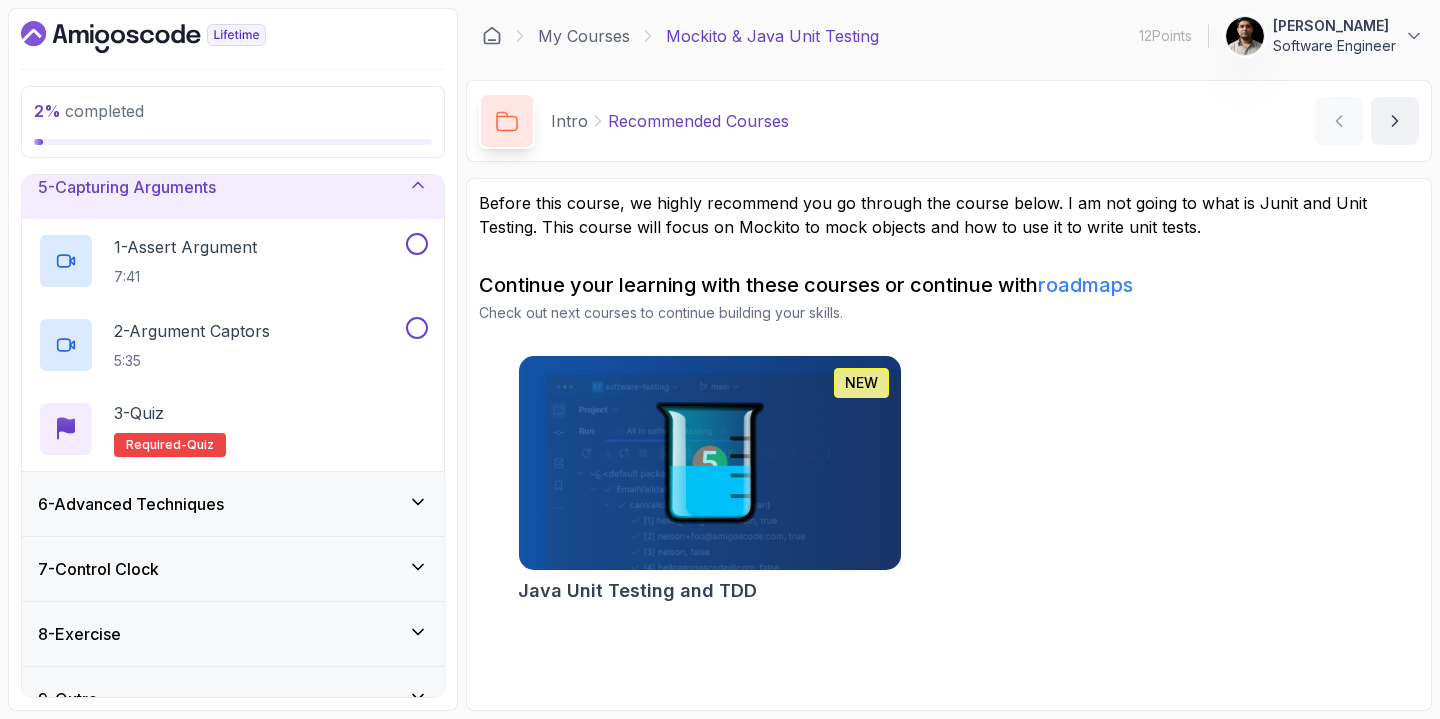 click on "6  -  Advanced Techniques" at bounding box center (131, 504) 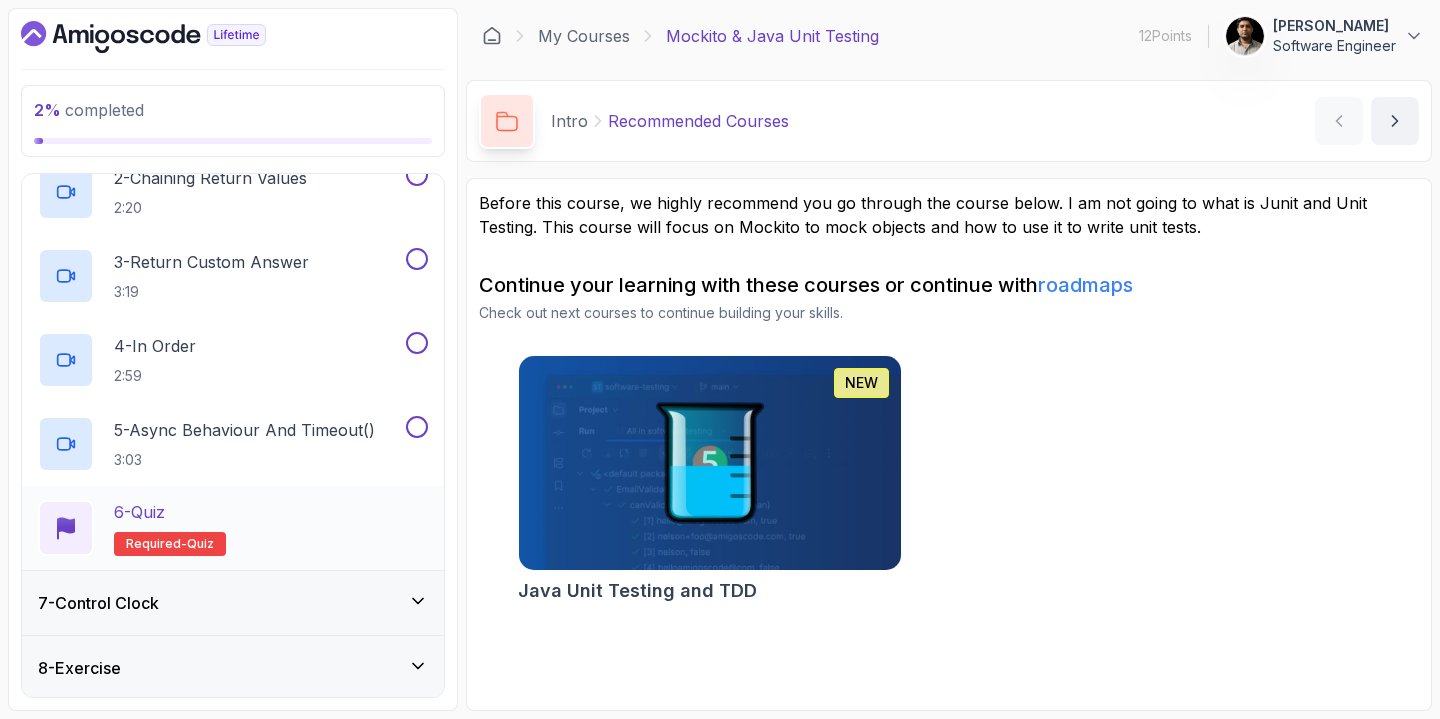 scroll, scrollTop: 565, scrollLeft: 0, axis: vertical 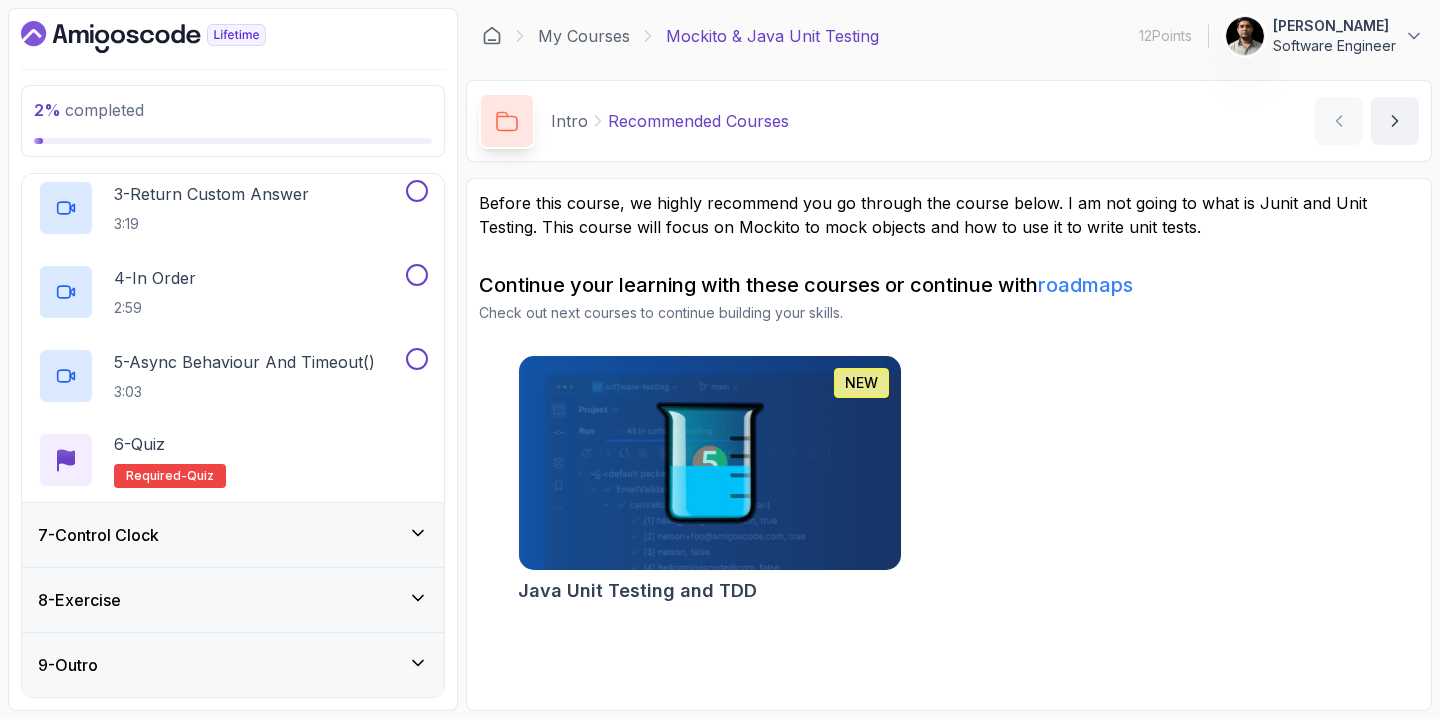 click on "7  -  Control Clock" at bounding box center [233, 535] 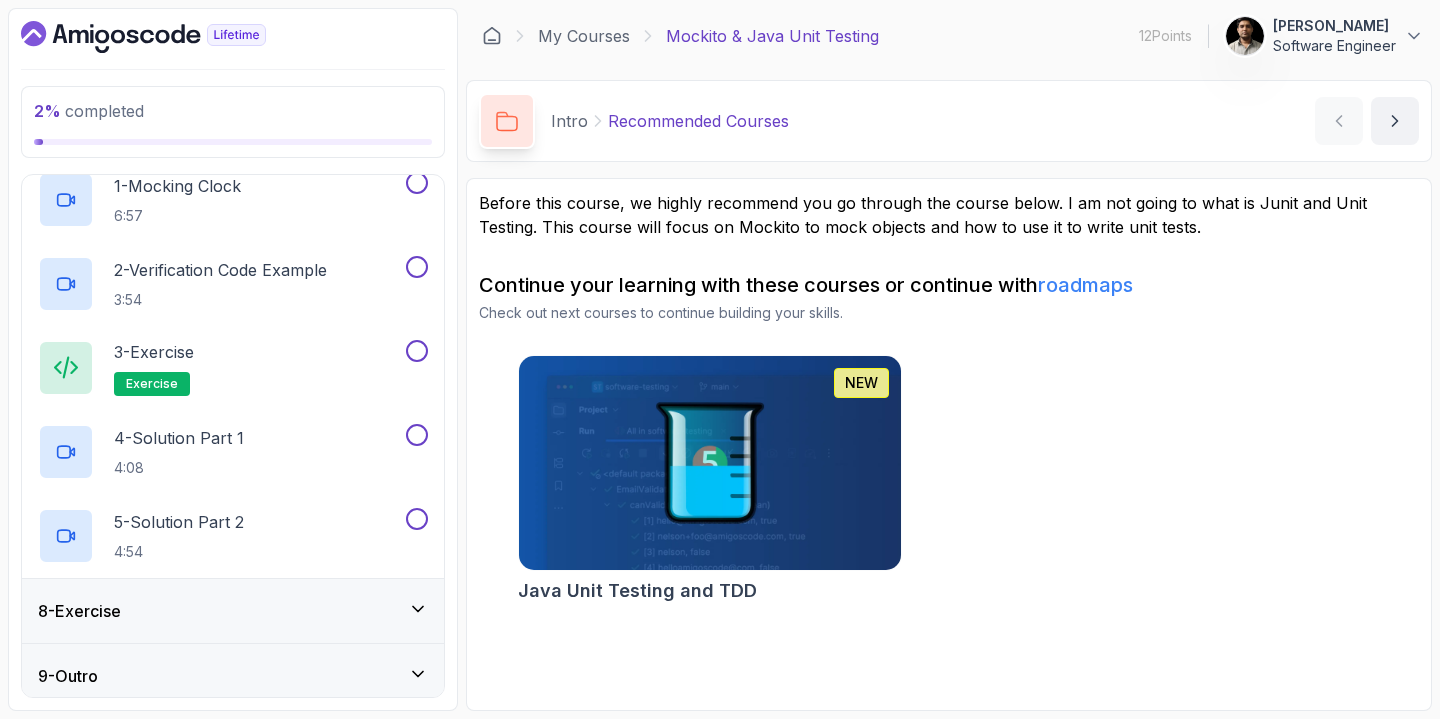 scroll, scrollTop: 482, scrollLeft: 0, axis: vertical 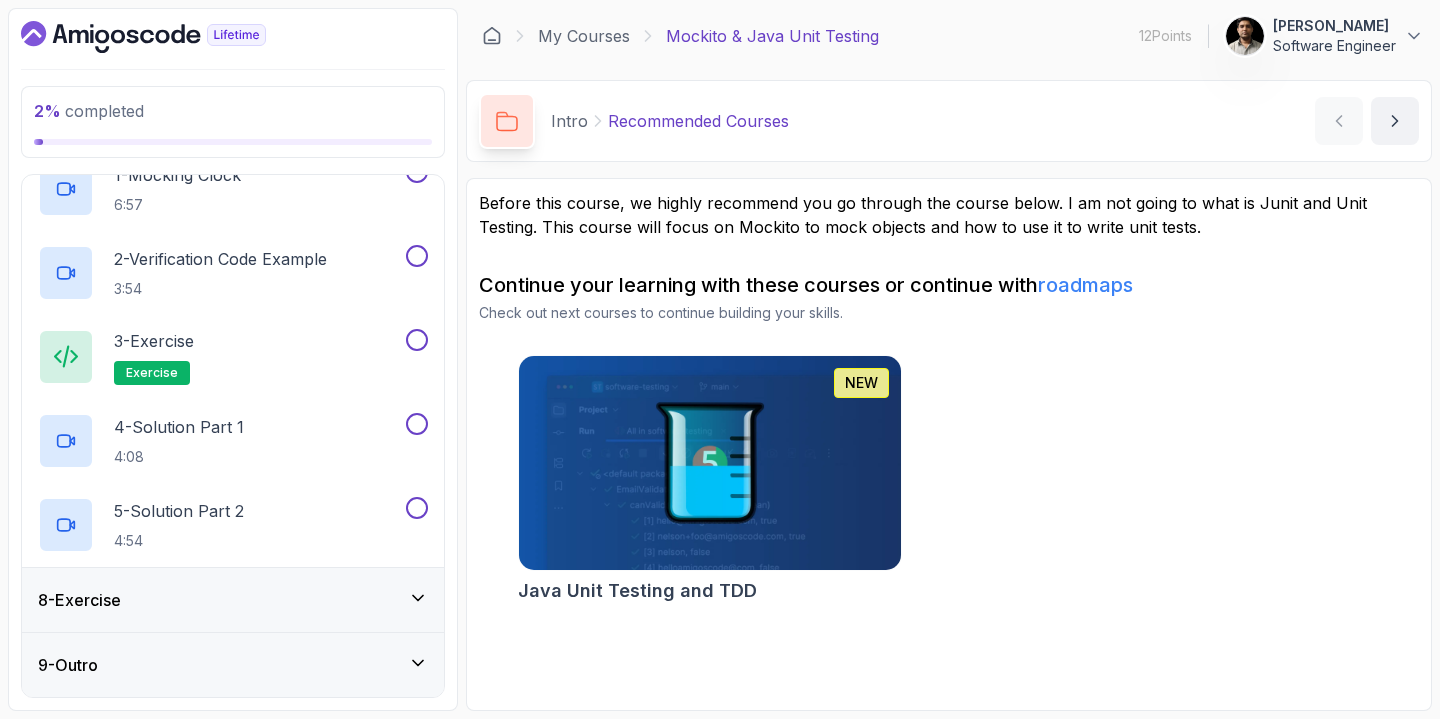 click on "8  -  Exercise" at bounding box center [233, 600] 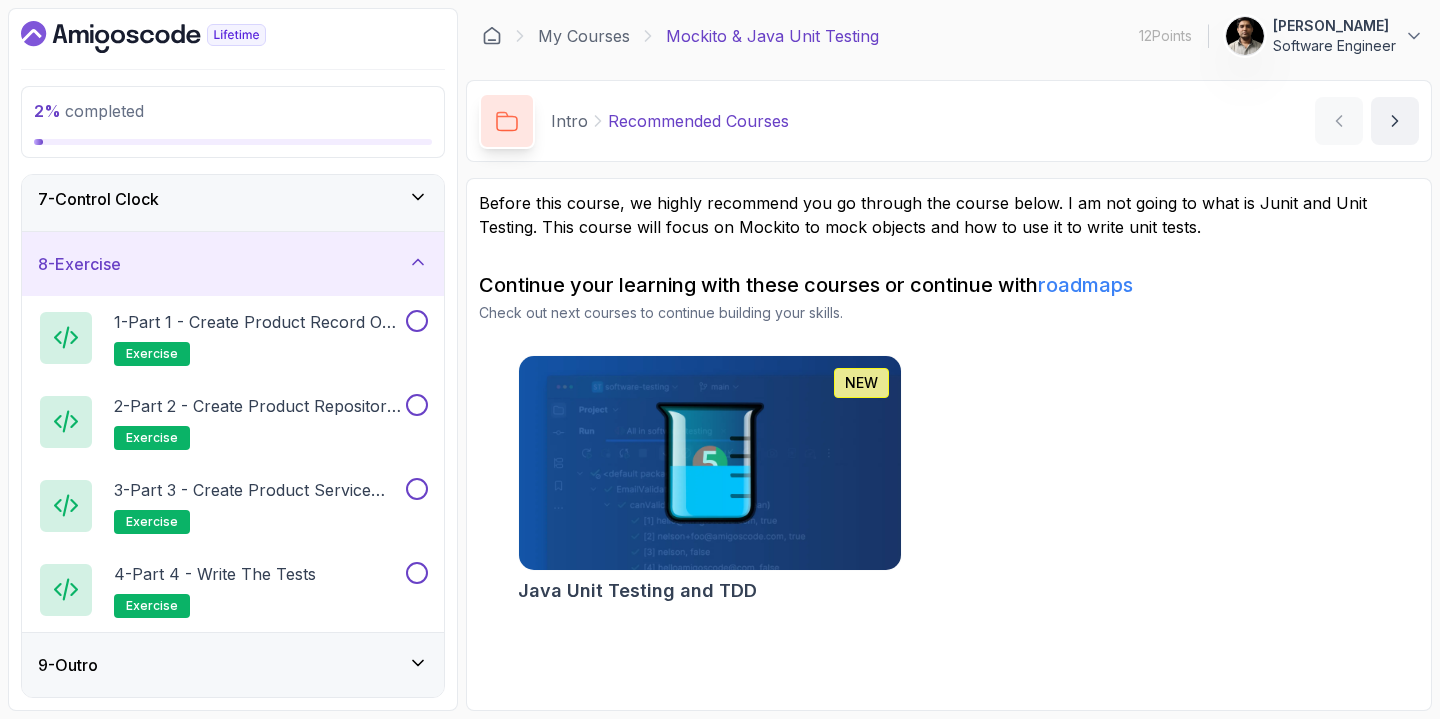 scroll, scrollTop: 0, scrollLeft: 0, axis: both 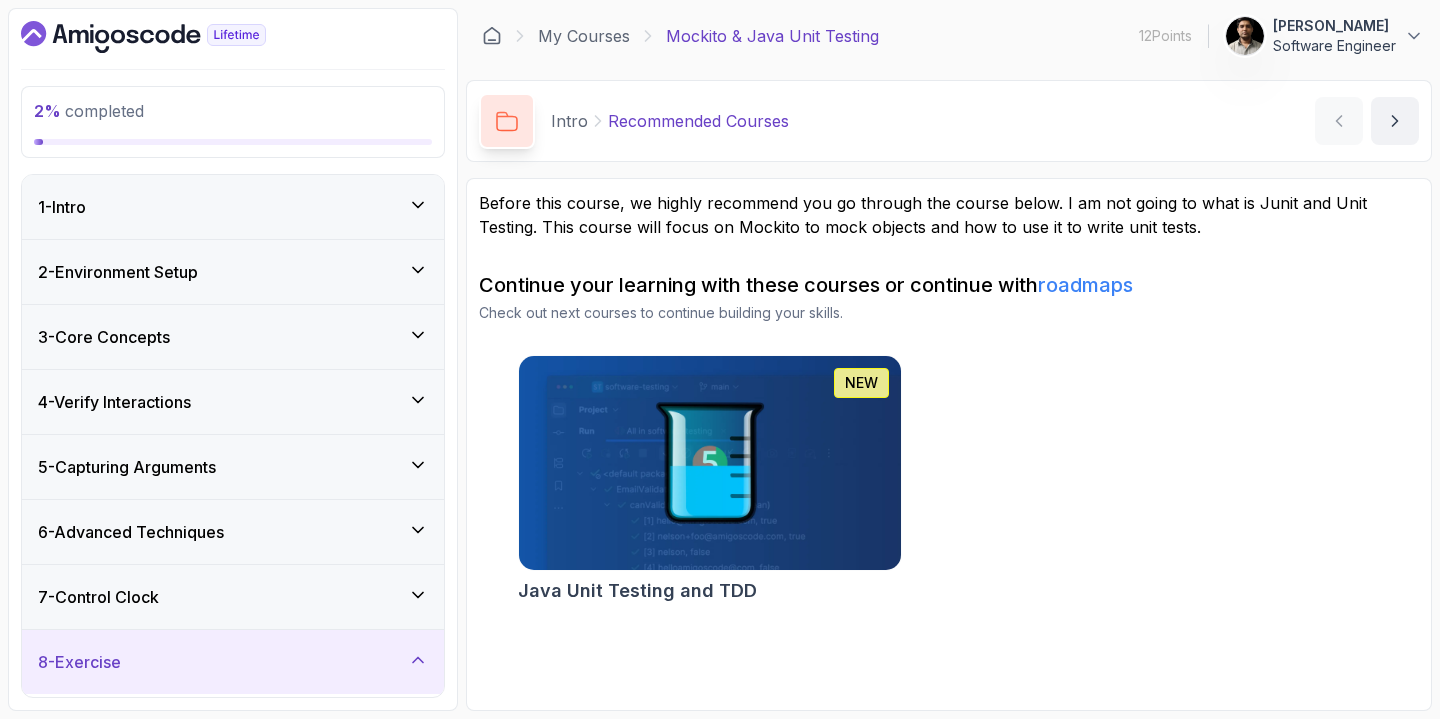 click 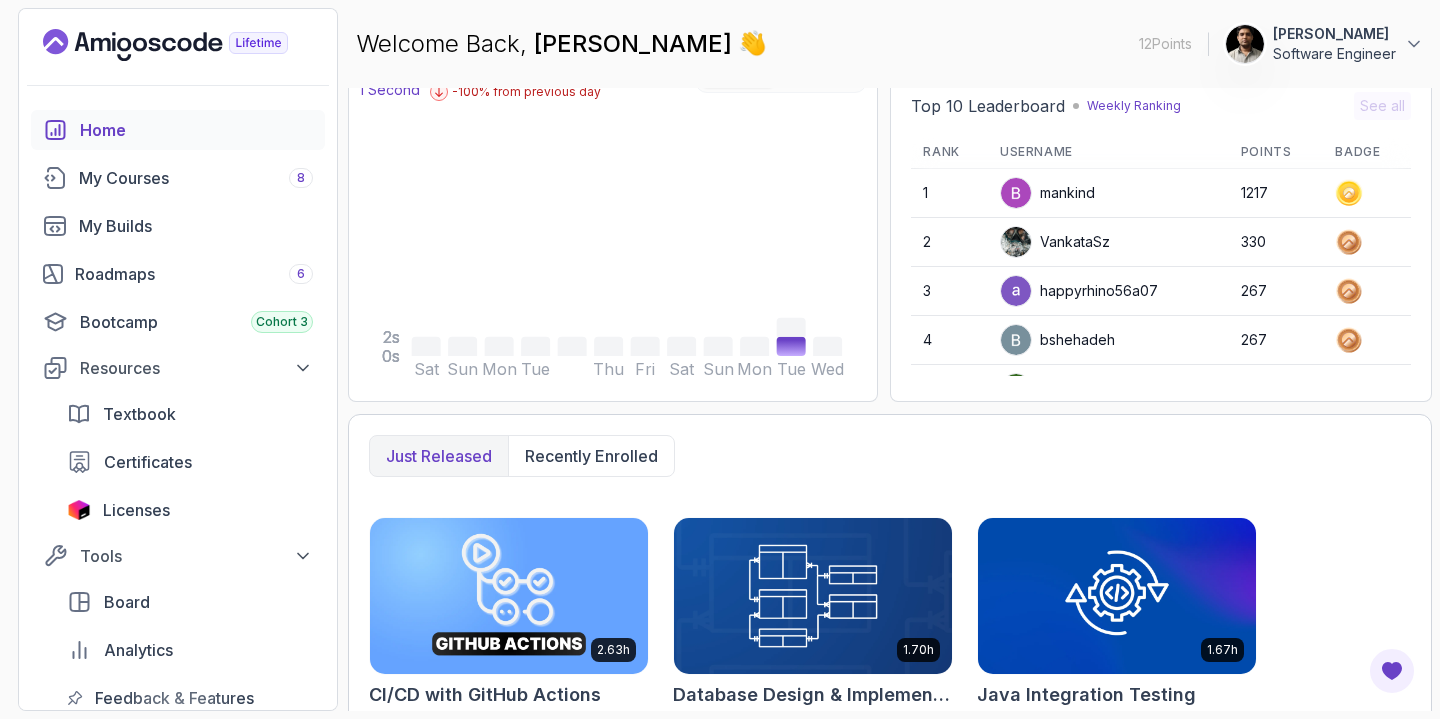 scroll, scrollTop: 192, scrollLeft: 0, axis: vertical 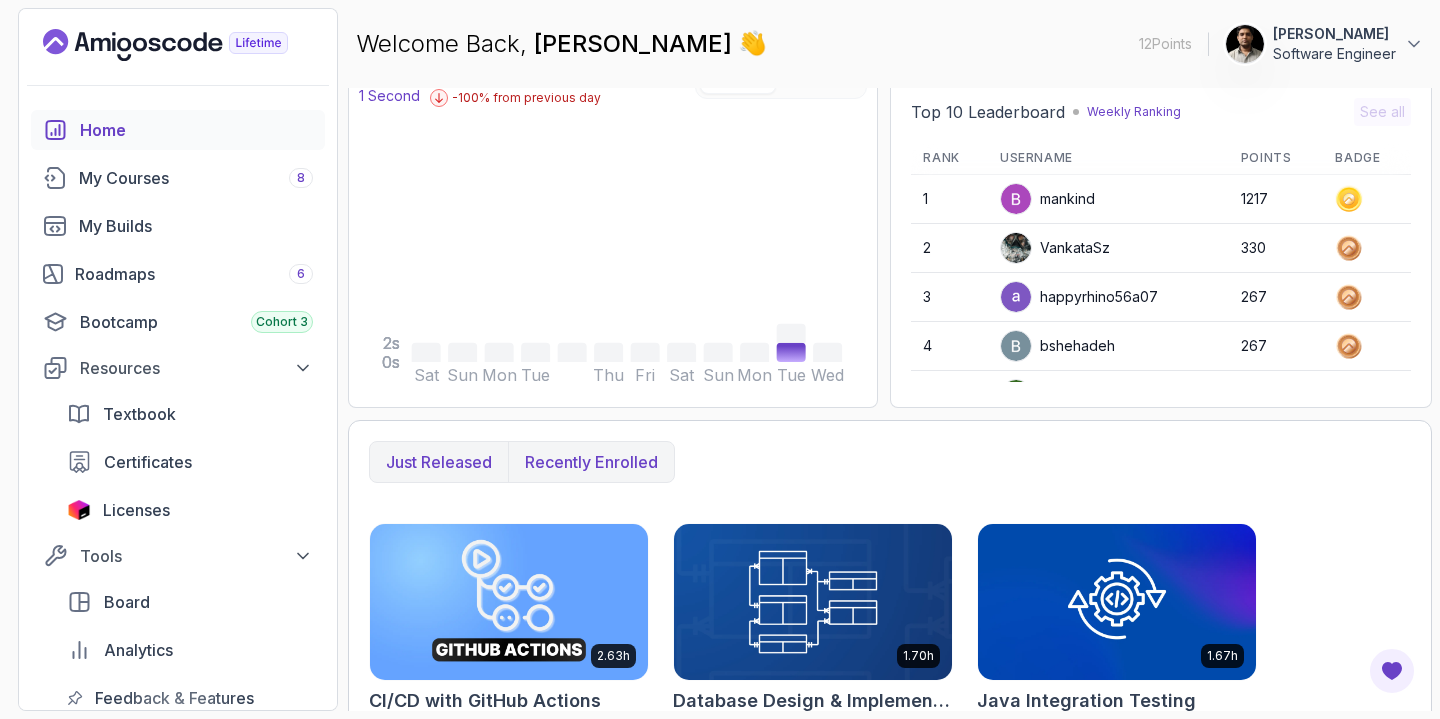 click on "Recently enrolled" at bounding box center (591, 462) 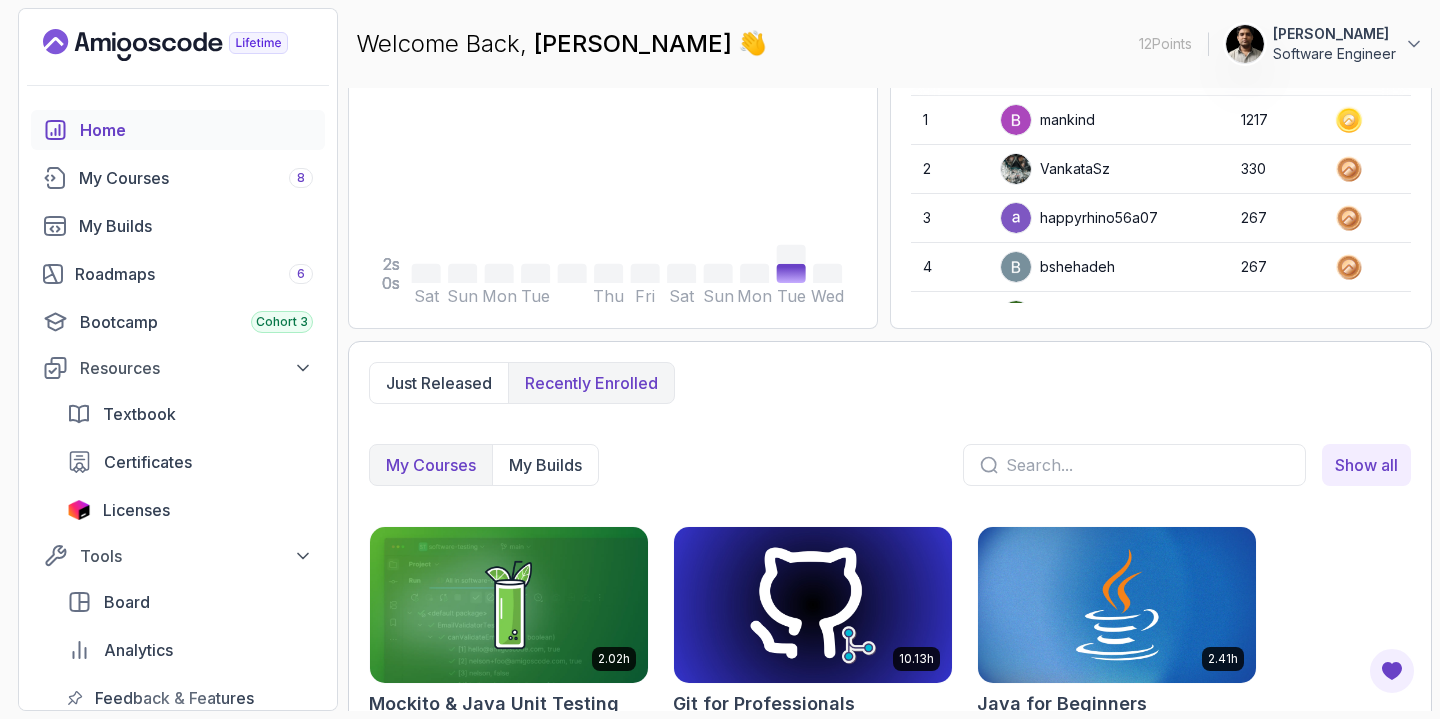 scroll, scrollTop: 0, scrollLeft: 0, axis: both 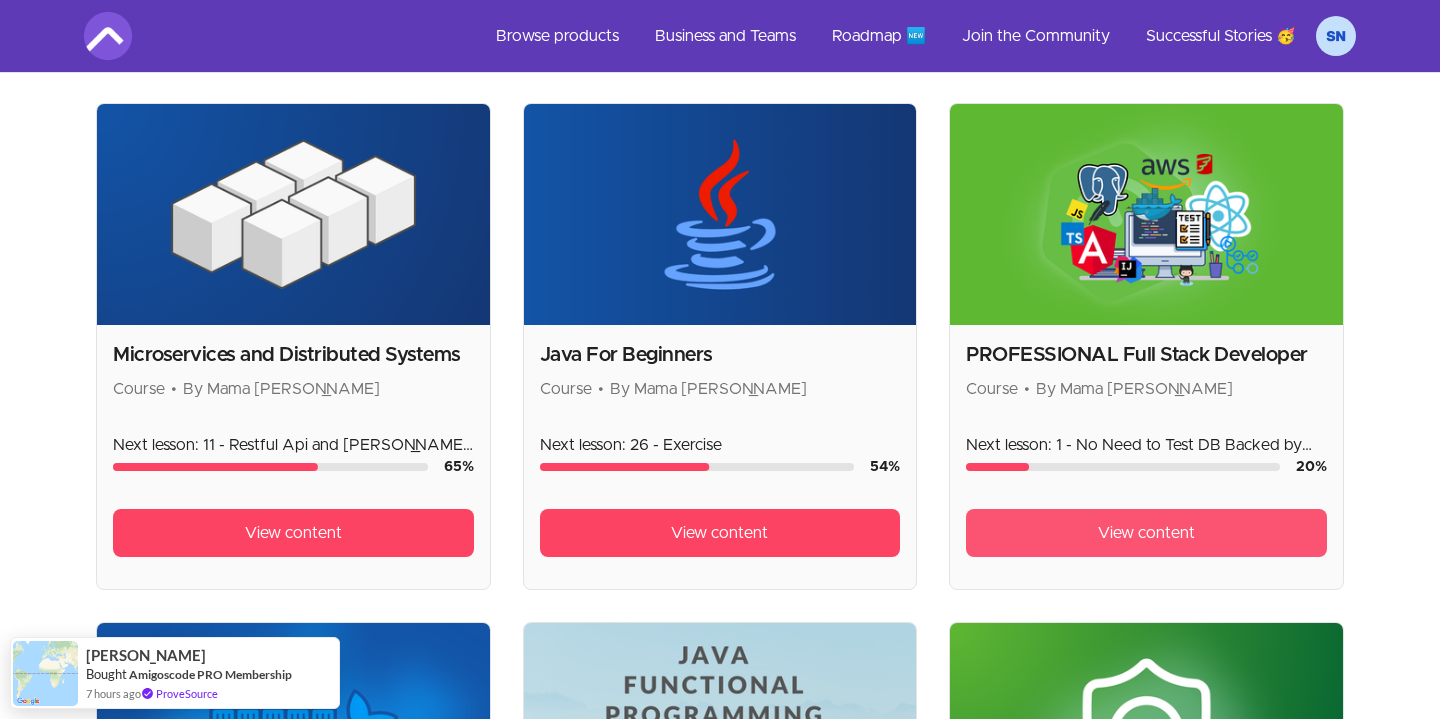 click on "View content" at bounding box center [1146, 533] 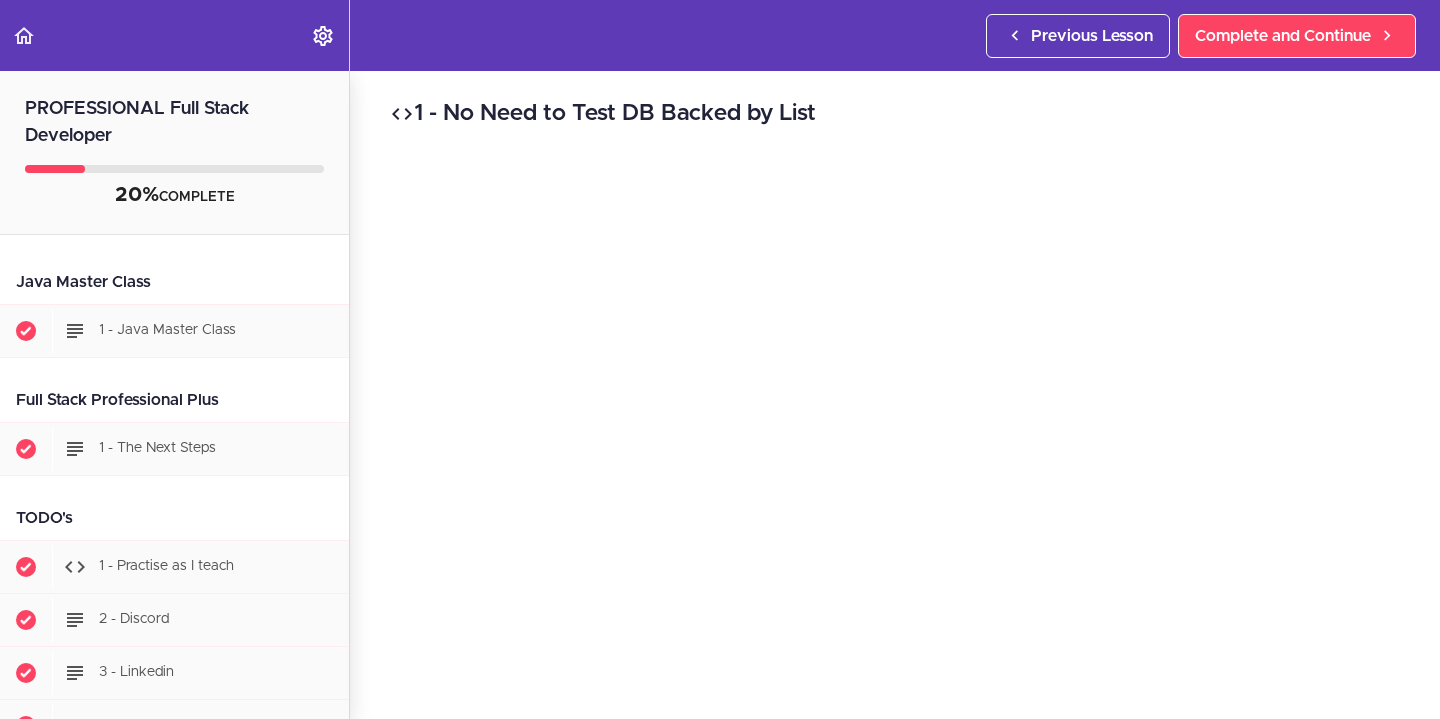 scroll, scrollTop: 0, scrollLeft: 0, axis: both 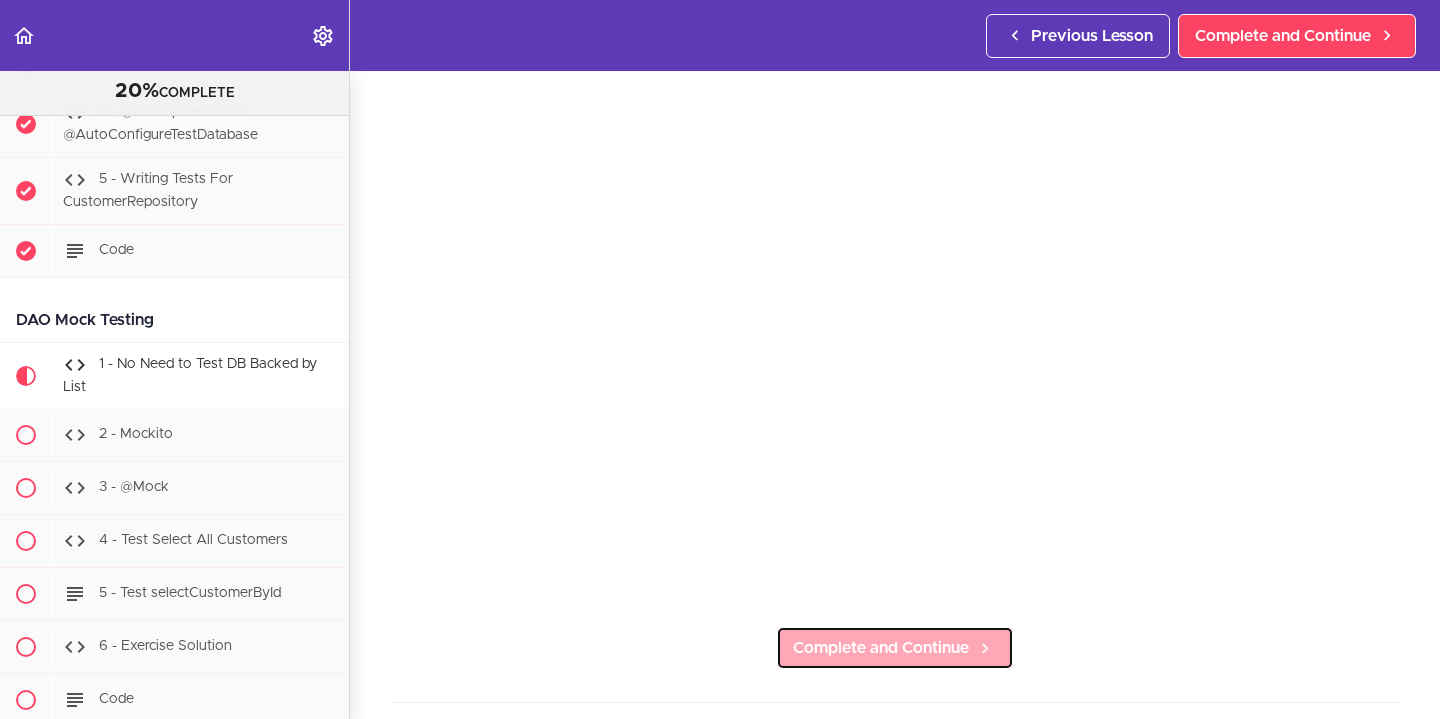 click on "Complete and Continue" at bounding box center [881, 648] 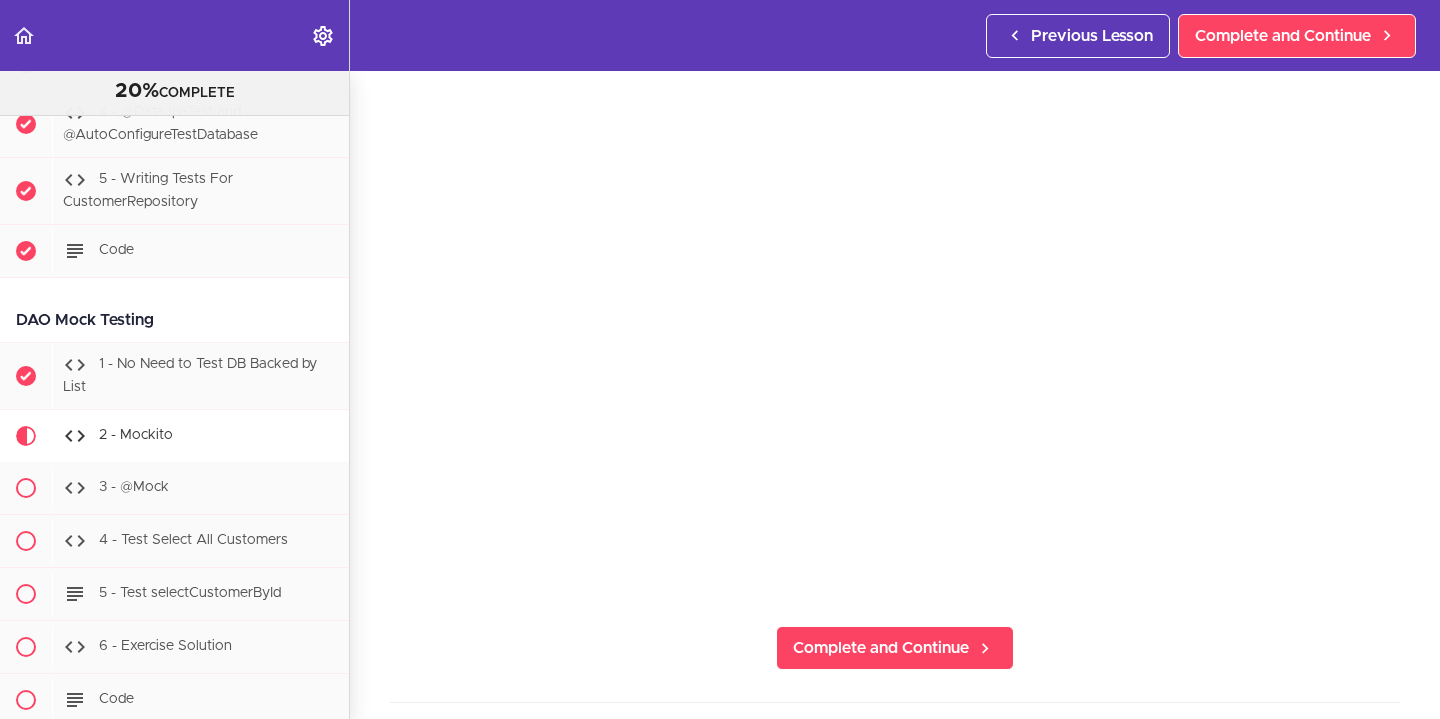 scroll, scrollTop: 0, scrollLeft: 0, axis: both 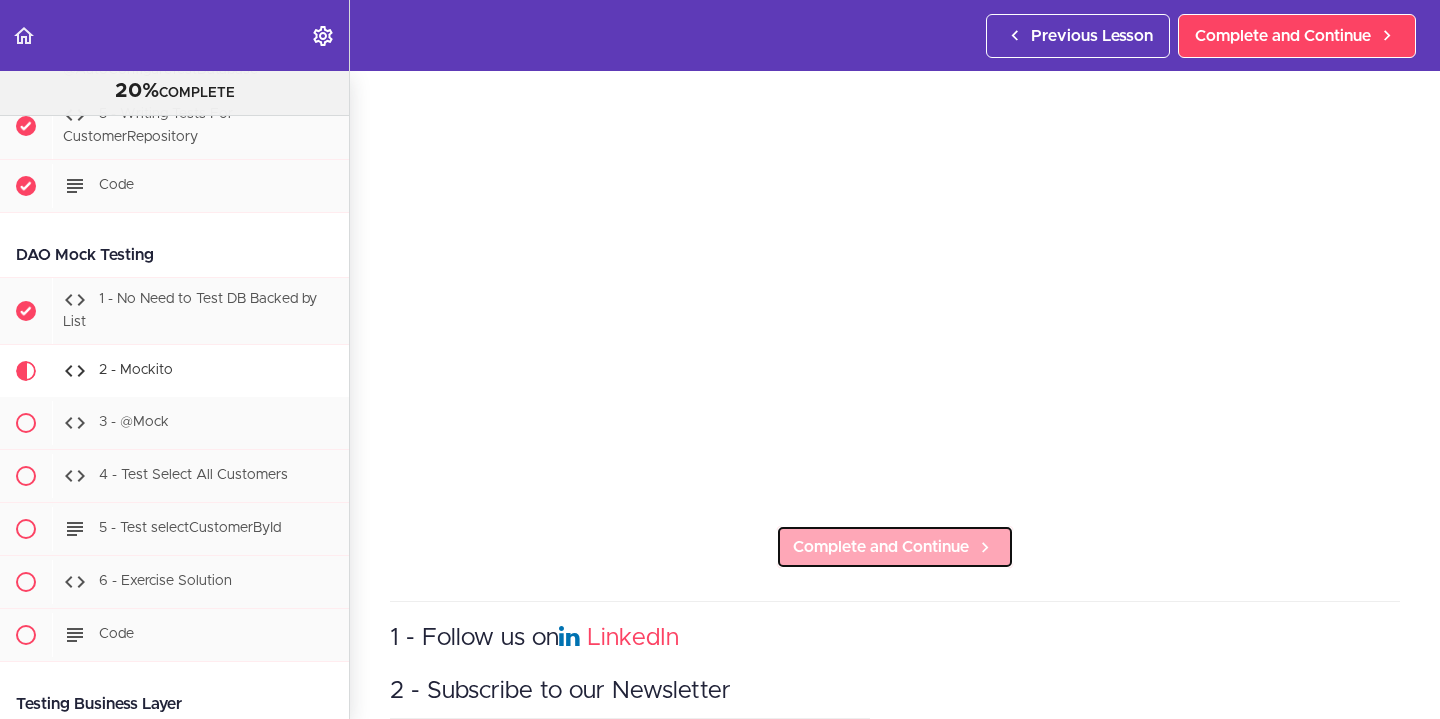 click on "Complete and Continue" at bounding box center [881, 547] 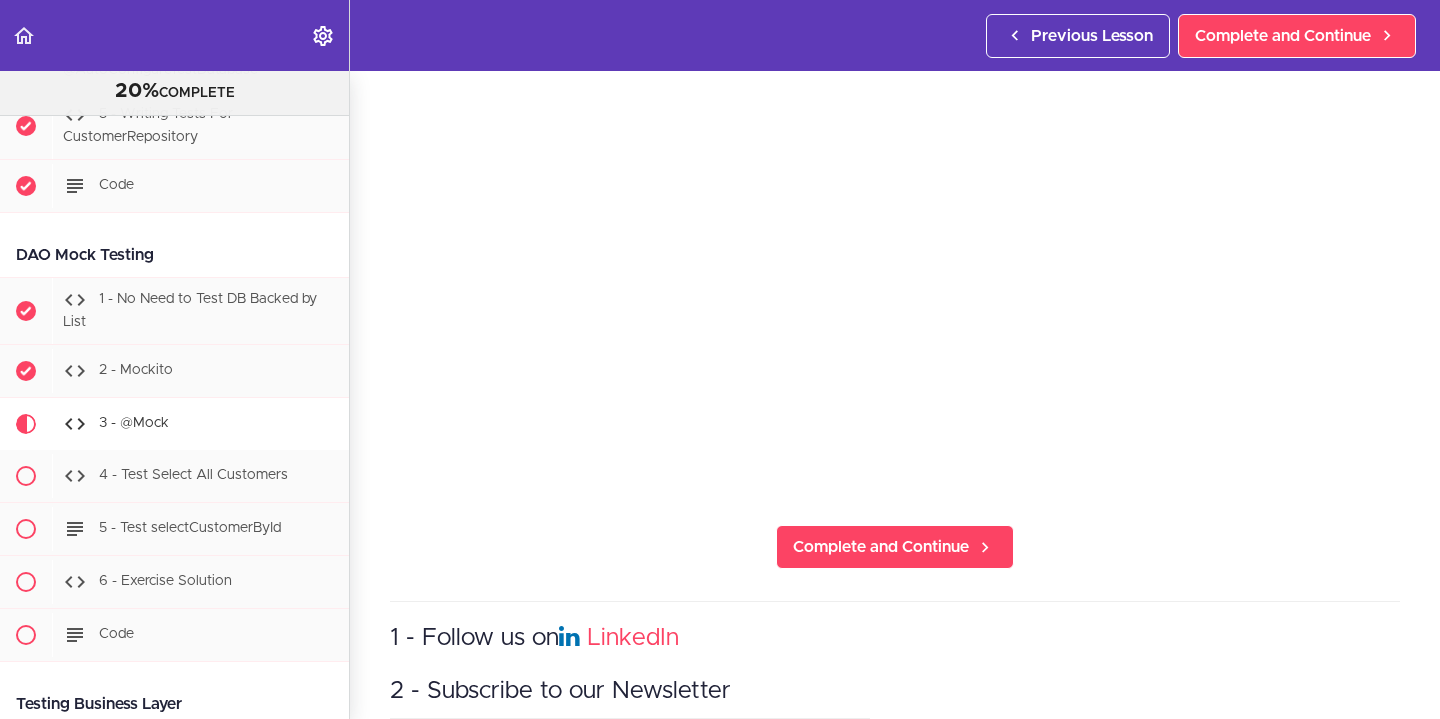 scroll, scrollTop: 0, scrollLeft: 0, axis: both 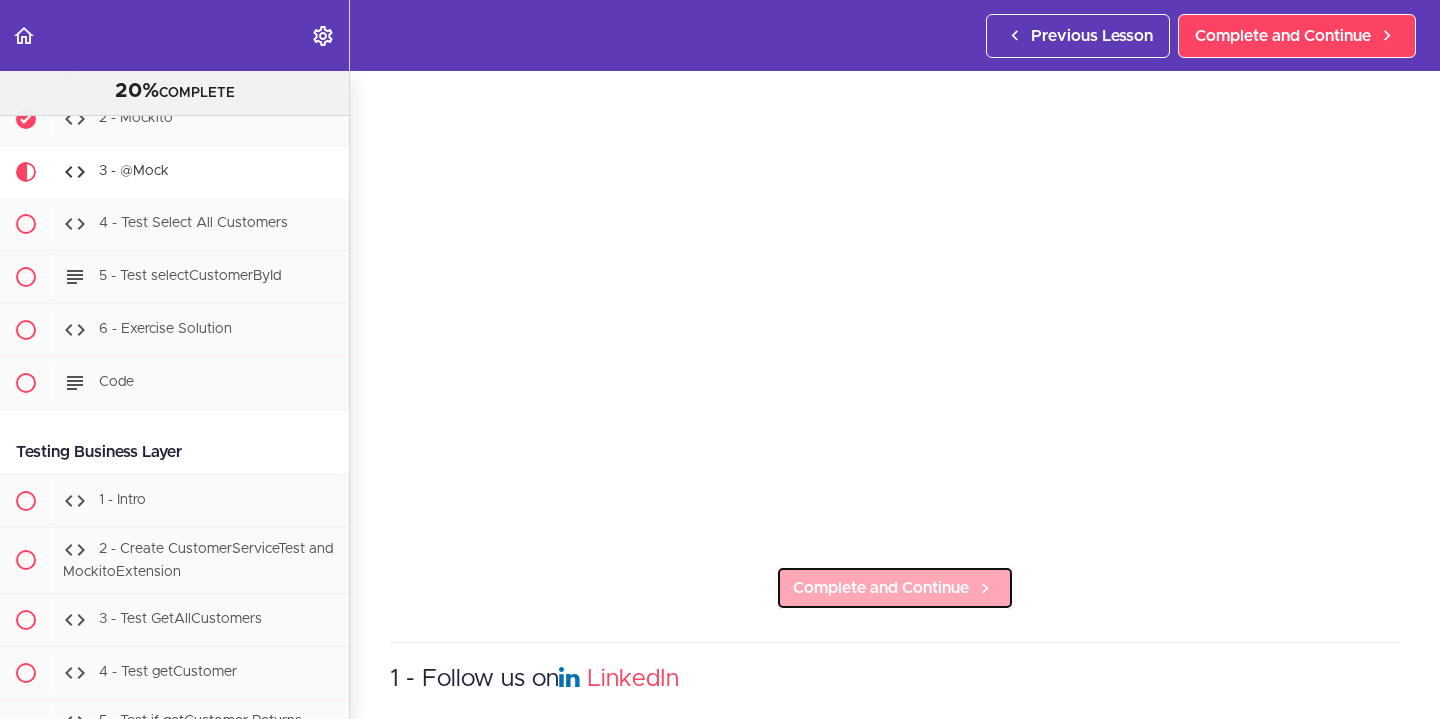 click on "Complete and Continue" at bounding box center [881, 588] 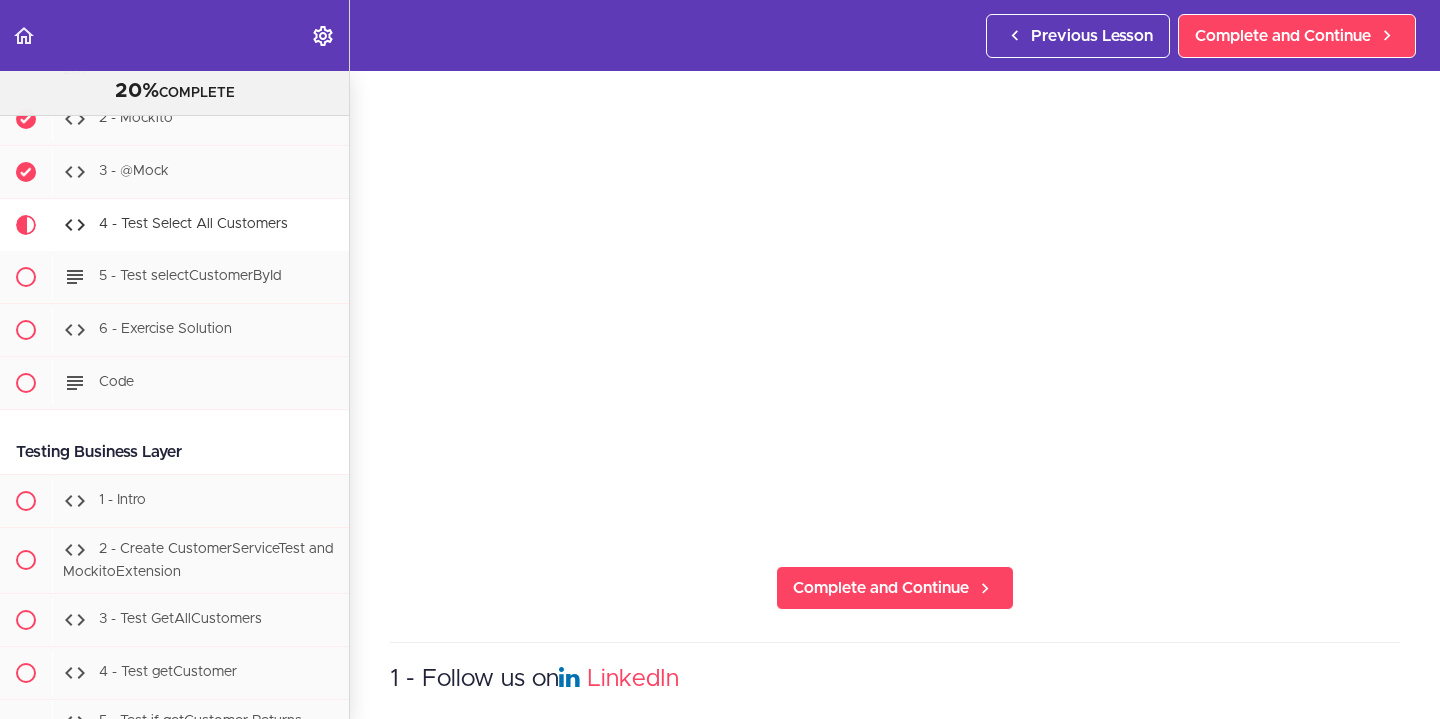 scroll, scrollTop: 0, scrollLeft: 0, axis: both 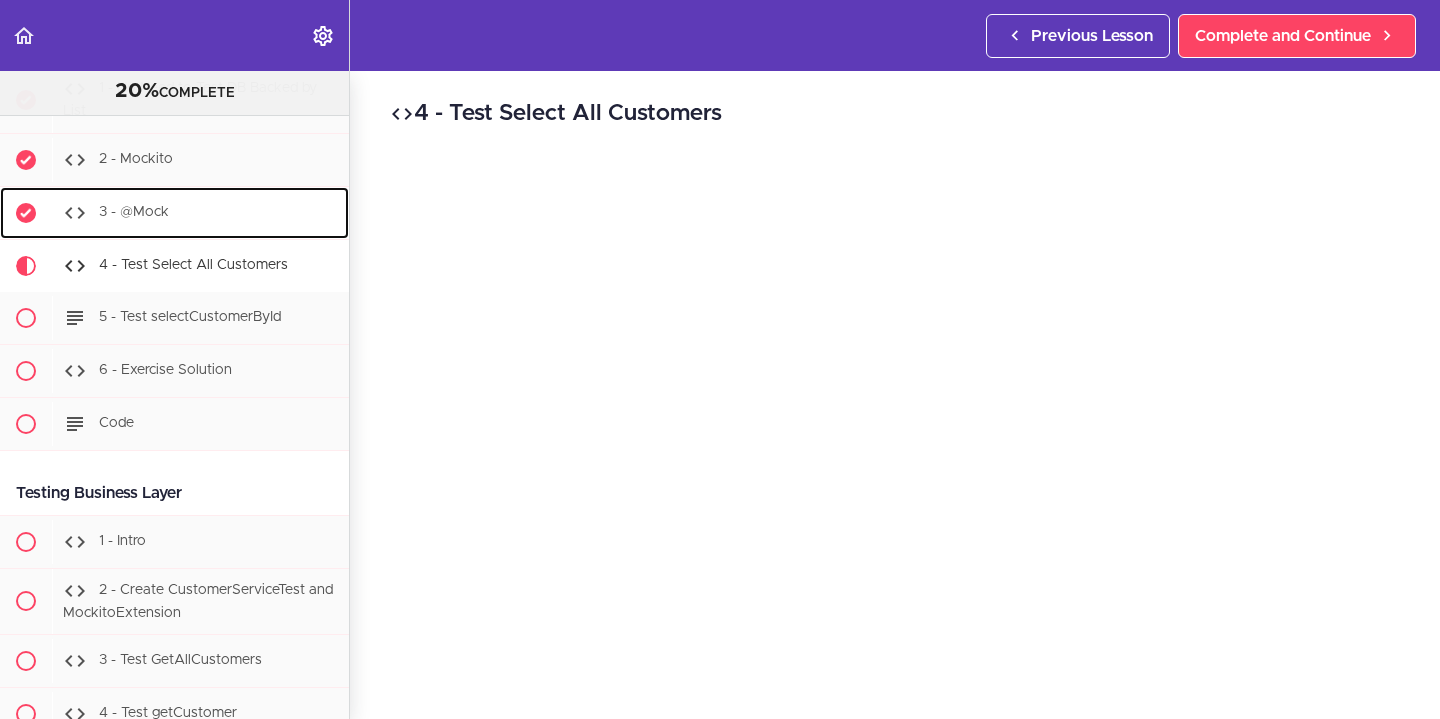 click on "3 - @Mock" at bounding box center [134, 212] 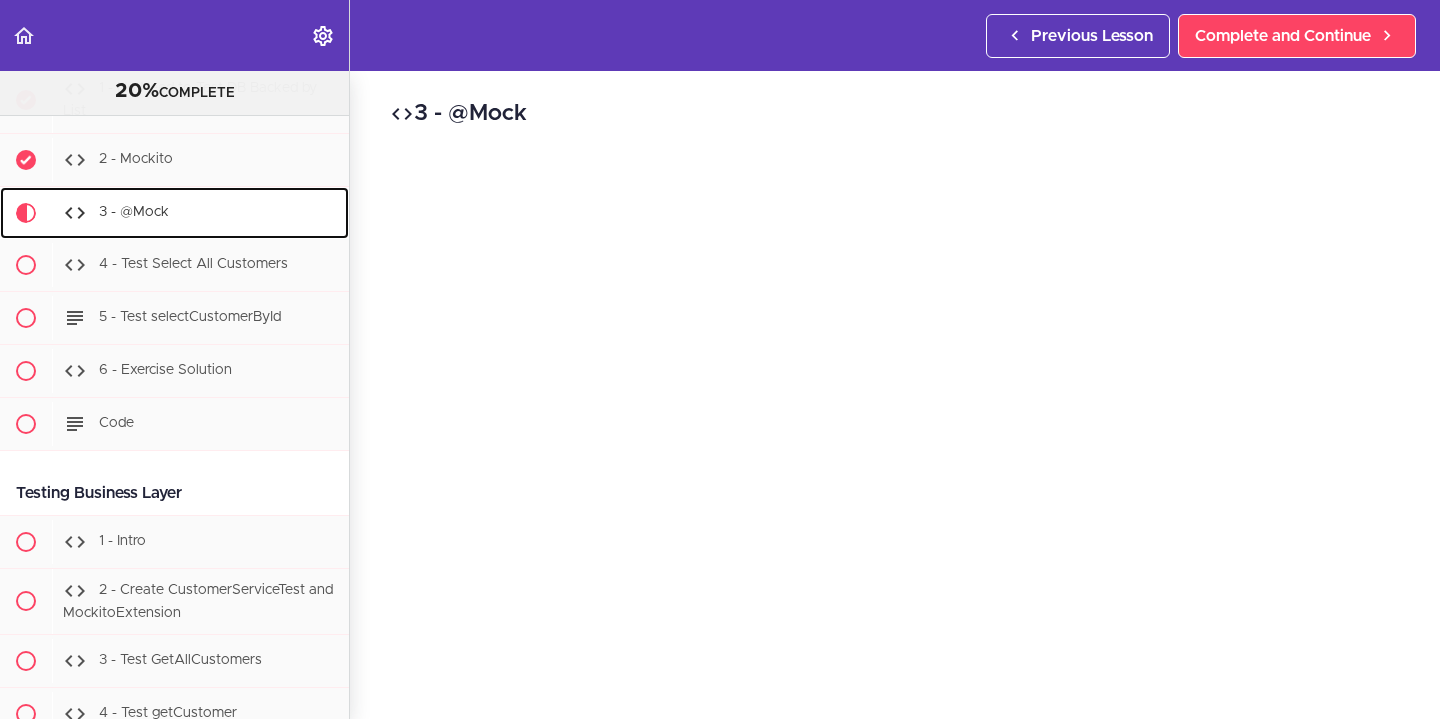 scroll, scrollTop: 10819, scrollLeft: 0, axis: vertical 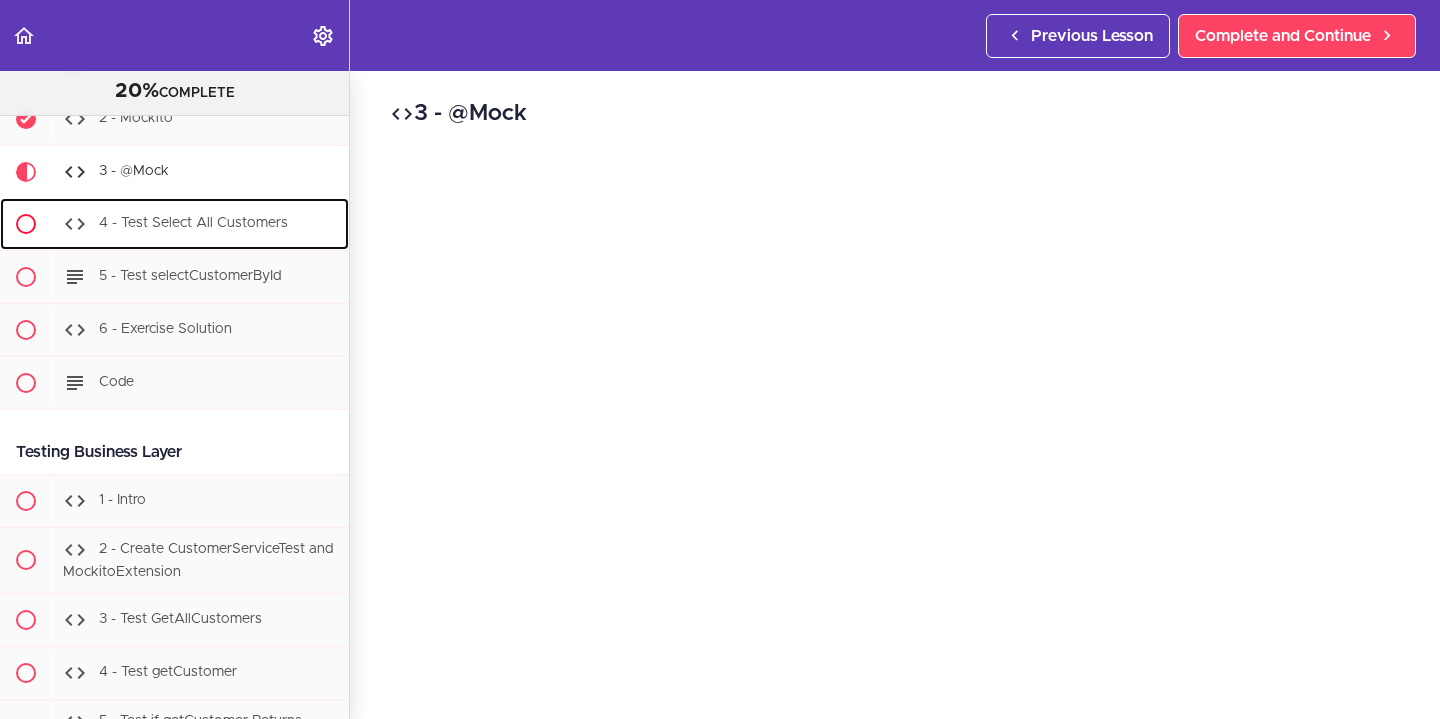 click on "4 - Test Select All Customers" at bounding box center (193, 223) 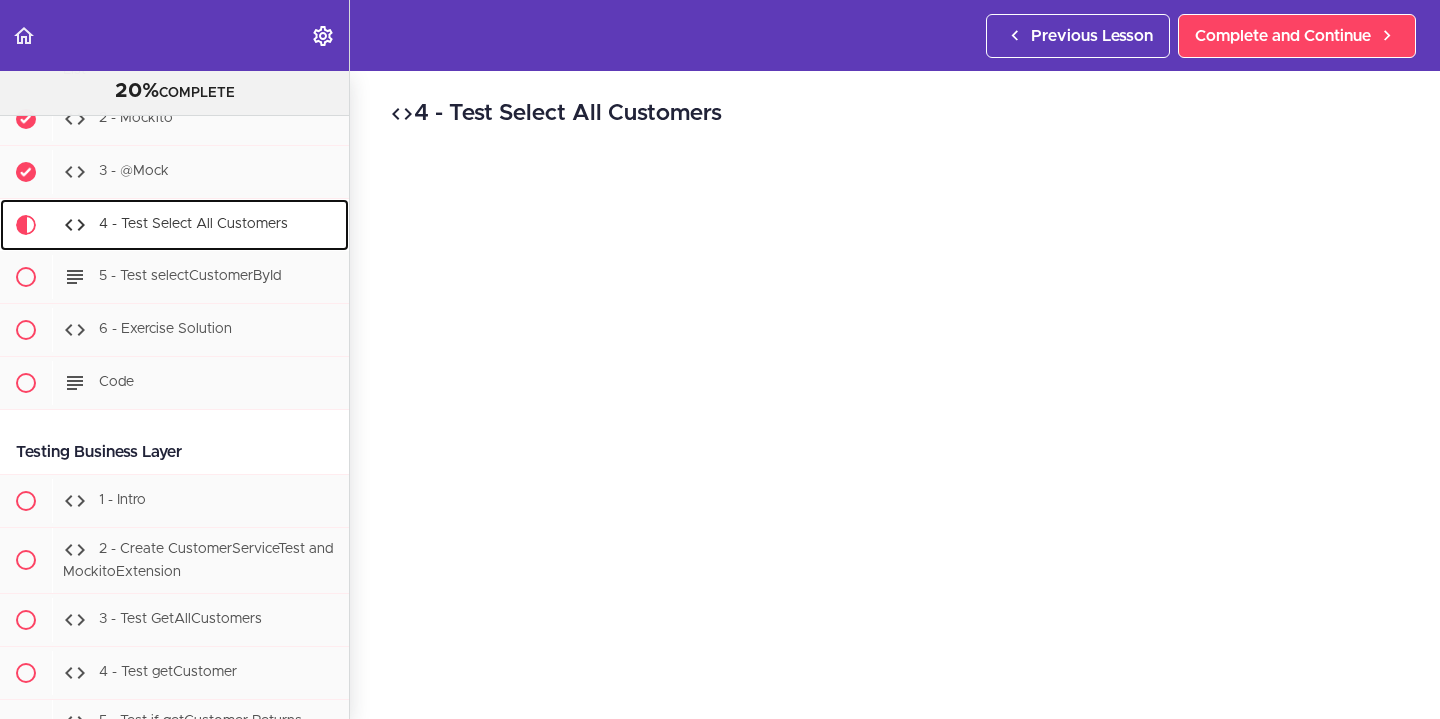 scroll, scrollTop: 10872, scrollLeft: 0, axis: vertical 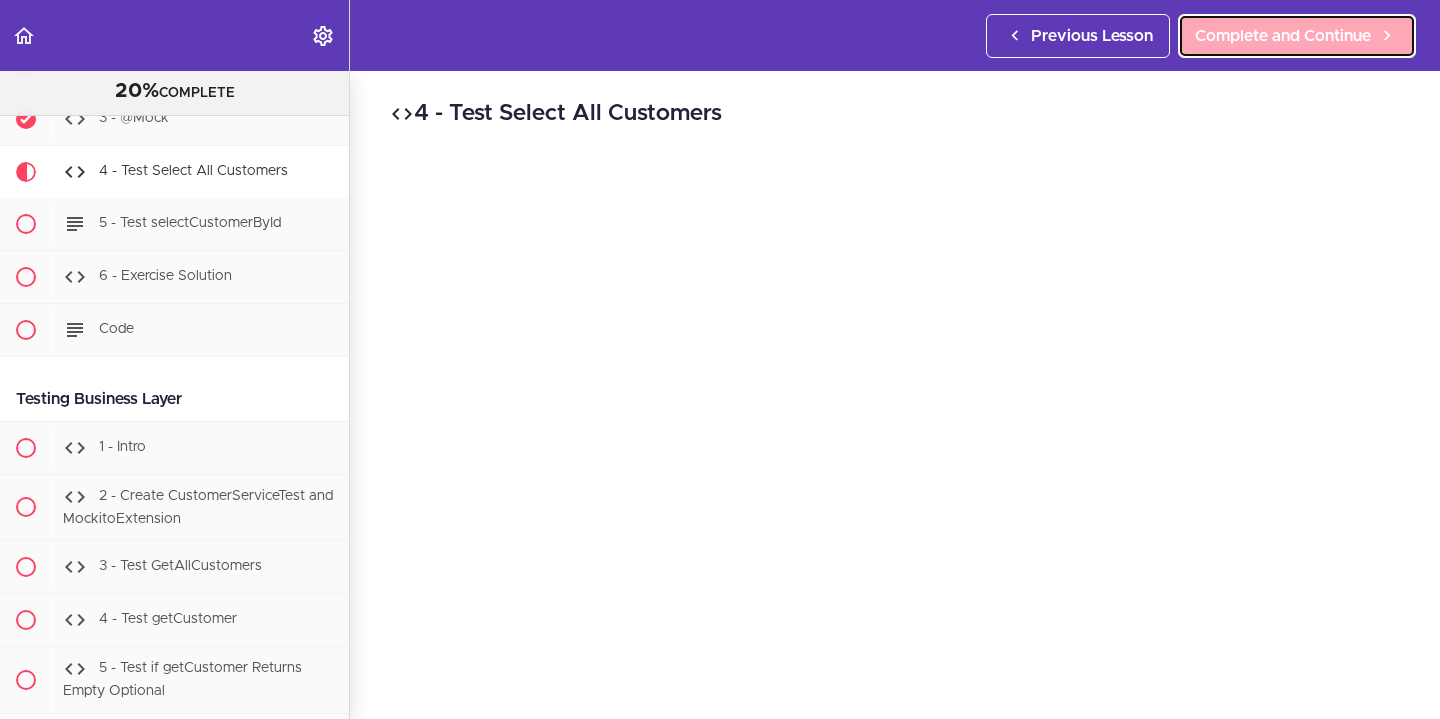 click on "Complete and Continue" at bounding box center [1297, 36] 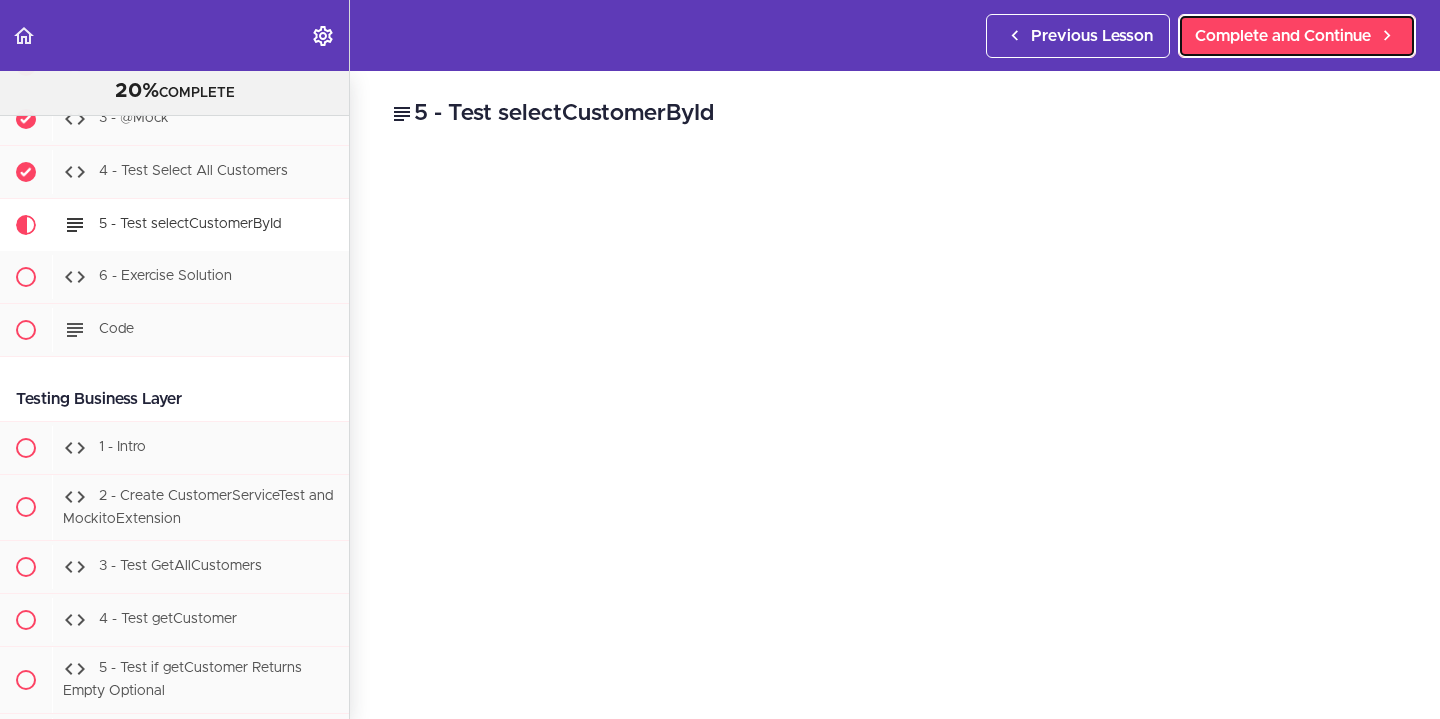 scroll, scrollTop: 10925, scrollLeft: 0, axis: vertical 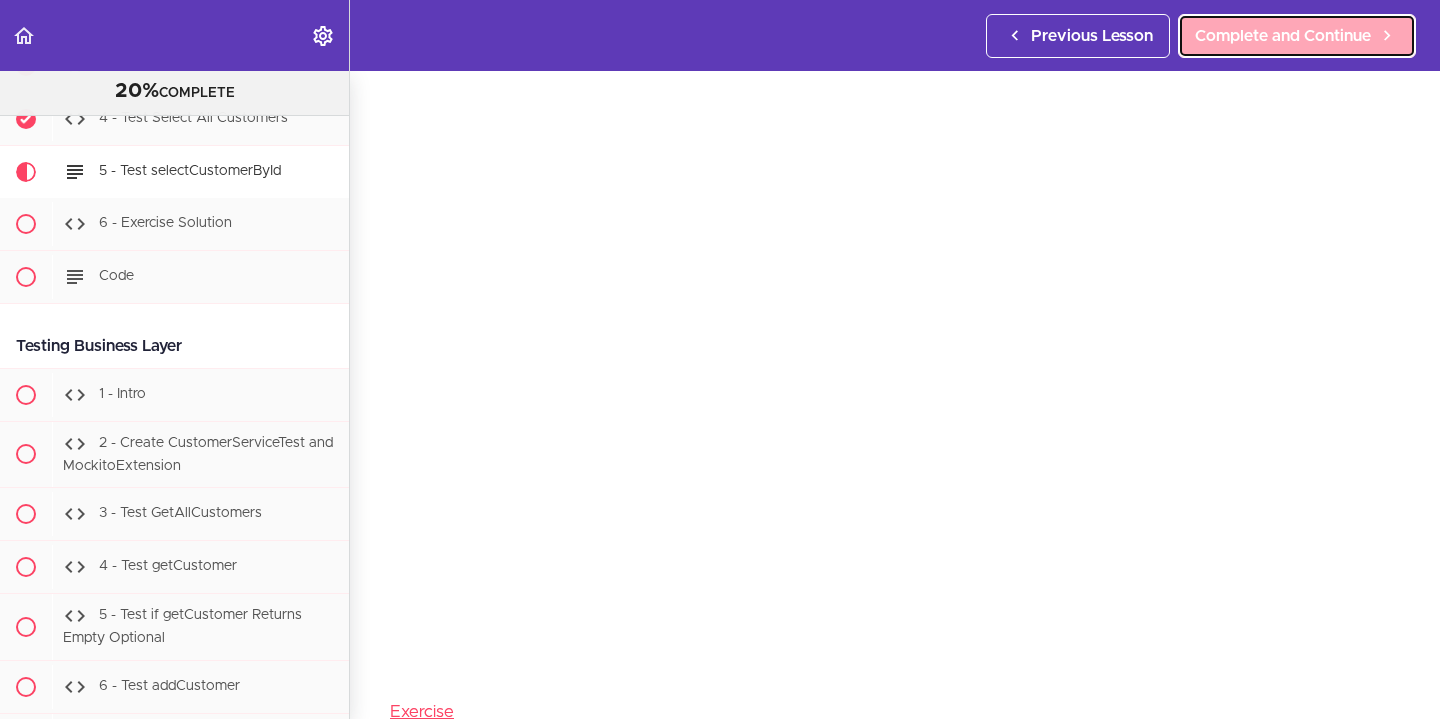click on "Complete and Continue" at bounding box center [1283, 36] 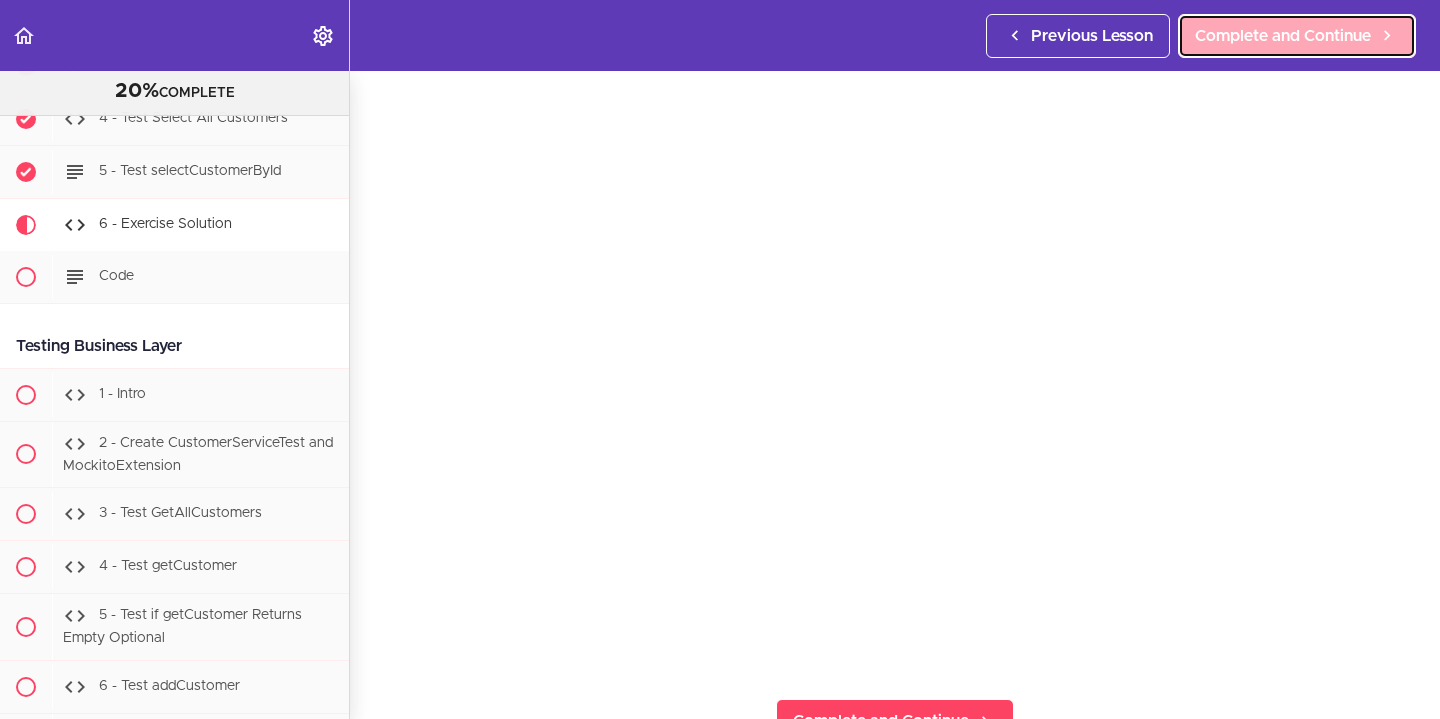 scroll, scrollTop: 0, scrollLeft: 0, axis: both 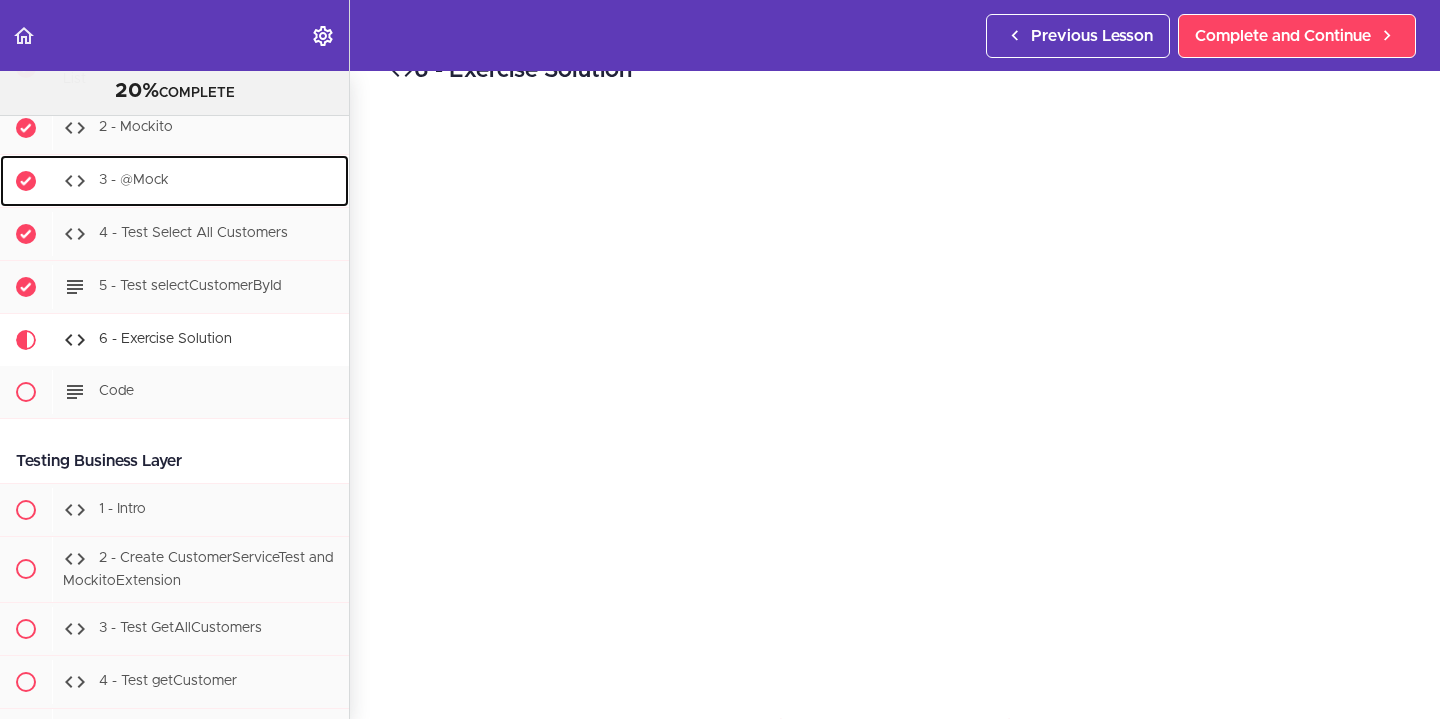 click on "3 - @Mock" at bounding box center [134, 180] 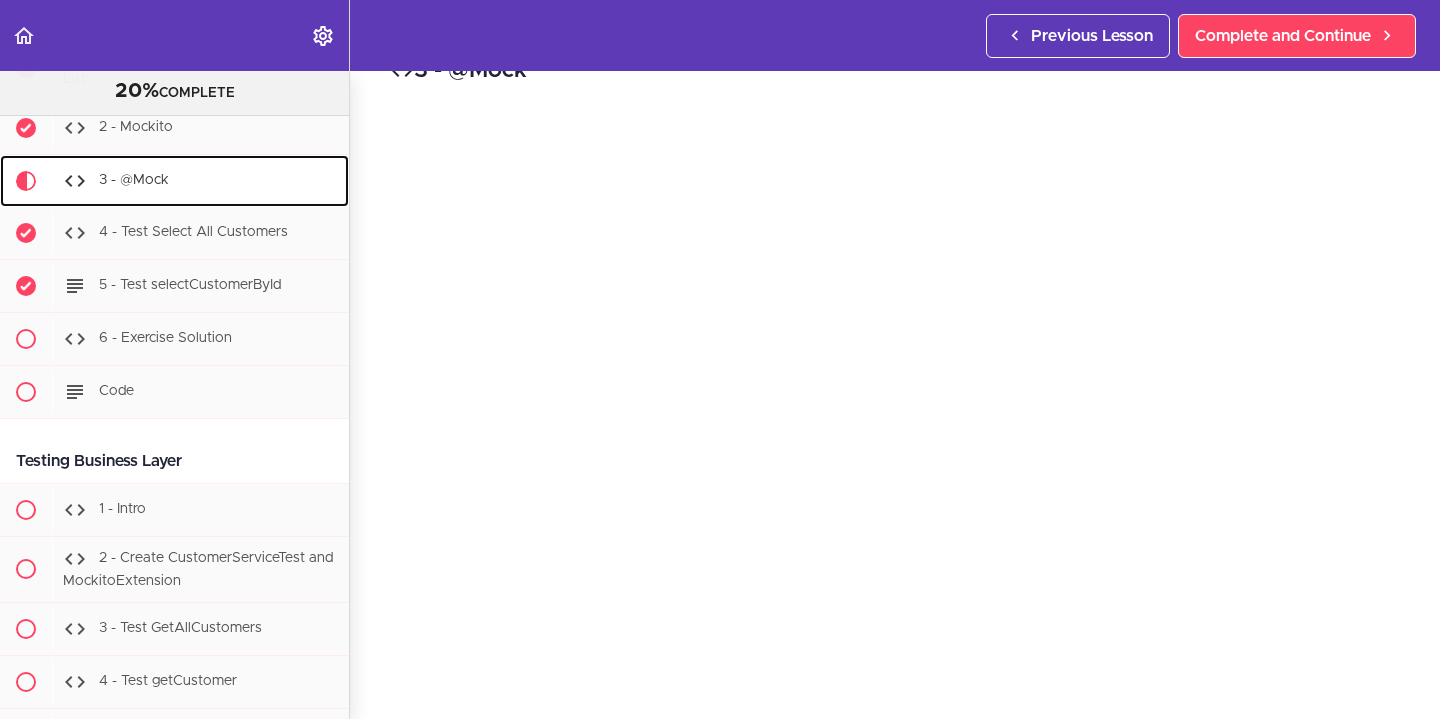 scroll, scrollTop: 0, scrollLeft: 0, axis: both 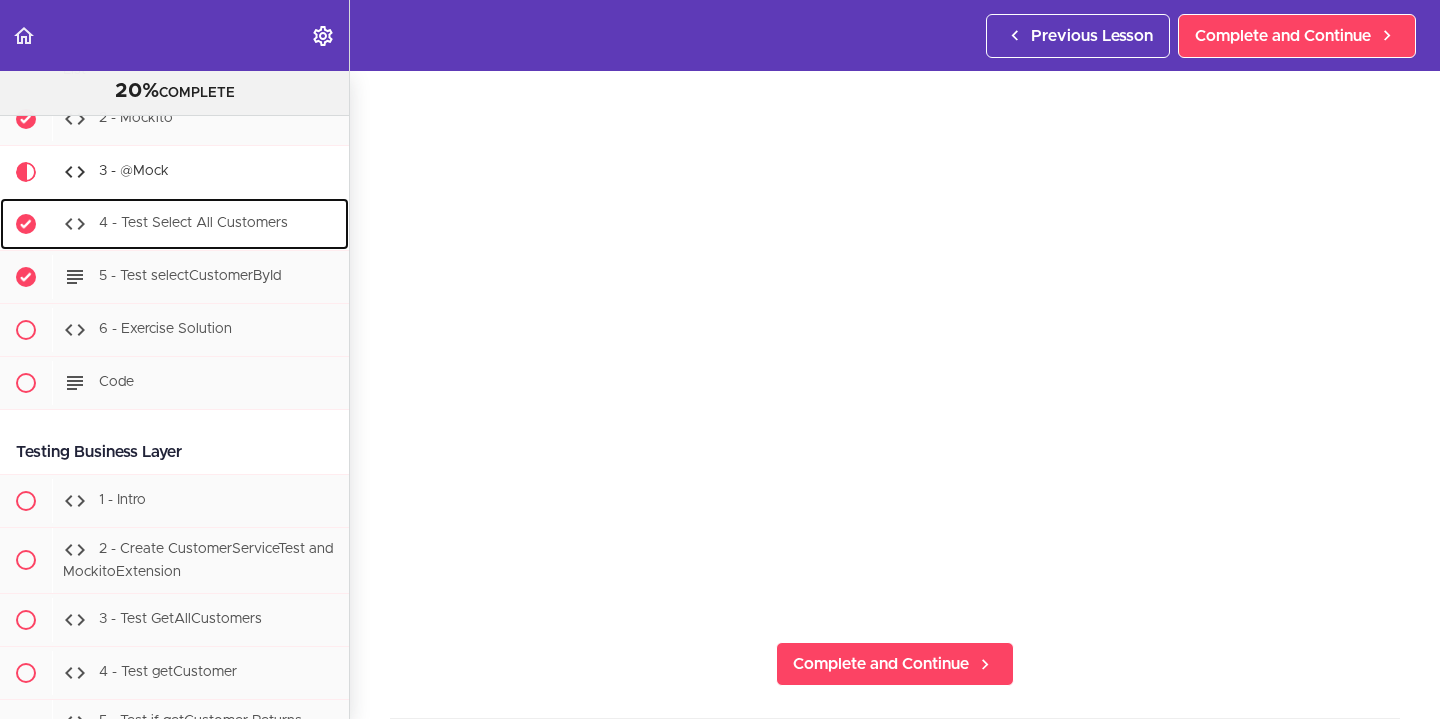 click on "4 - Test Select All Customers" at bounding box center (200, 224) 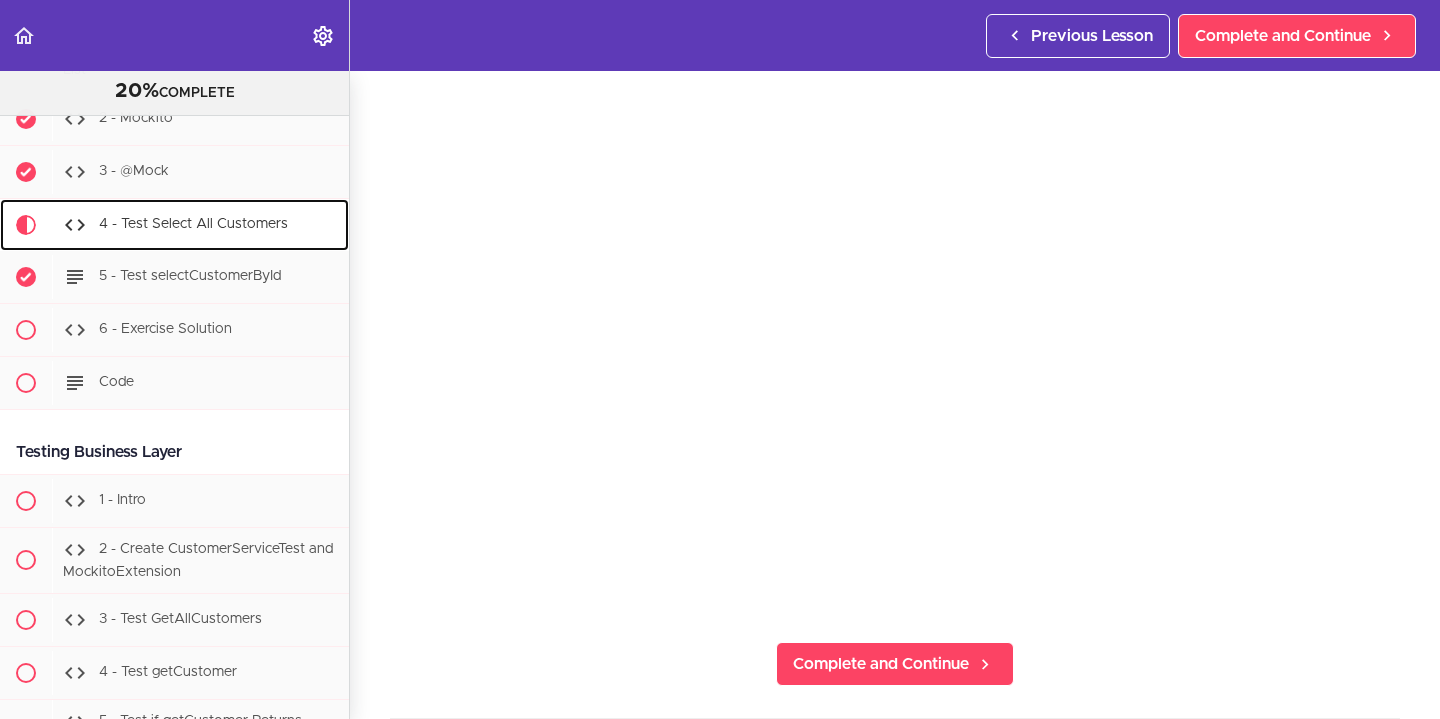 scroll, scrollTop: 0, scrollLeft: 0, axis: both 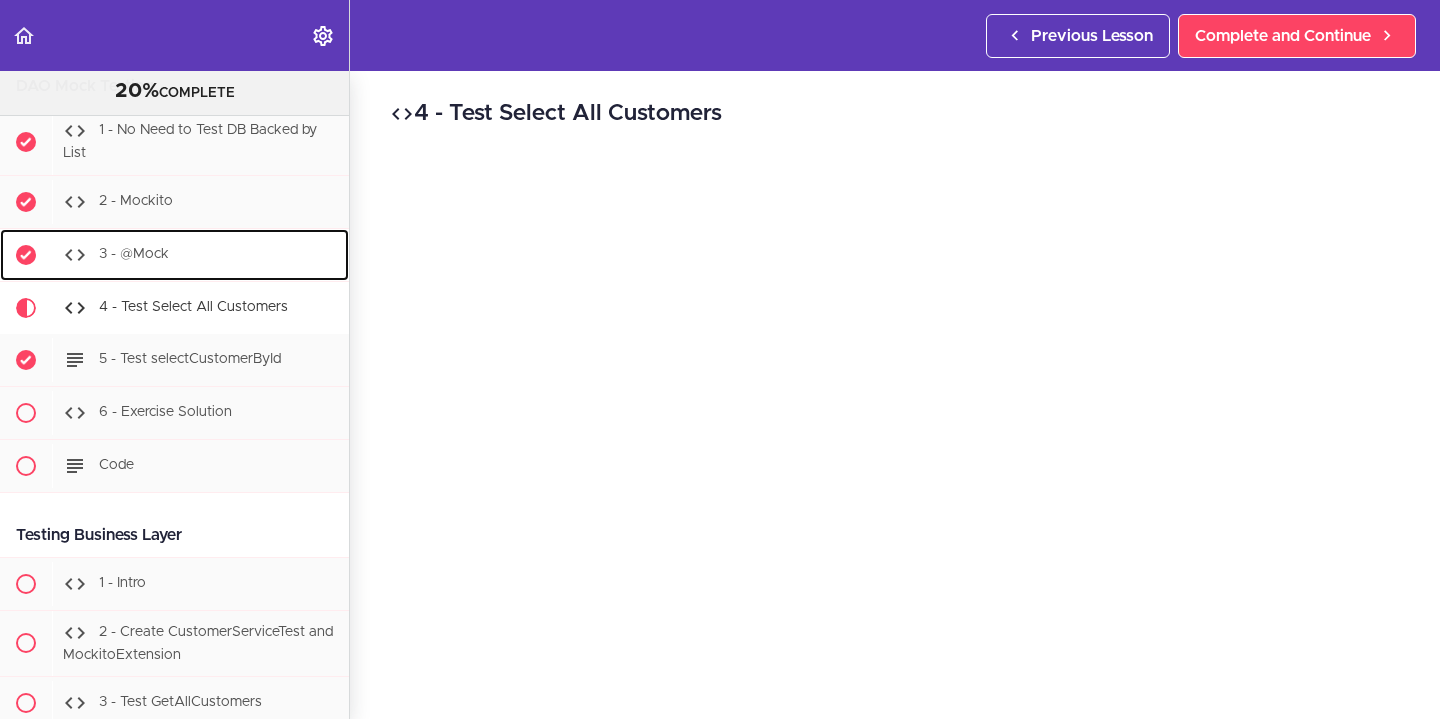 click on "3 - @Mock" at bounding box center (134, 254) 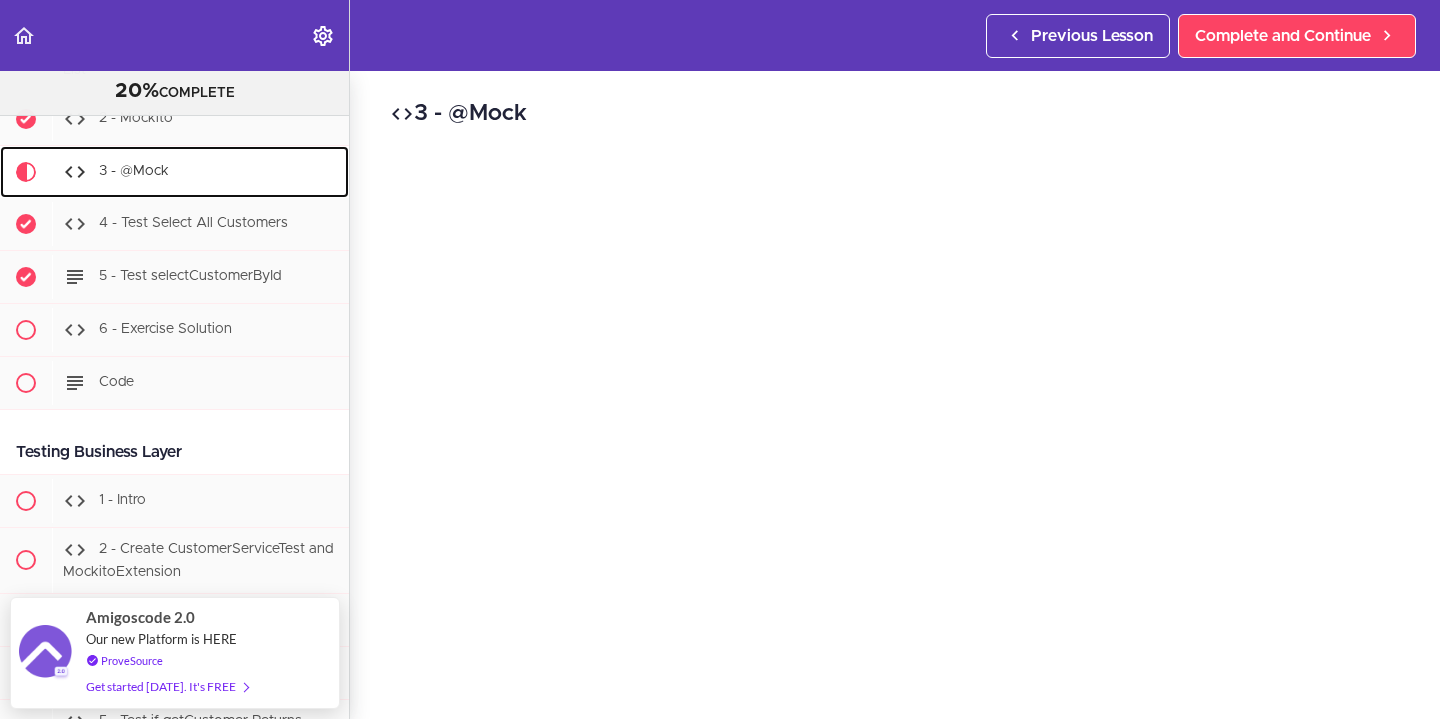 scroll, scrollTop: 11427, scrollLeft: 0, axis: vertical 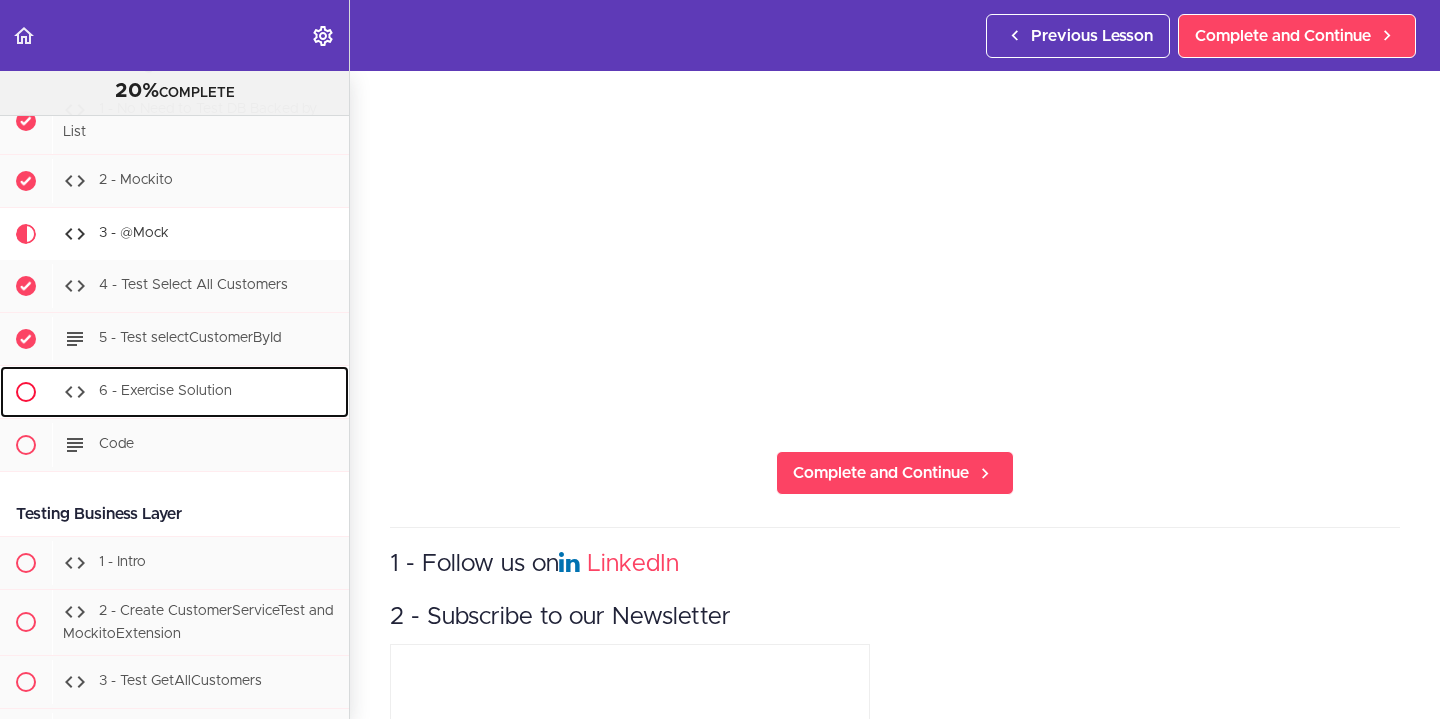 click on "6 - Exercise Solution" at bounding box center (165, 391) 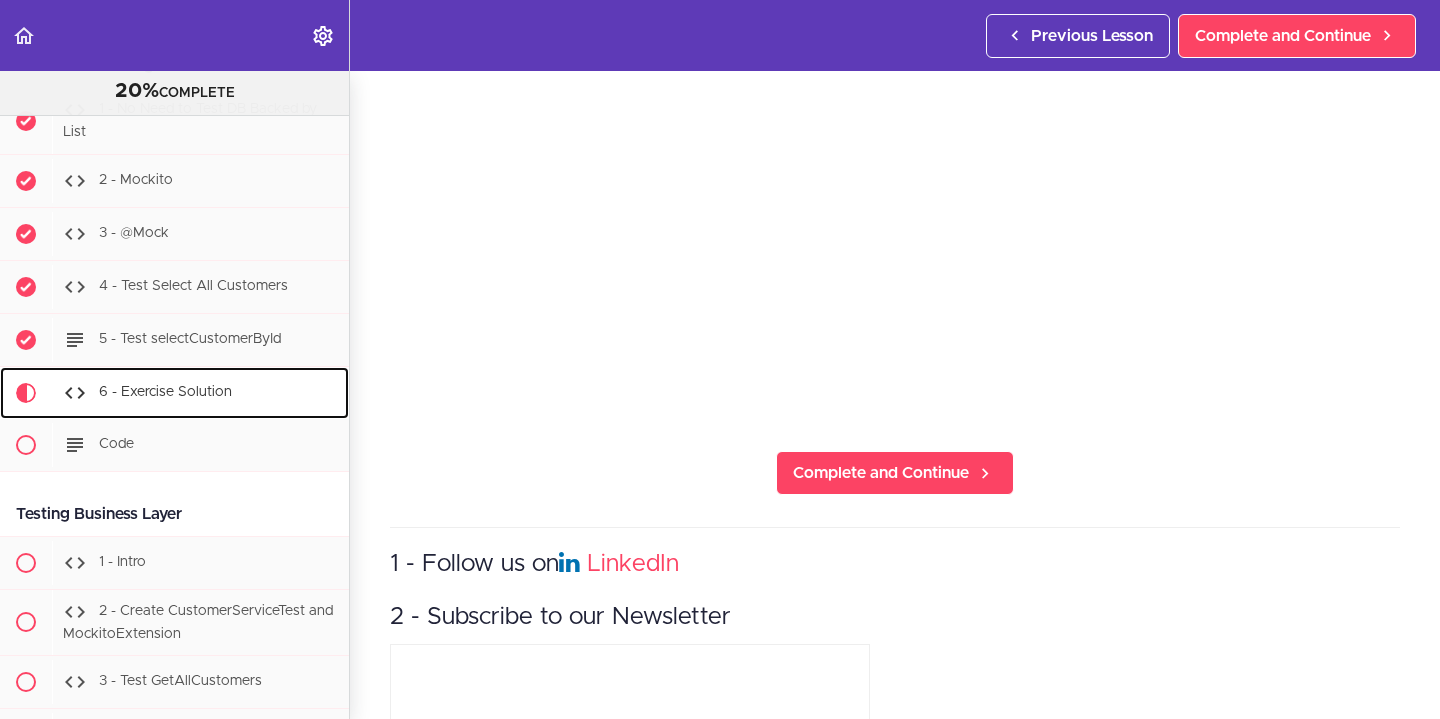 scroll, scrollTop: 0, scrollLeft: 0, axis: both 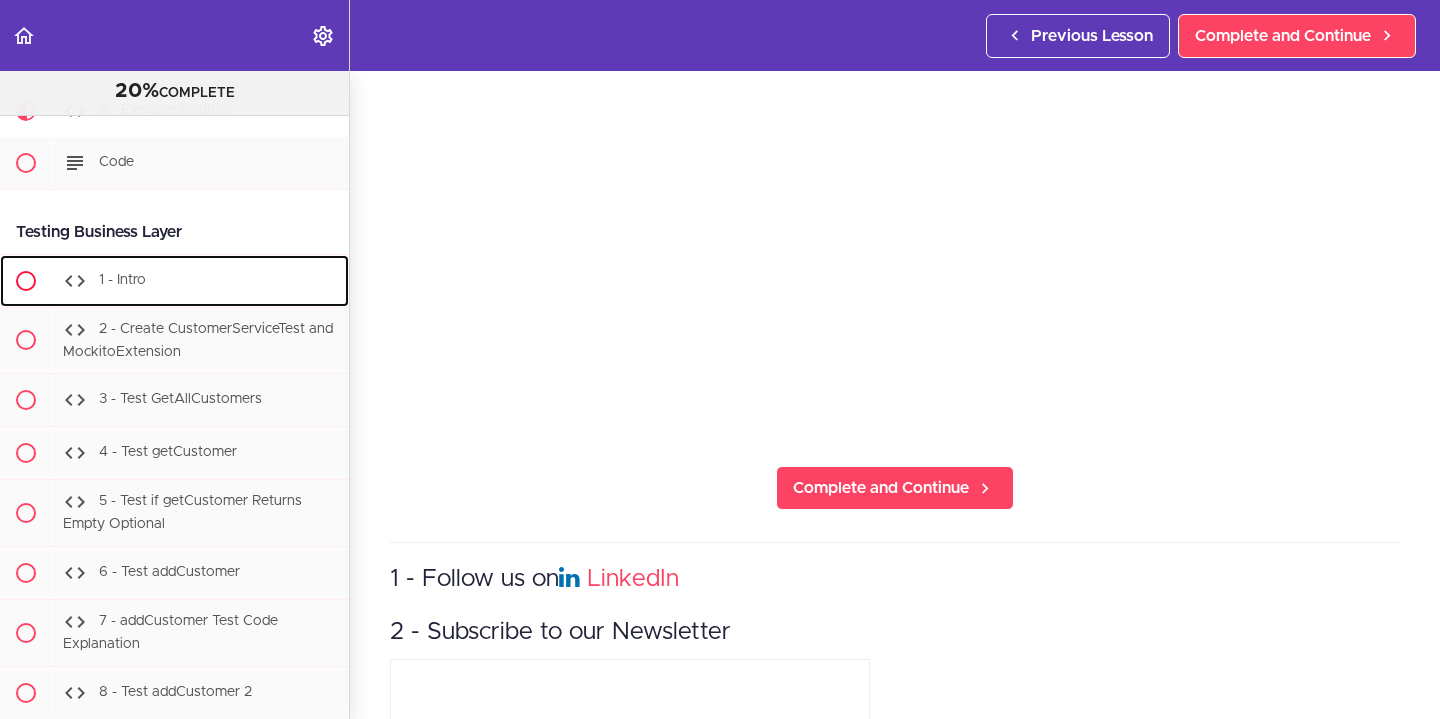 click on "1 - Intro" at bounding box center (200, 281) 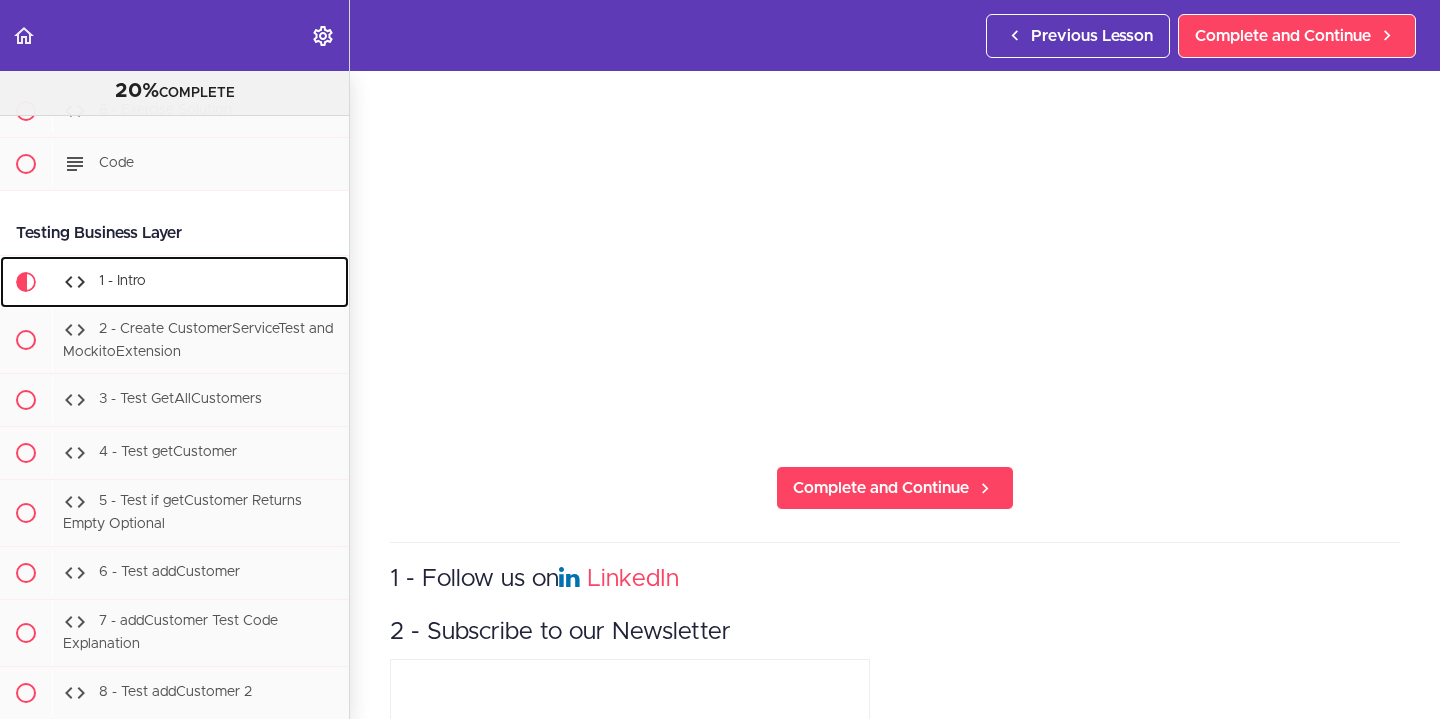 scroll, scrollTop: 0, scrollLeft: 0, axis: both 